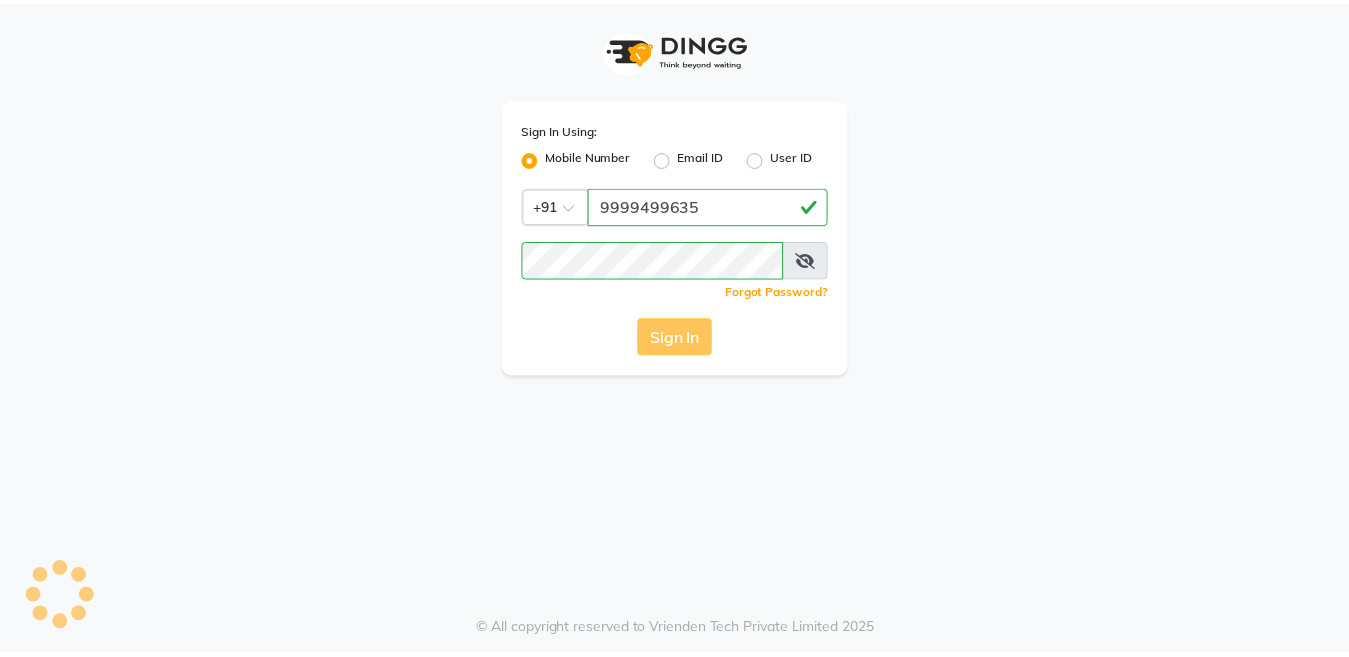 scroll, scrollTop: 0, scrollLeft: 0, axis: both 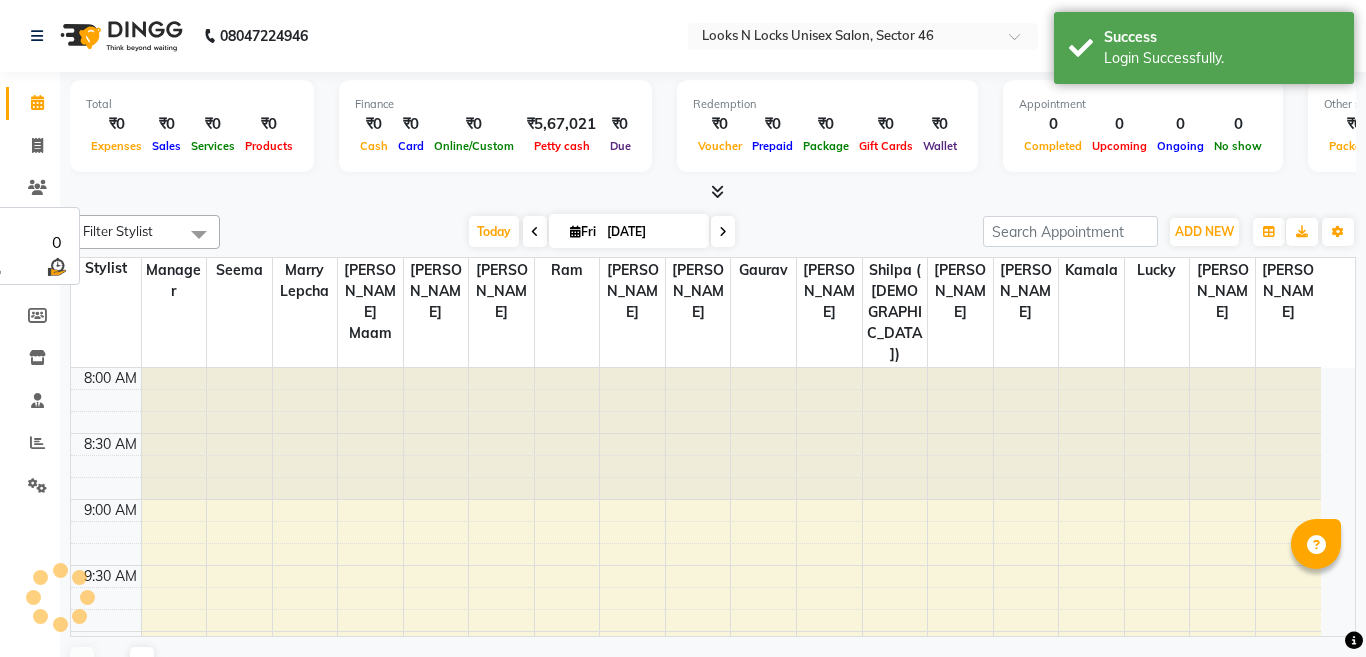 select on "en" 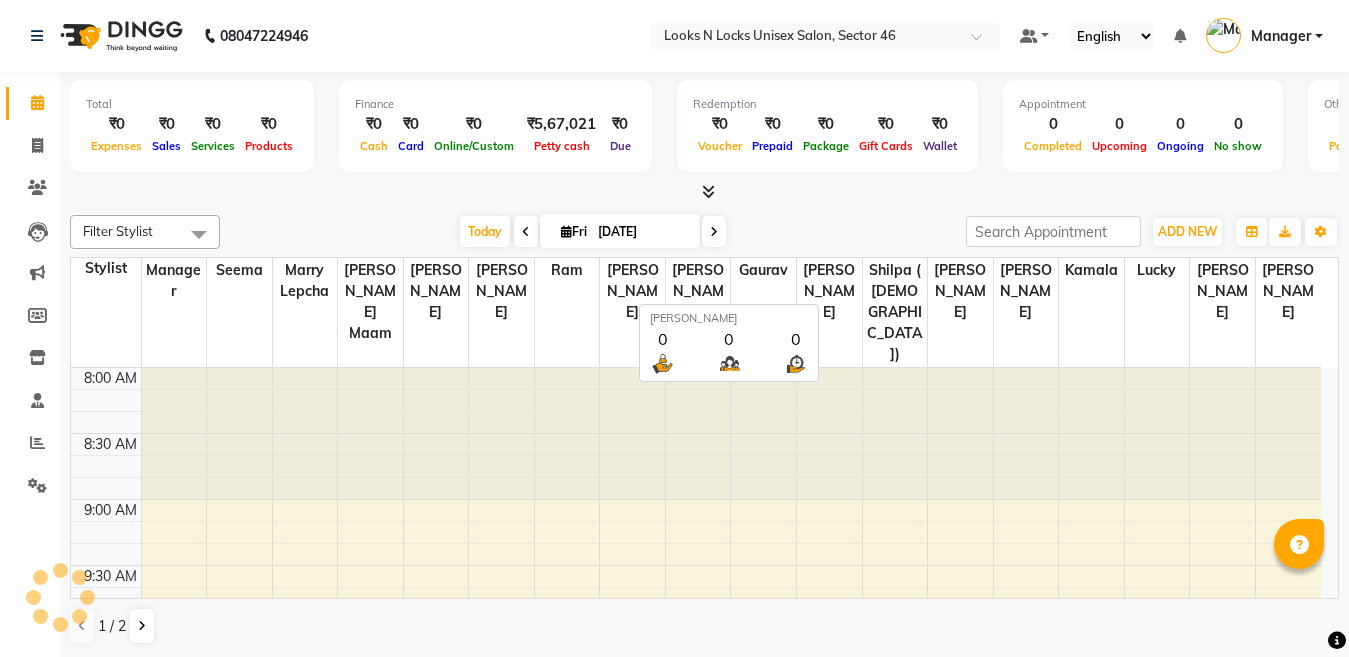 scroll, scrollTop: 0, scrollLeft: 0, axis: both 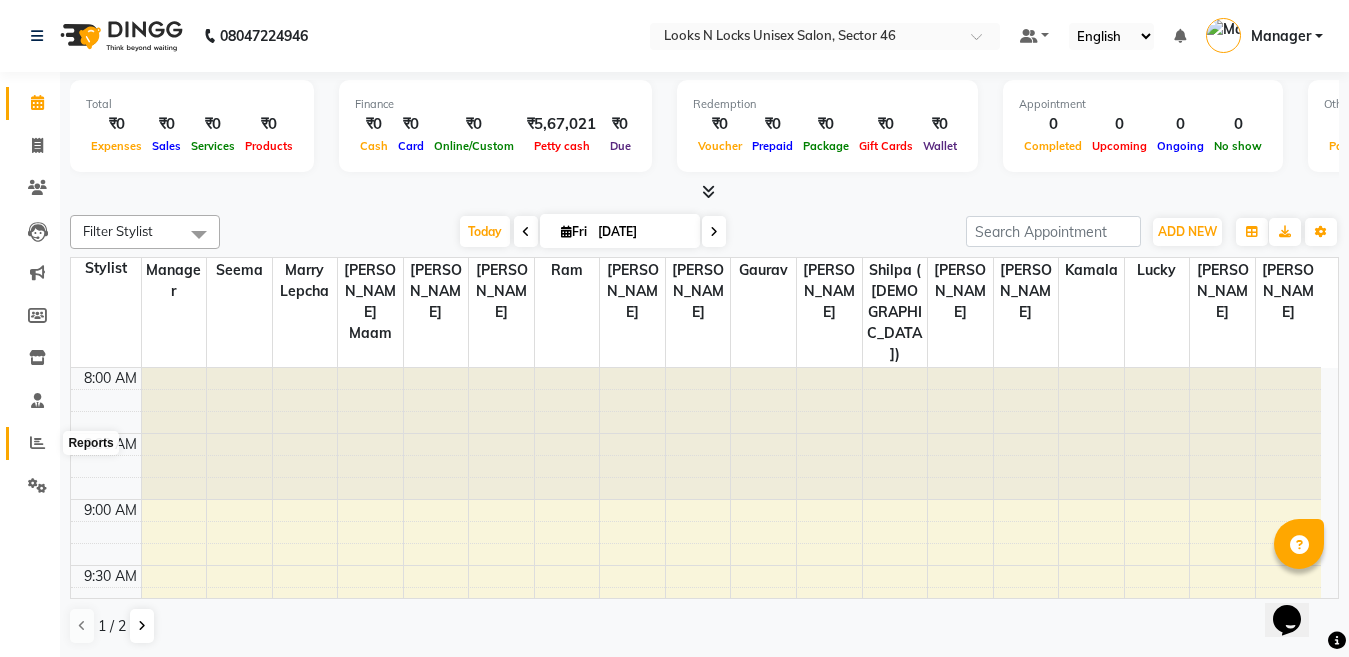 click 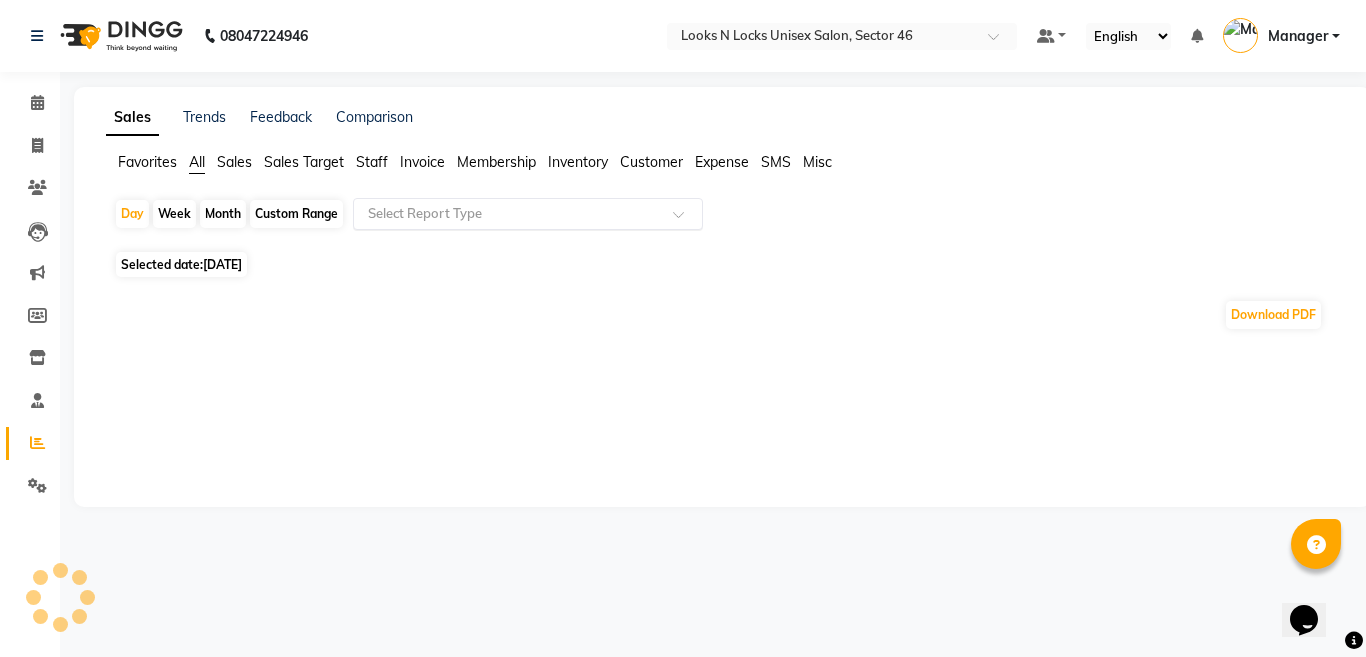 click 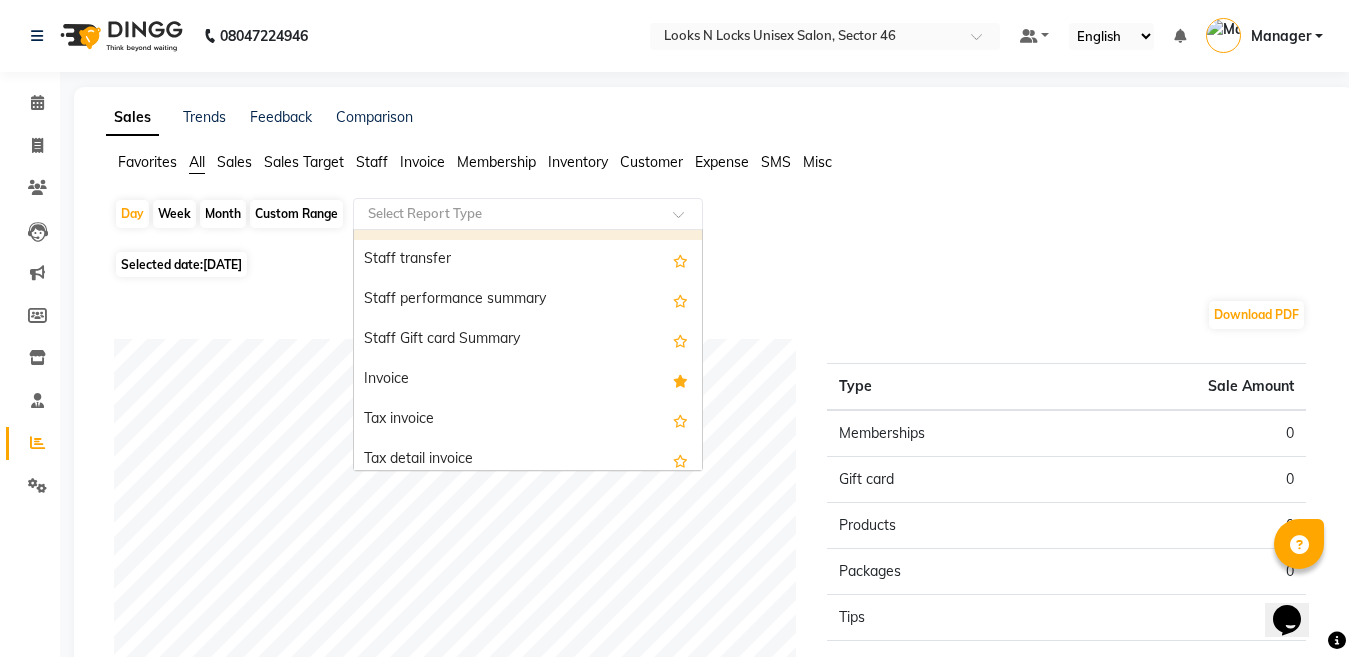 scroll, scrollTop: 1200, scrollLeft: 0, axis: vertical 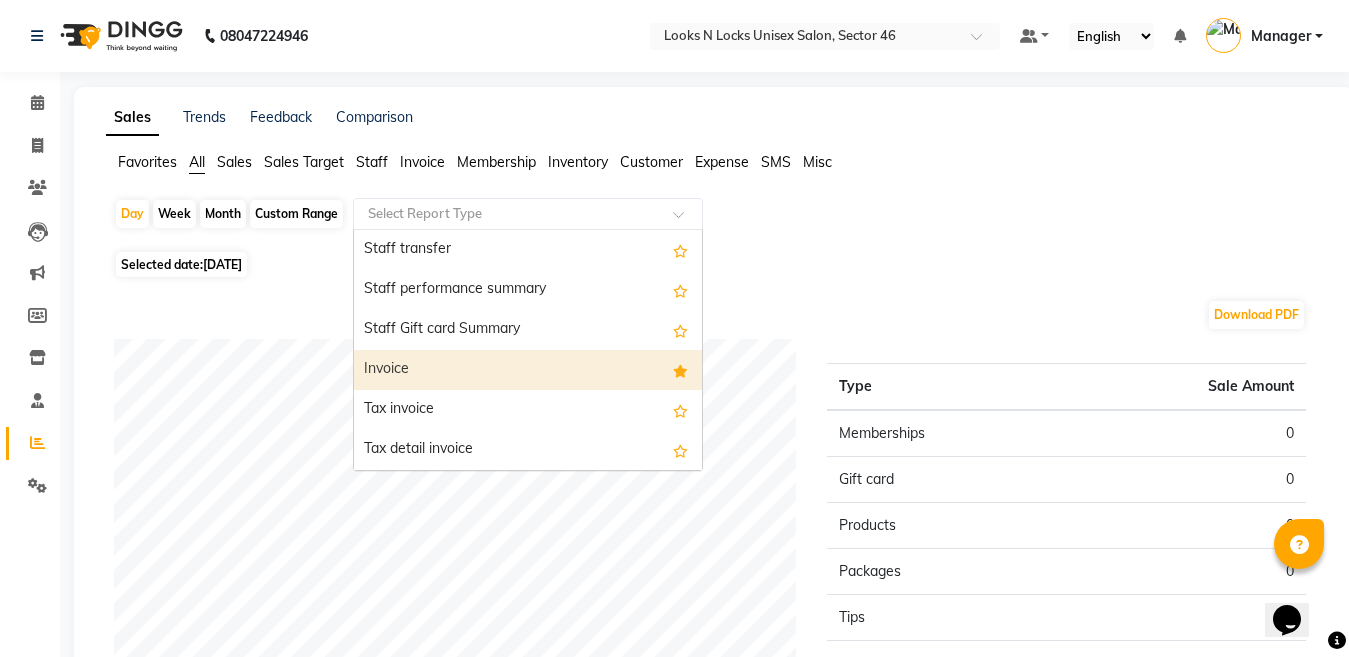 click at bounding box center [680, 371] 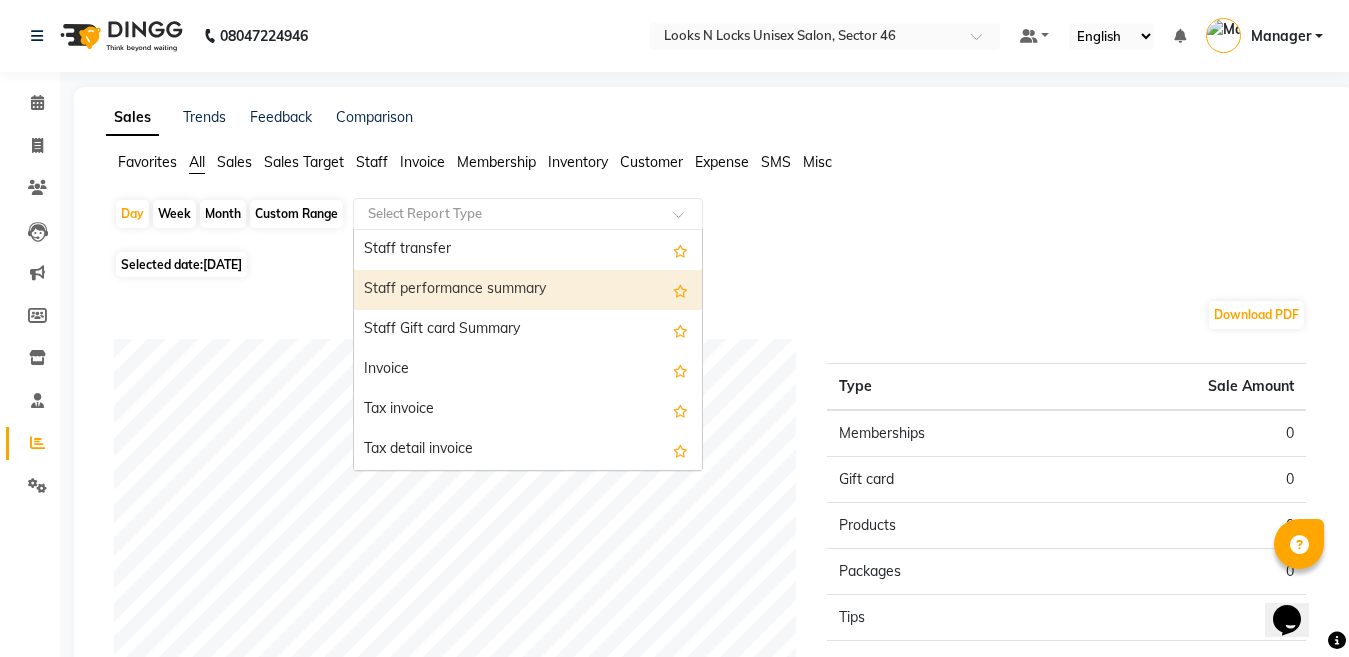 click on "Month" 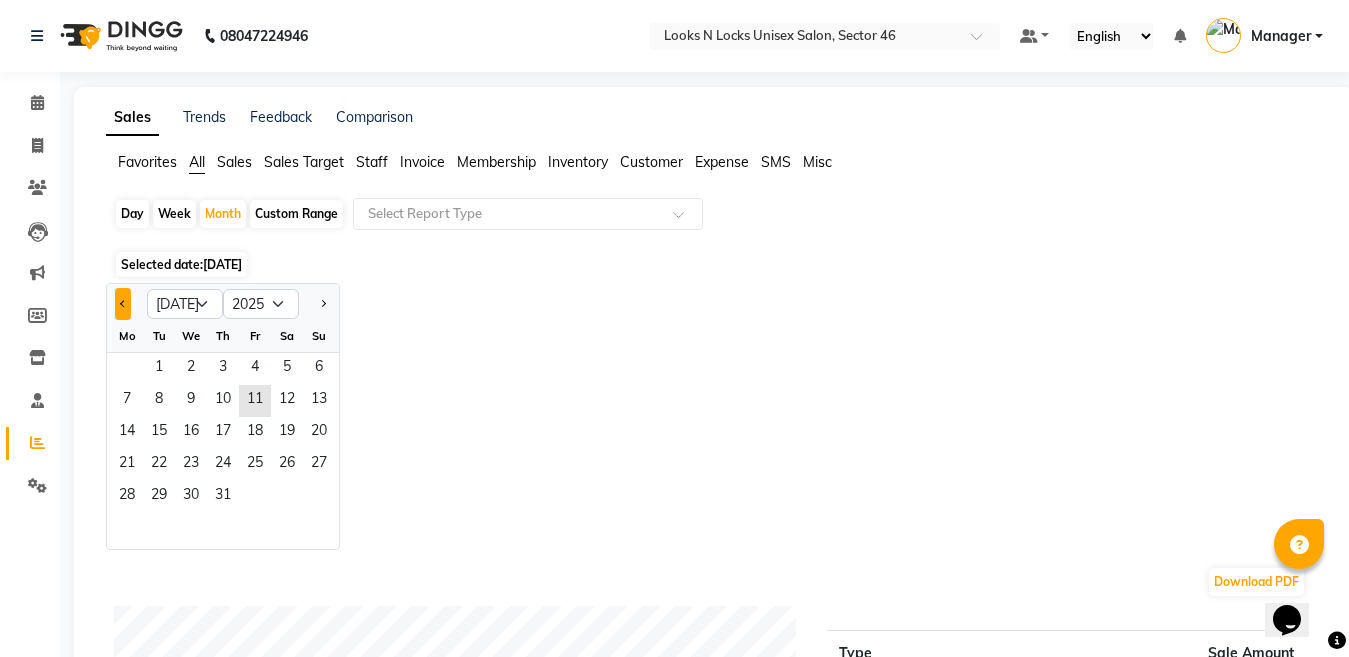 click 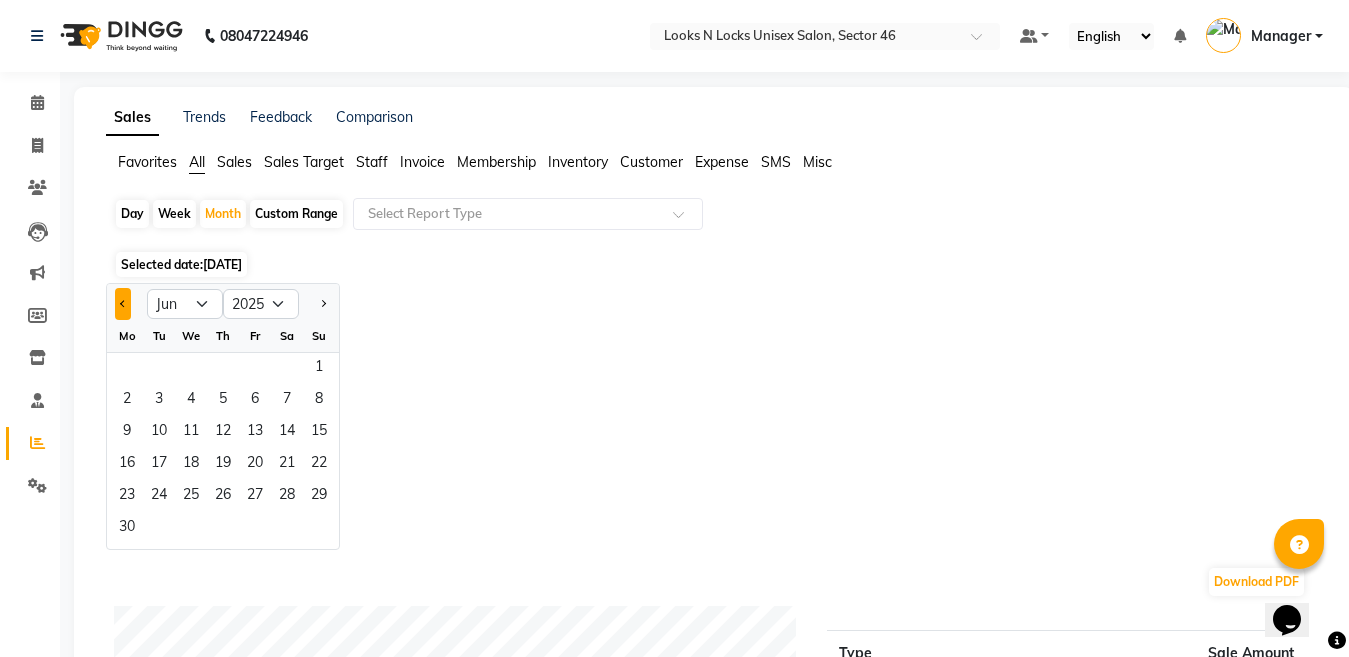 click 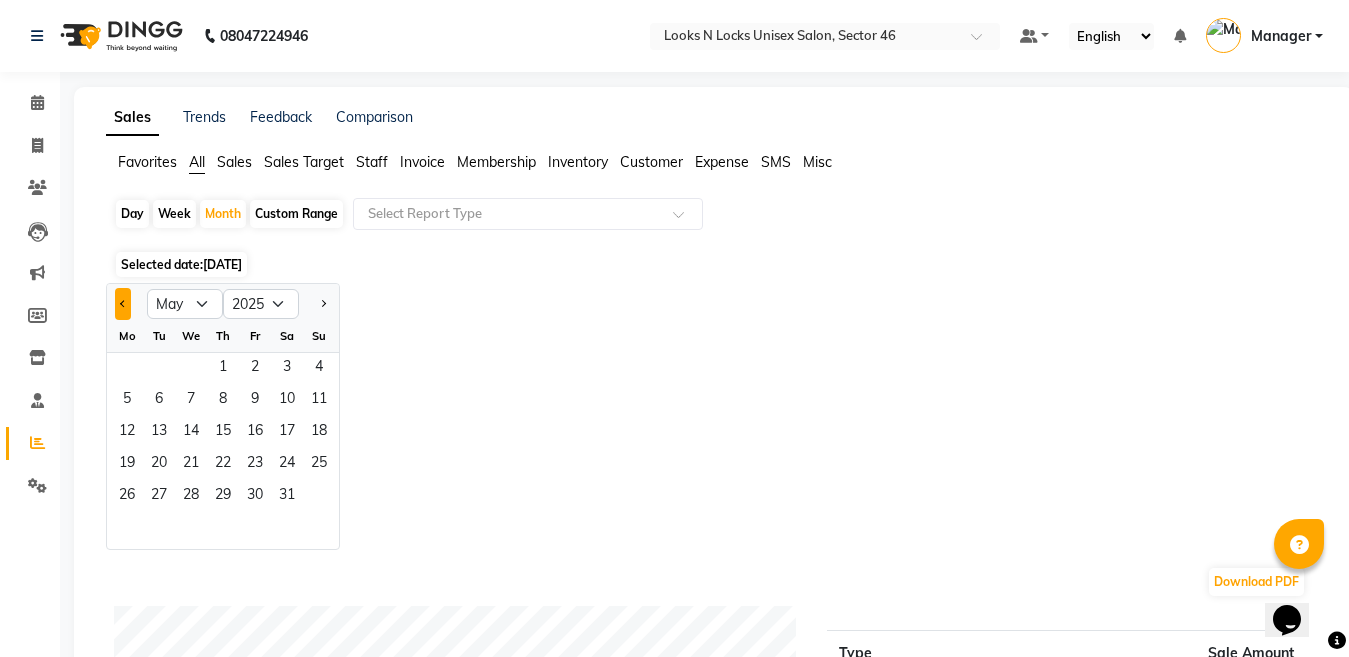 click 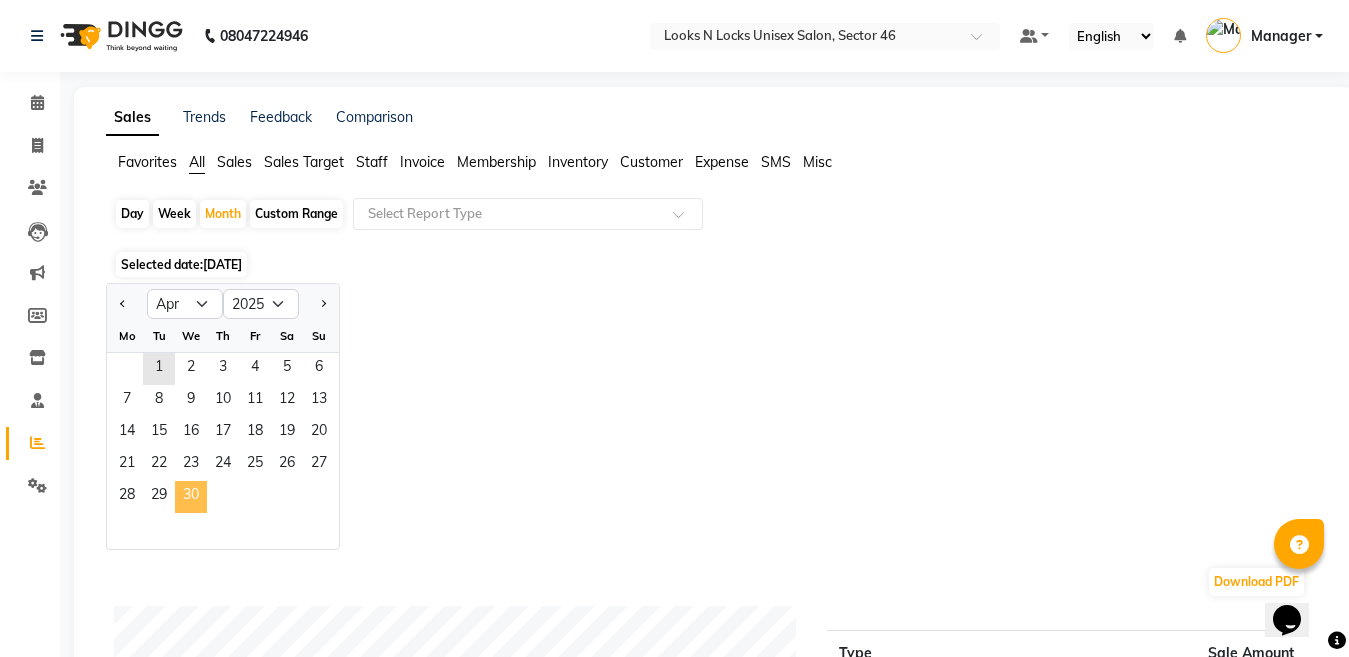click on "30" 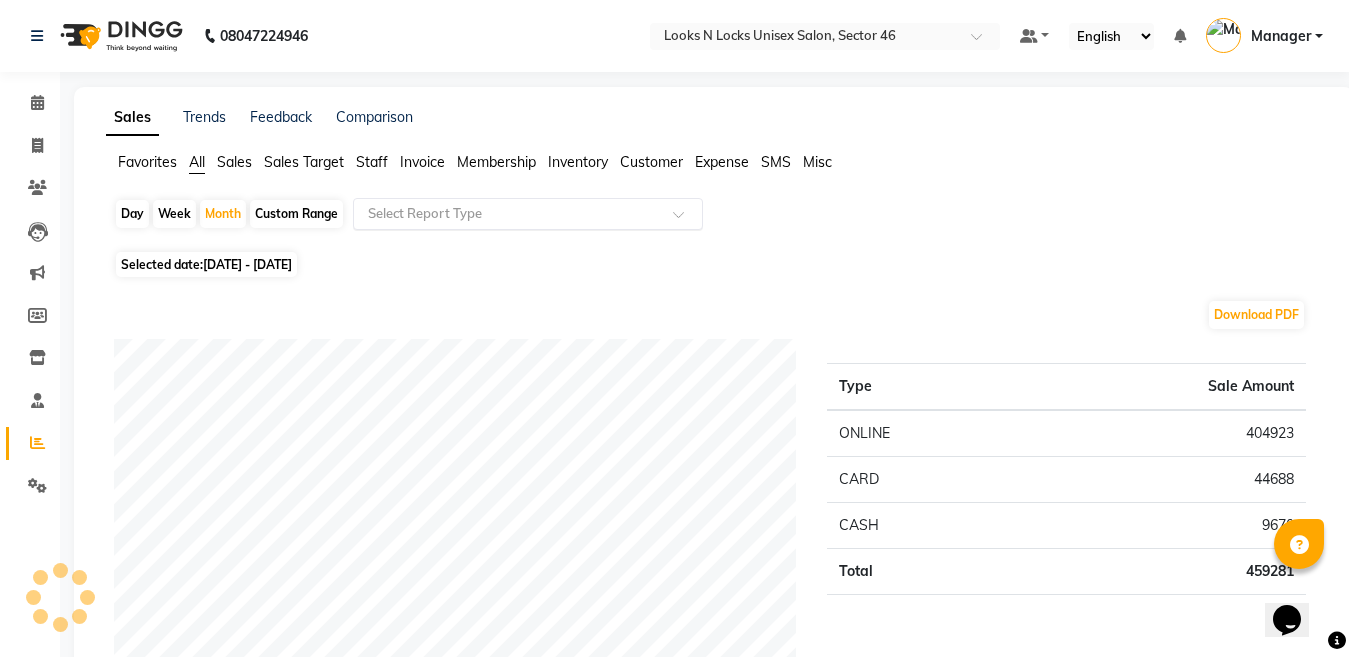 click 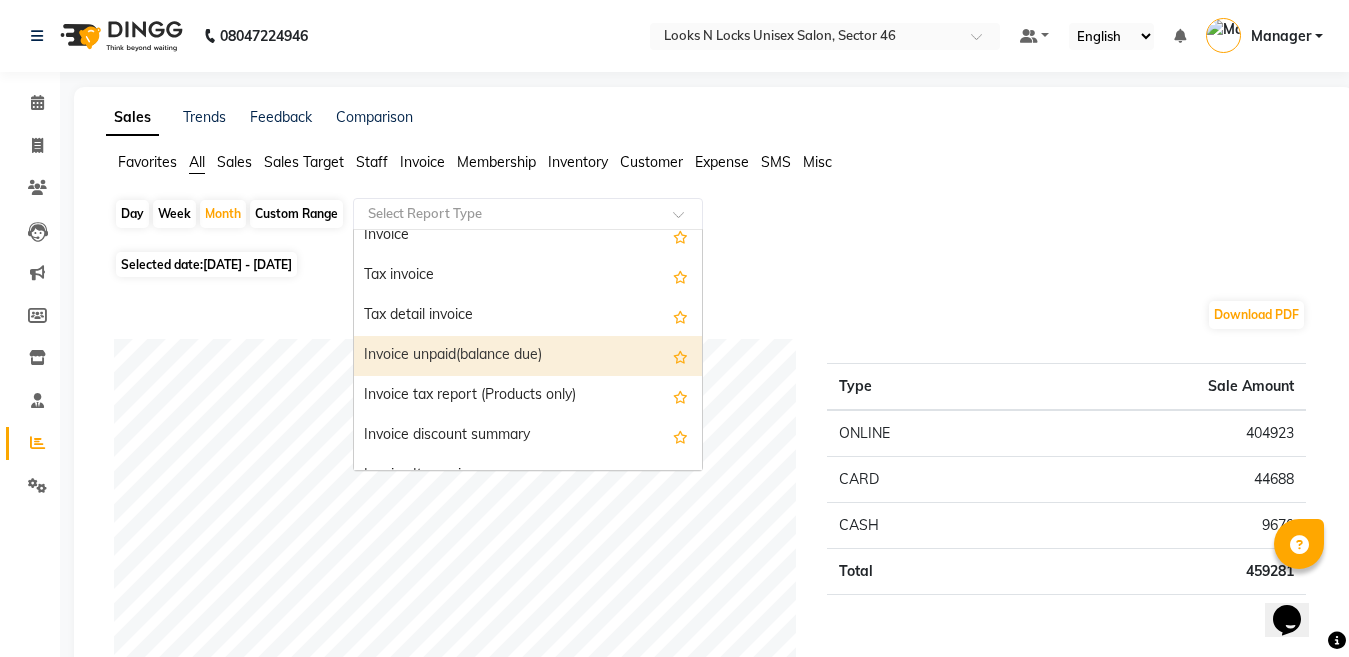 scroll, scrollTop: 1300, scrollLeft: 0, axis: vertical 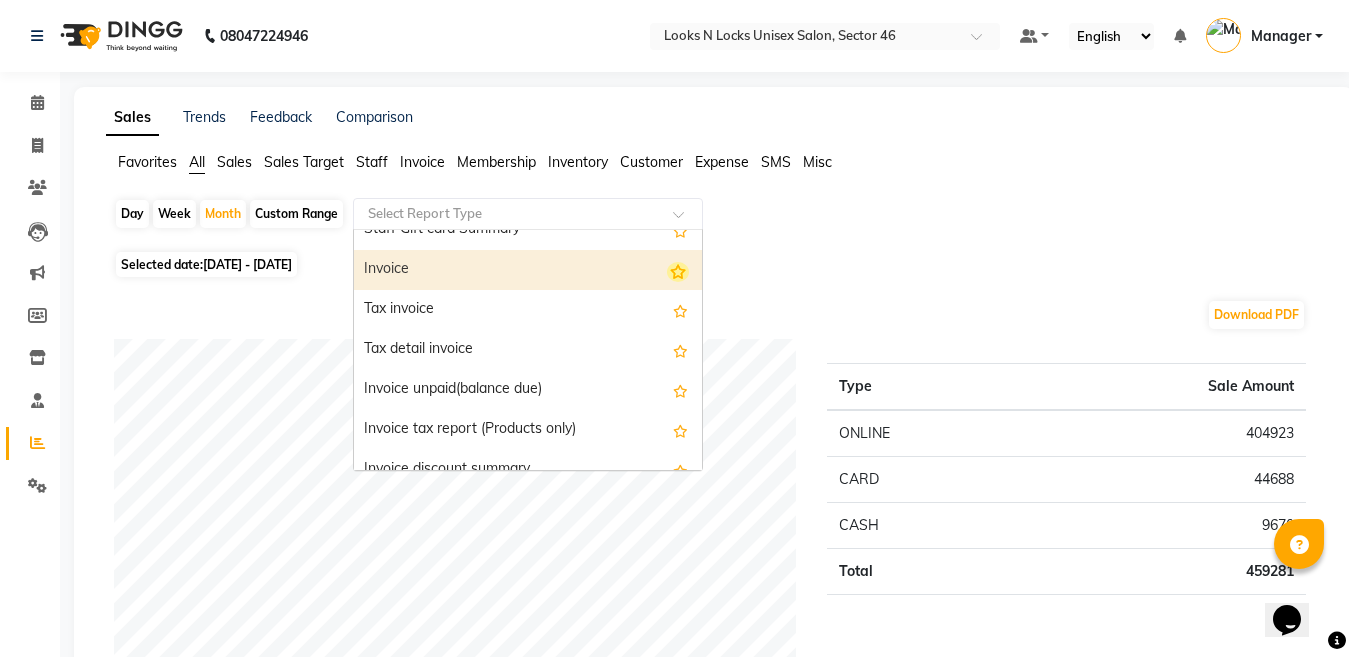 click at bounding box center [678, 272] 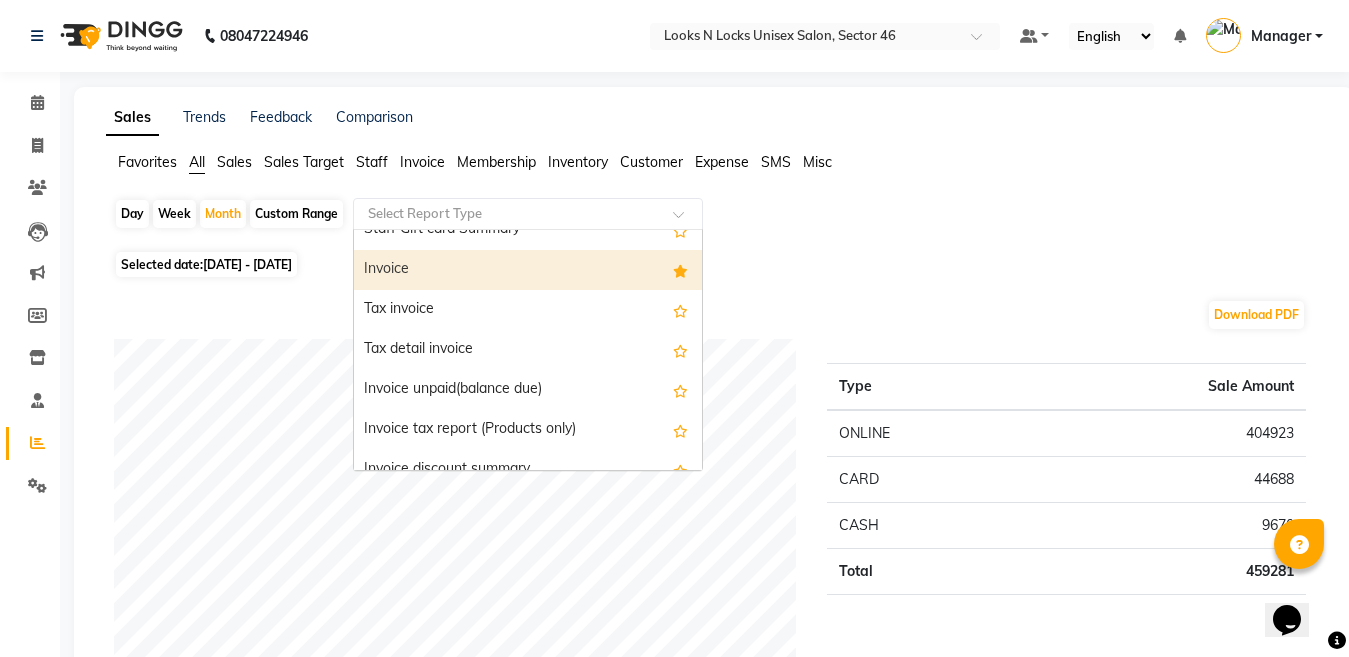 click at bounding box center (680, 271) 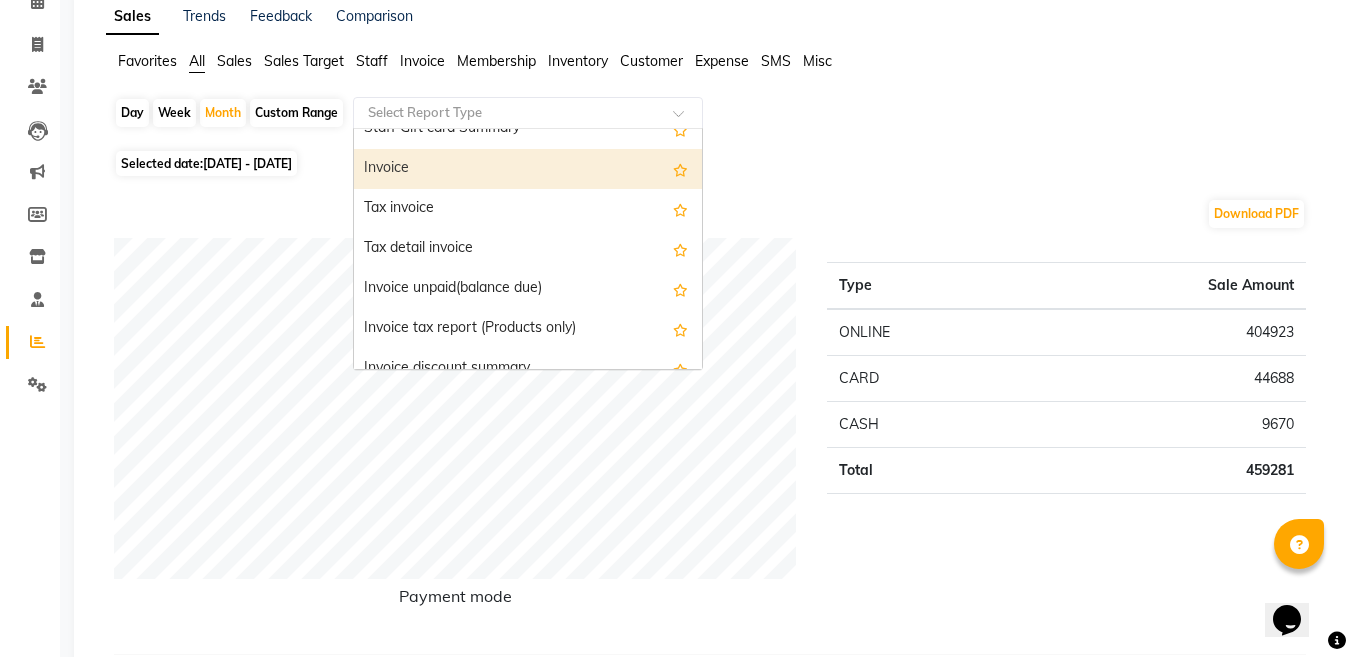 scroll, scrollTop: 0, scrollLeft: 0, axis: both 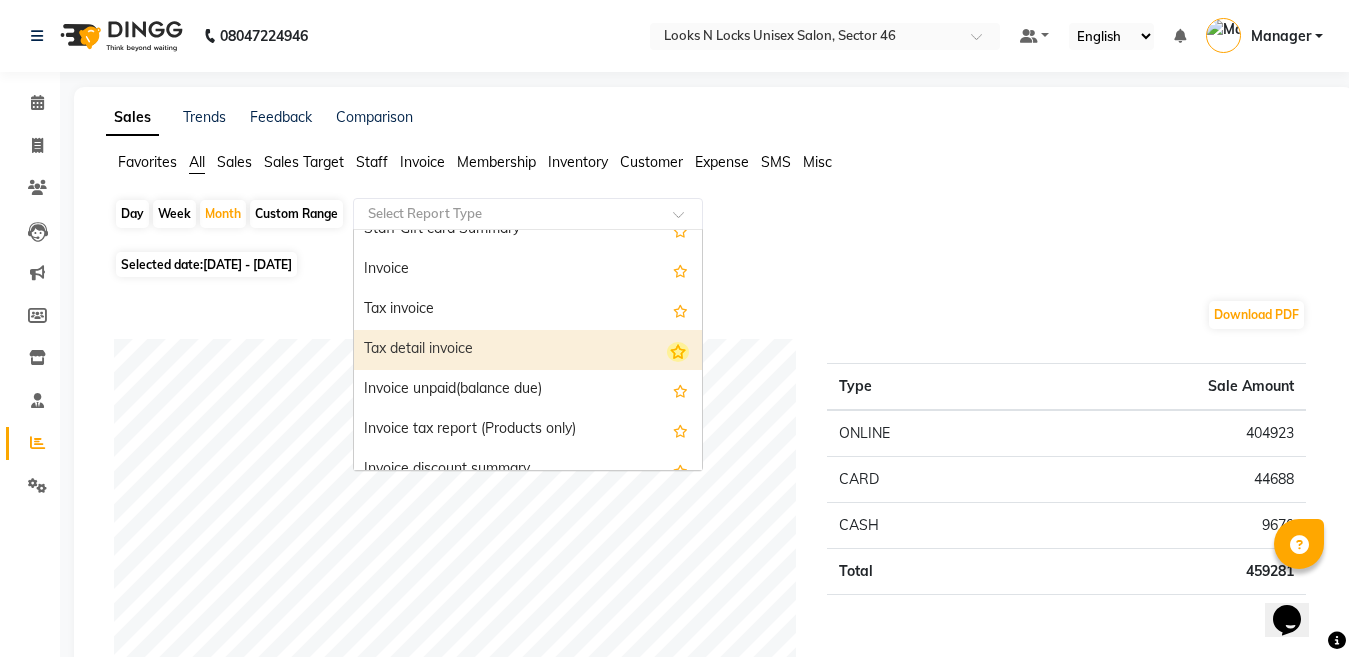 click at bounding box center [678, 352] 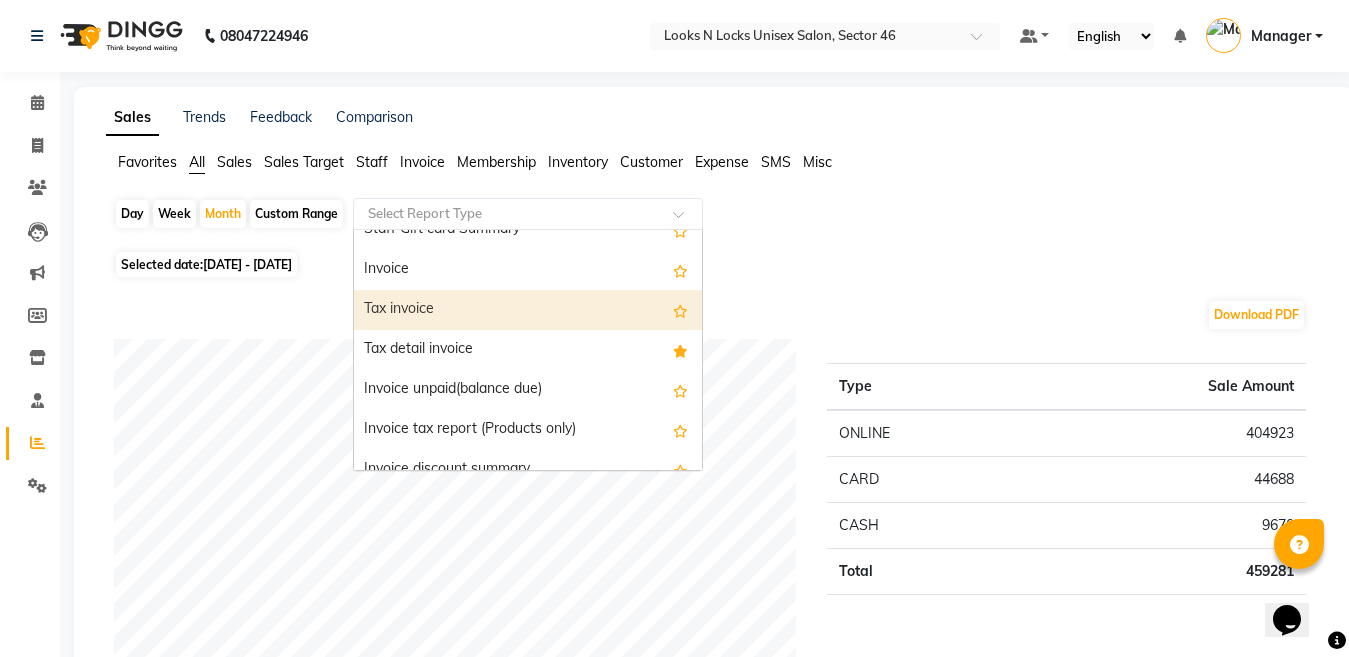 click on "Day   Week   Month   Custom Range  Select Report Type  Daily Sales   Customer   Sales summary   Service sales   Product sales   Membership sales   Package sales   Prepaid sales   Voucher sales   Payment mode   Sales by center   Gift card sales   Staff summary   Staff by service   Staff by product   Staff by membership   Staff by customer service   Staff by customer   Staff attendance   Staff attendance logs   Staff performance   Staff performance service   Staff performance product   Staff combined summary   Staff service summary   Staff product summary   Staff membership summary   Staff prepaid summary   Staff voucher summary   Staff package summary   Staff transfer   Staff performance summary   Staff Gift card Summary   Invoice   Tax invoice   Tax detail invoice   Invoice unpaid(balance due)   Invoice tax report (Products only)   Invoice discount summary   Invoice Item wise   HSN/SAC Code wise tax report   Tax summary   Active memberships   Active packages   Active prepaid's / vouchers   Expired packages" 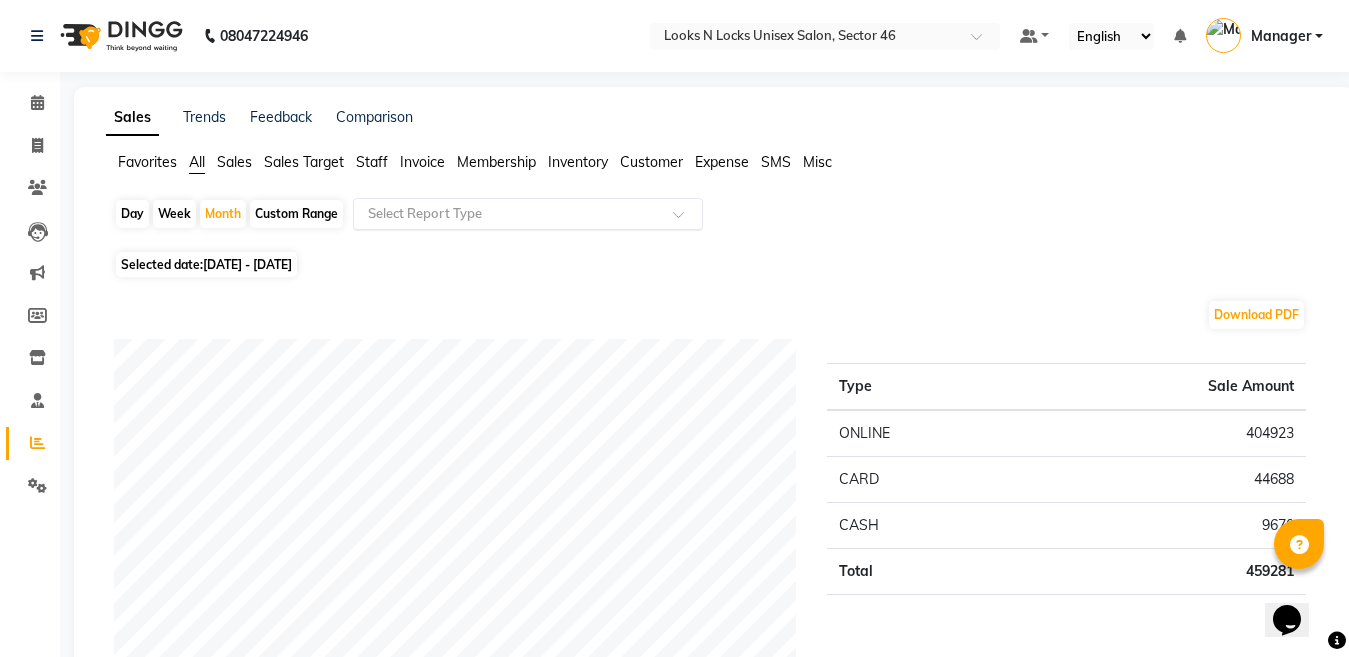 click 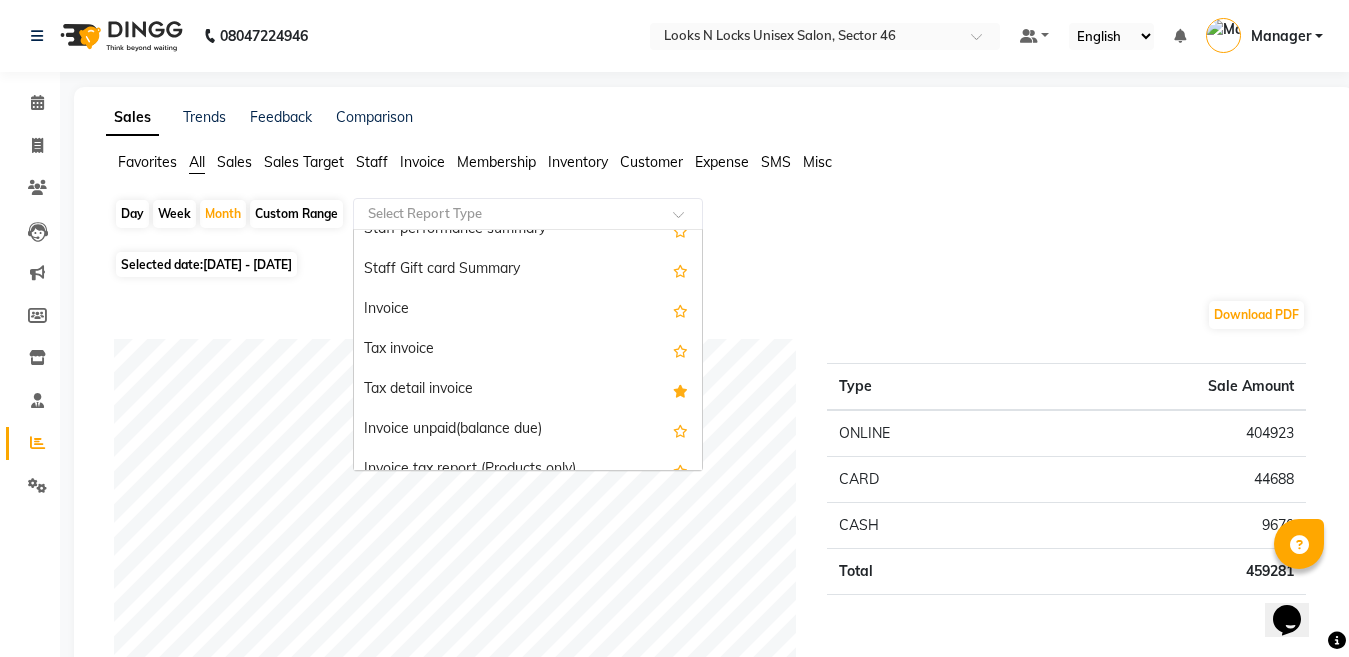 scroll, scrollTop: 1300, scrollLeft: 0, axis: vertical 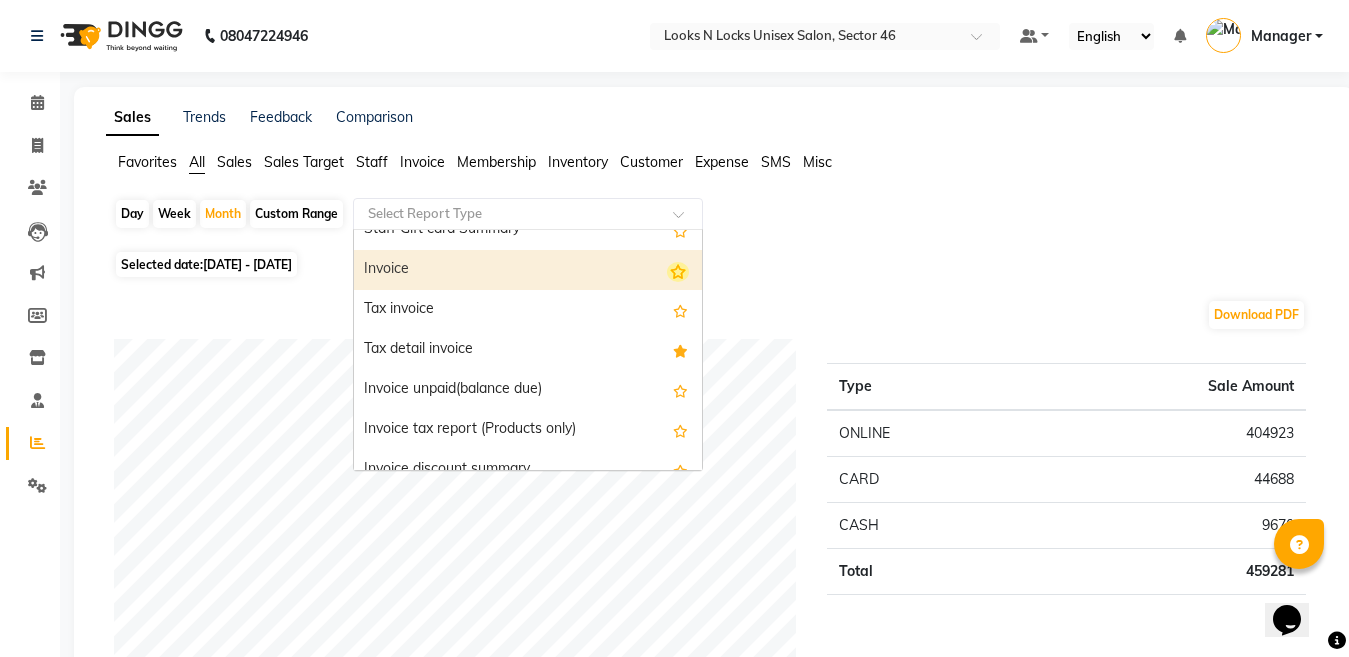 click at bounding box center (678, 272) 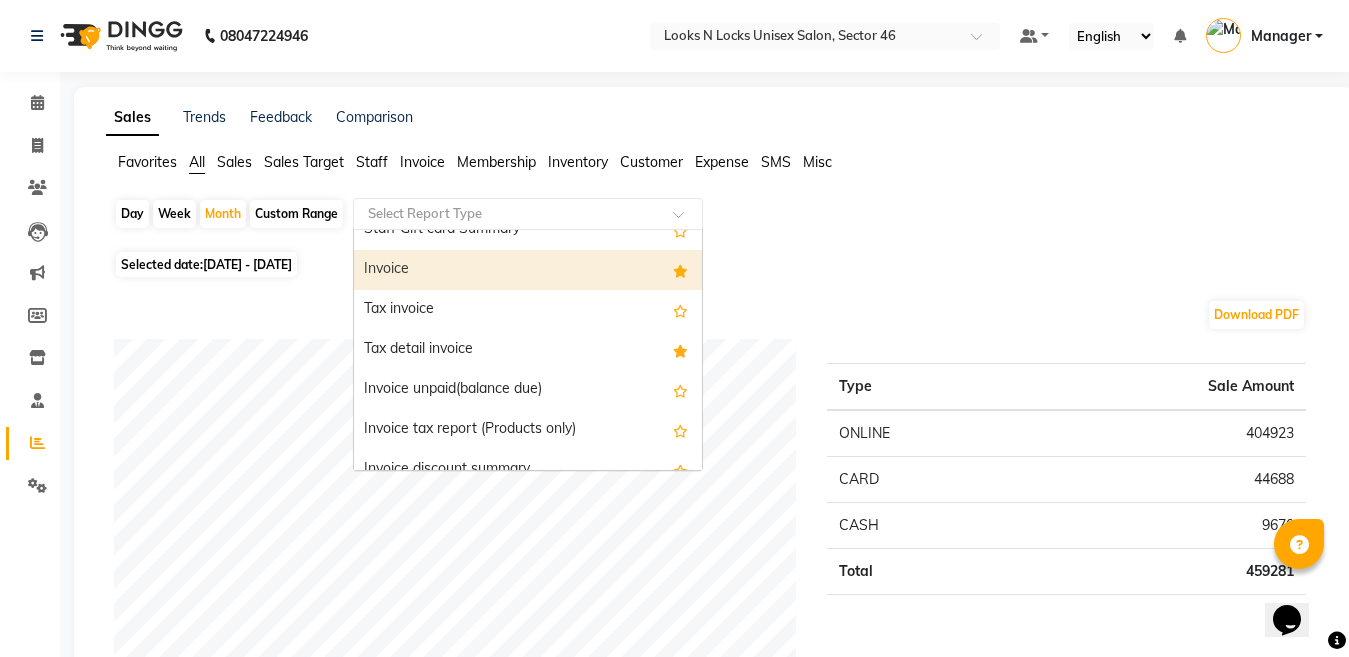 click at bounding box center [680, 271] 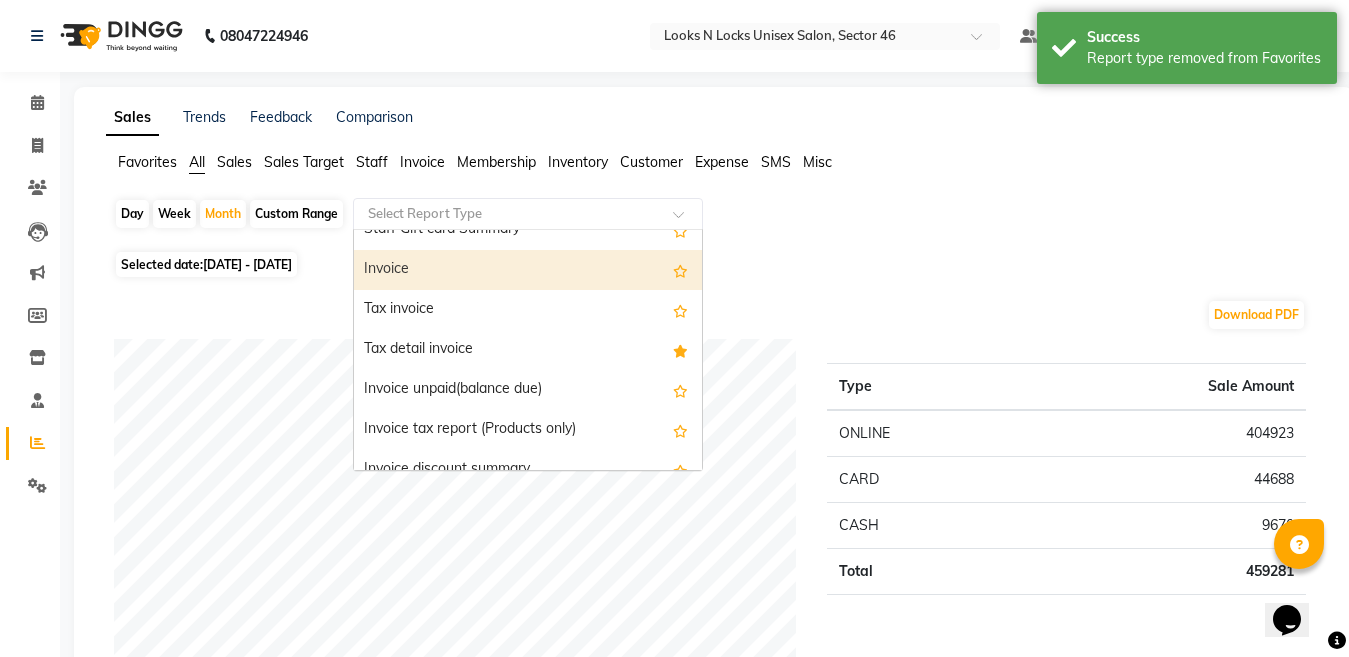 scroll, scrollTop: 100, scrollLeft: 0, axis: vertical 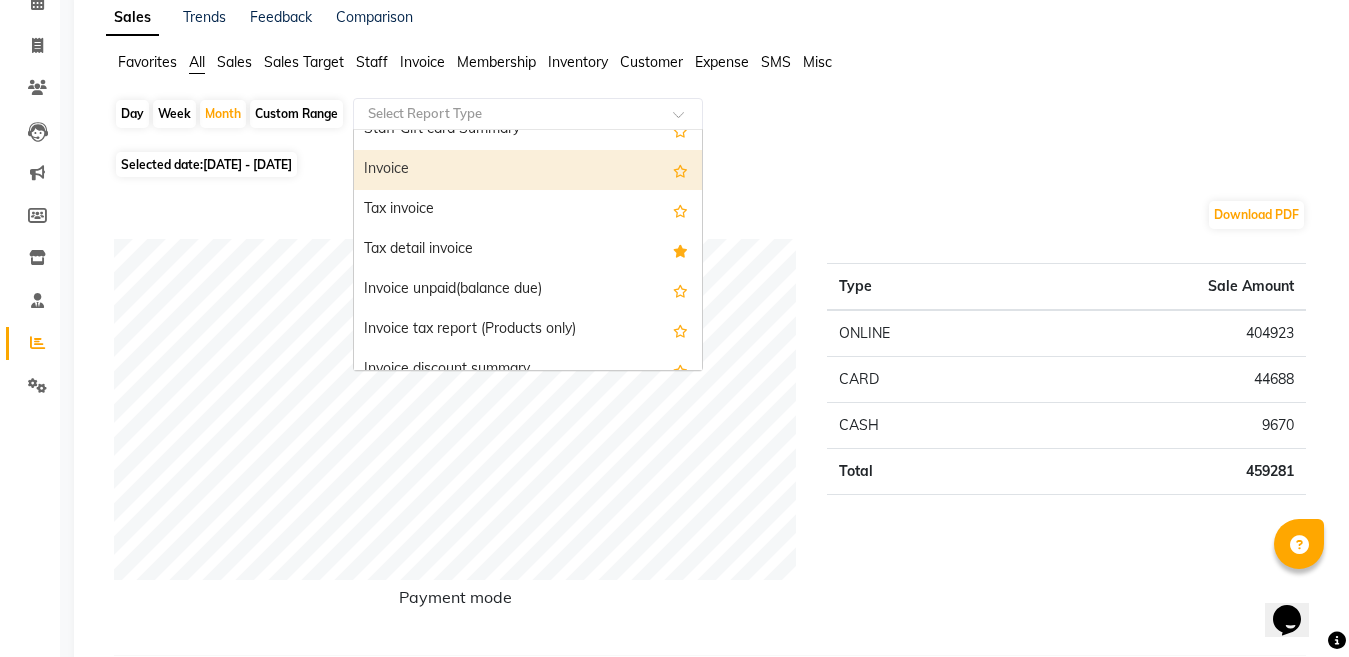 click on "Invoice" at bounding box center [528, 170] 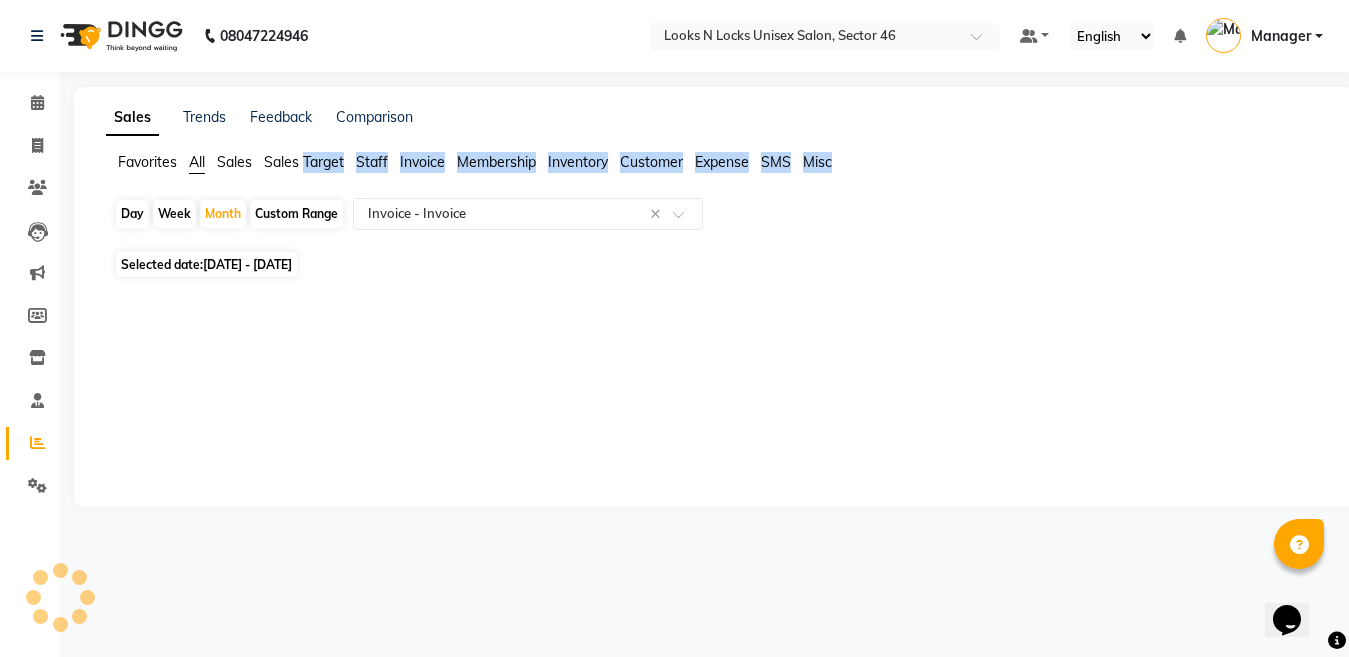scroll, scrollTop: 0, scrollLeft: 0, axis: both 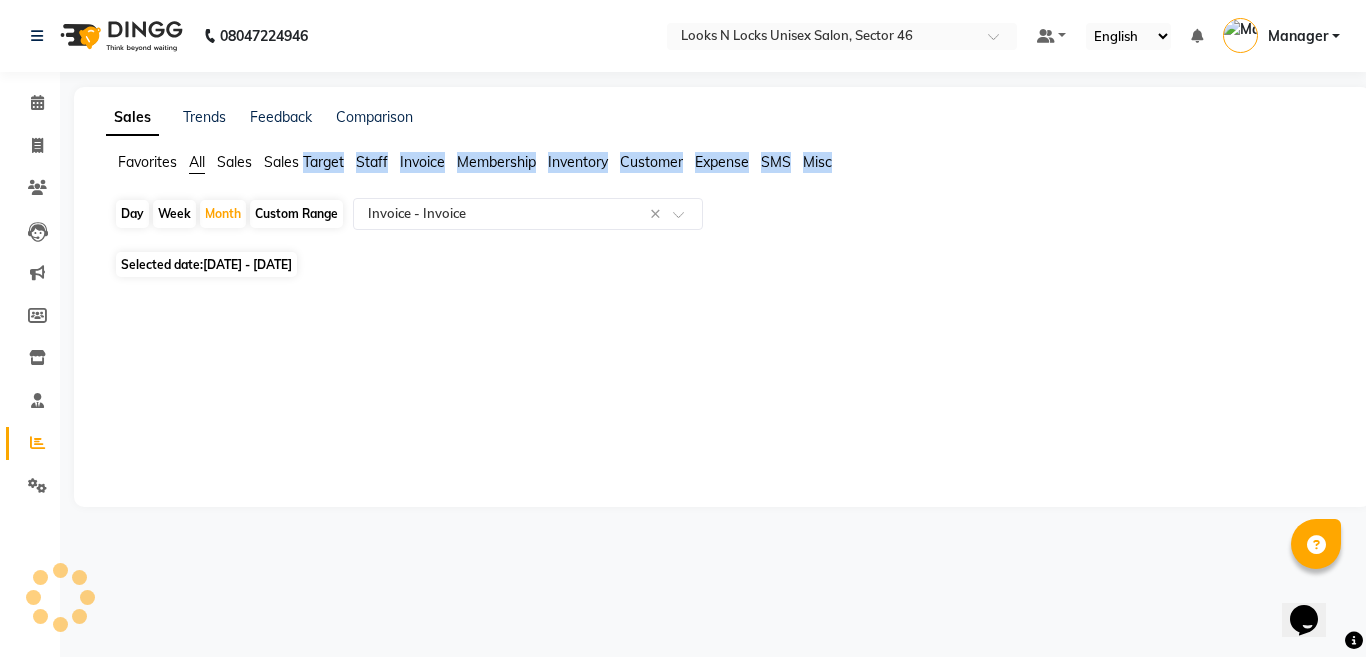 select on "full_report" 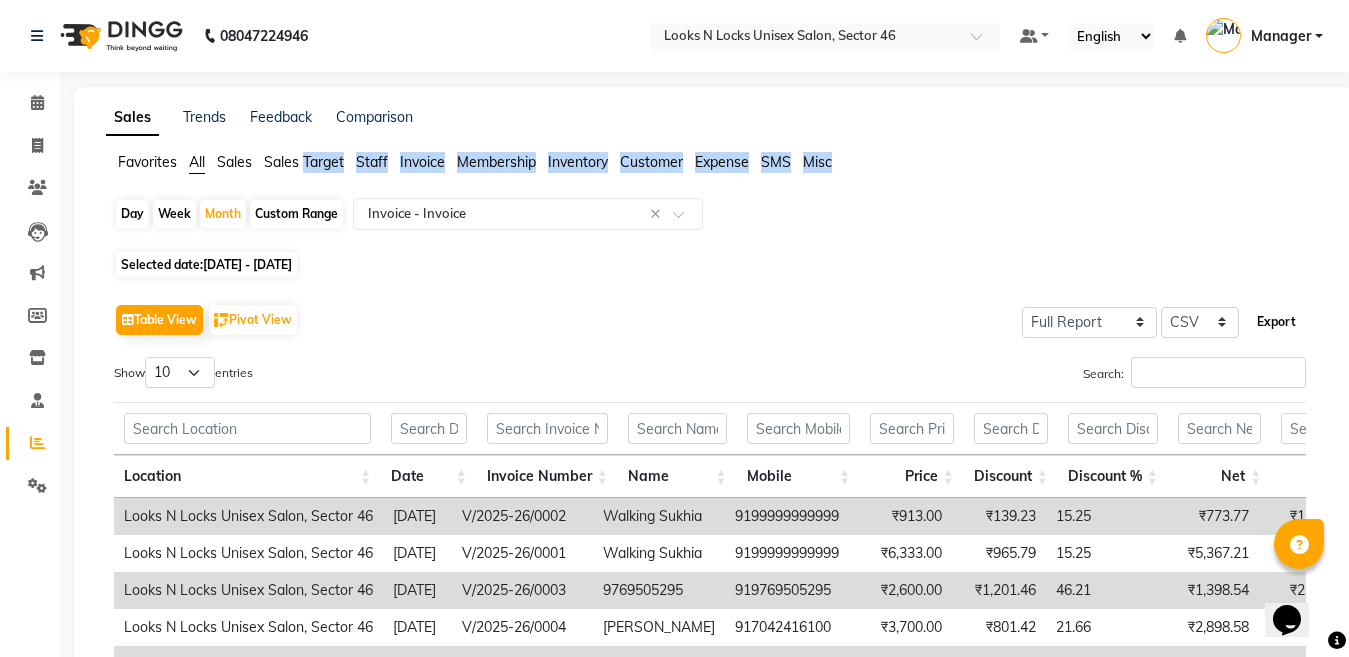 click on "Export" 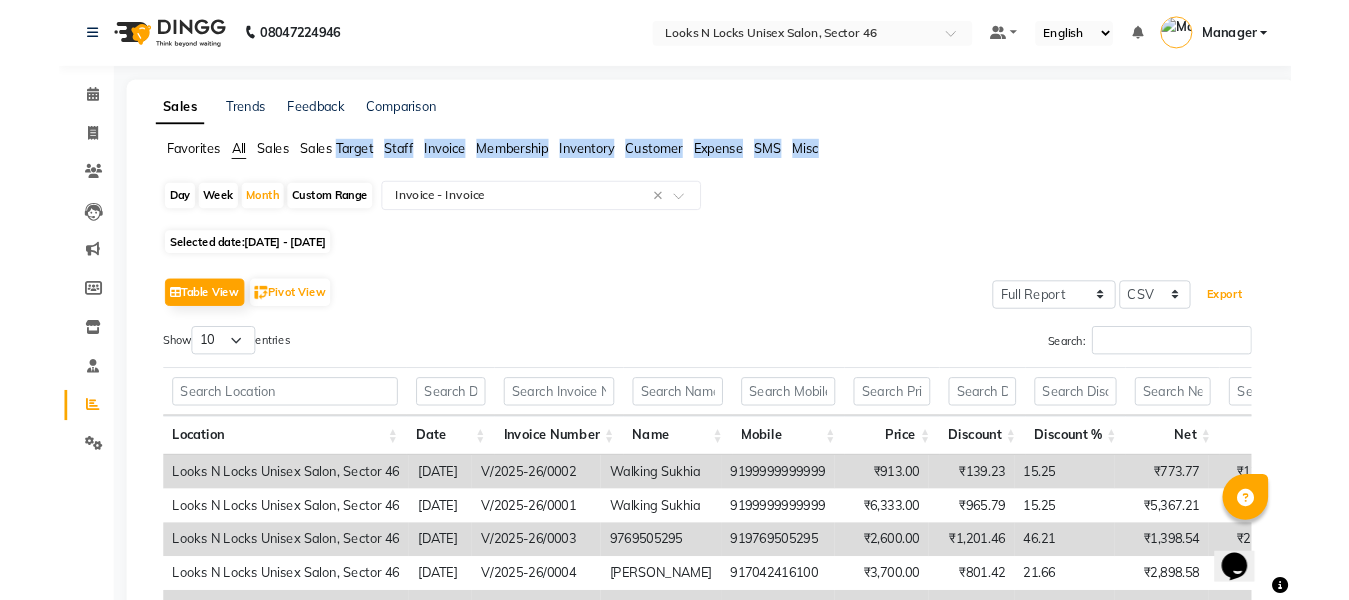 scroll, scrollTop: 396, scrollLeft: 0, axis: vertical 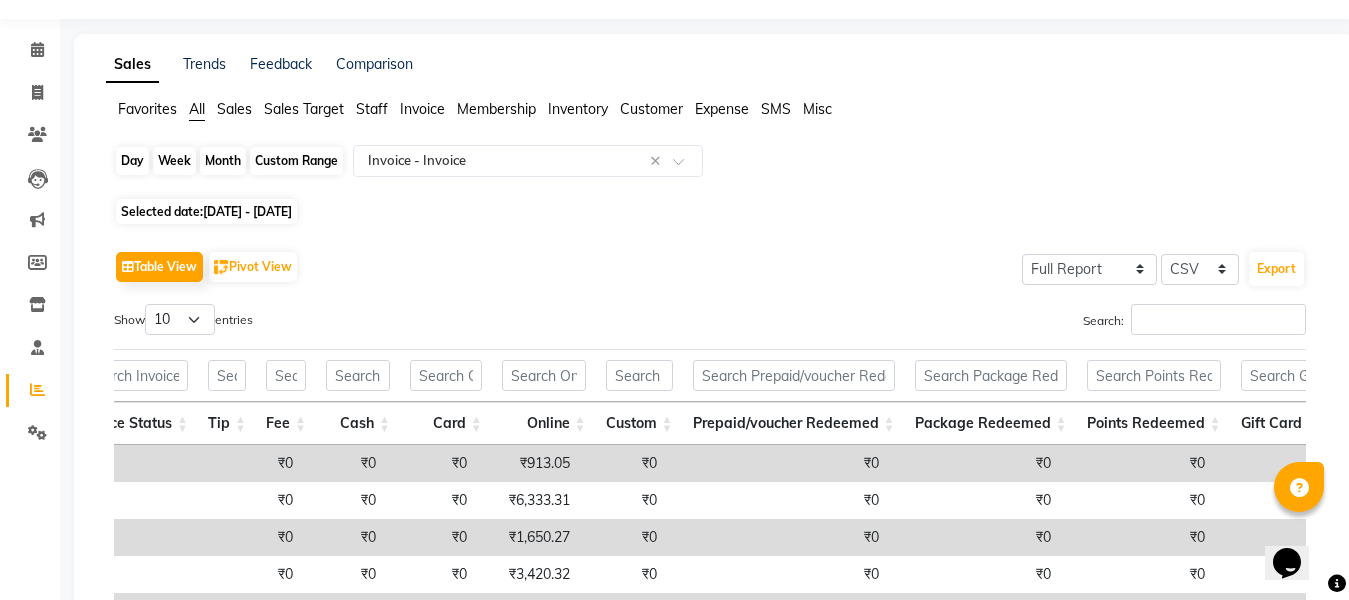 click on "Month" 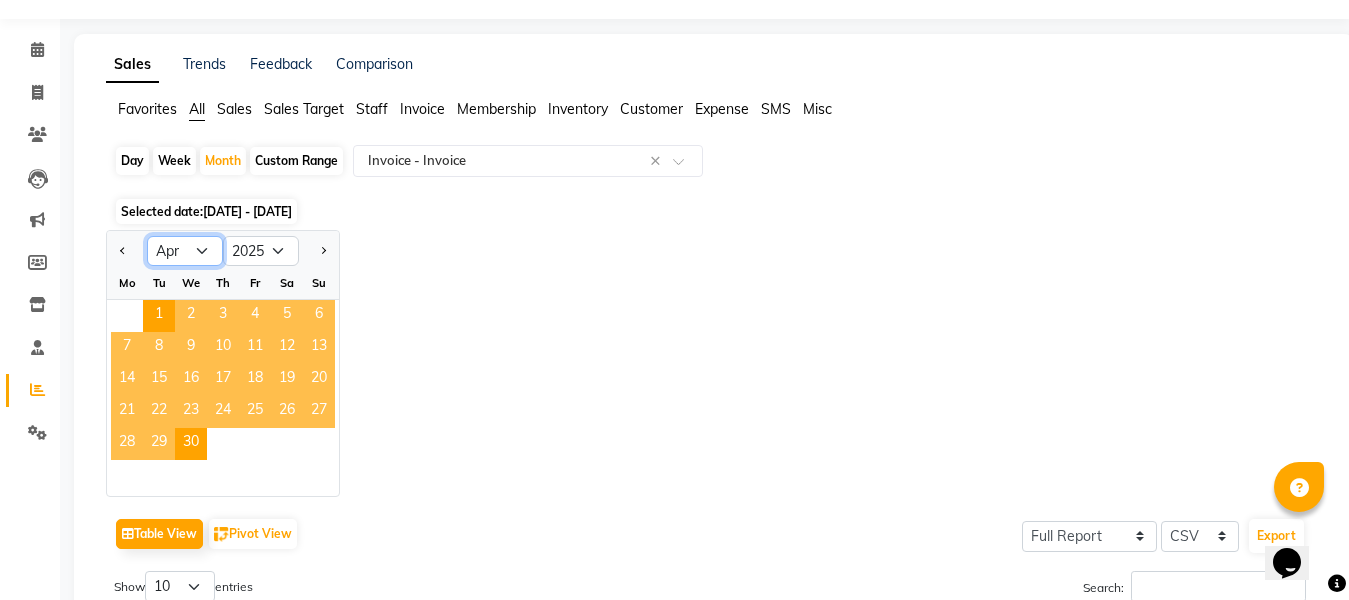 click on "Jan Feb Mar Apr May Jun Jul Aug Sep Oct Nov Dec" 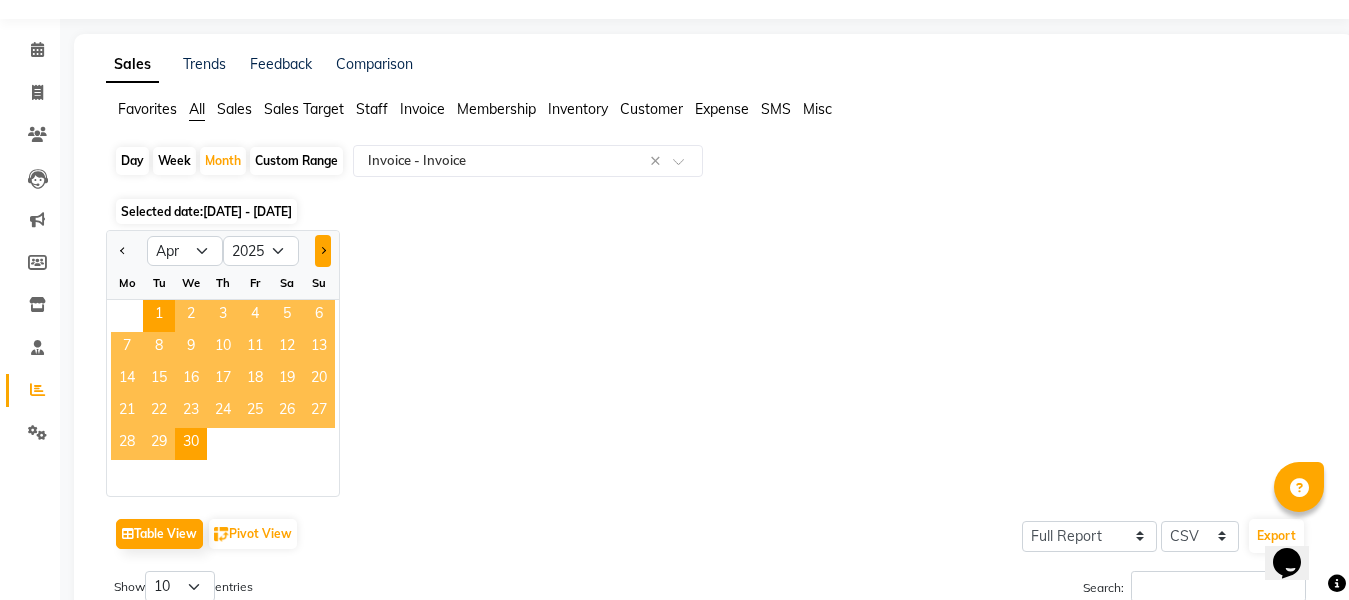 click 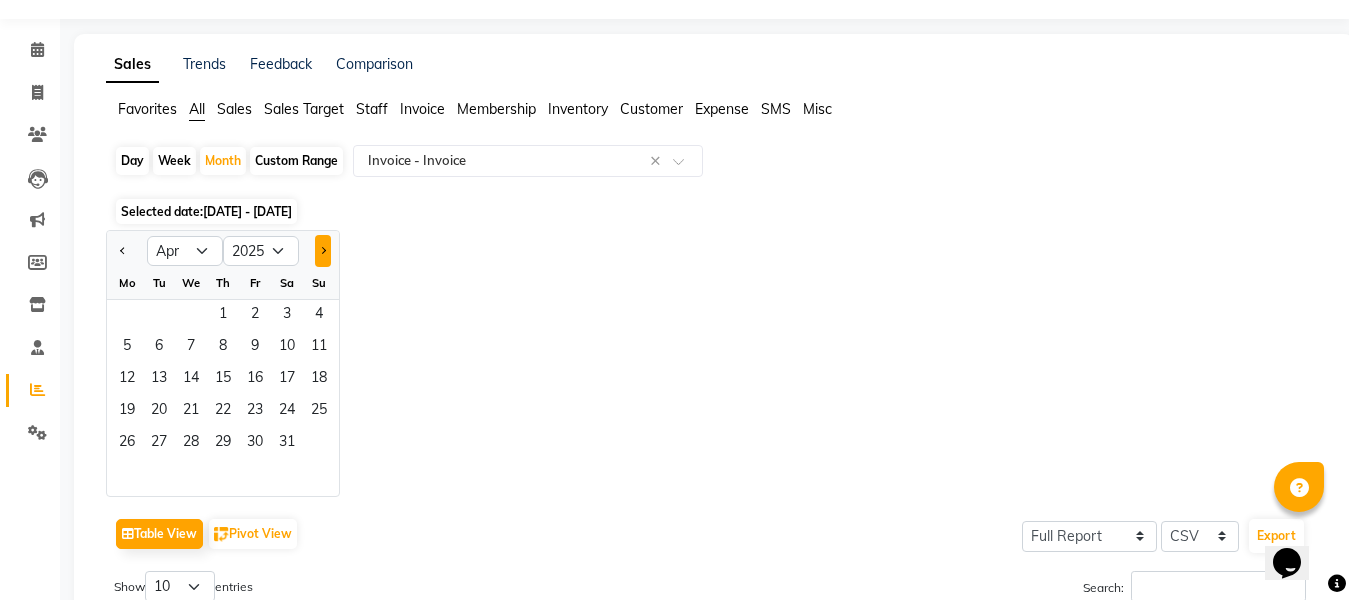 select on "5" 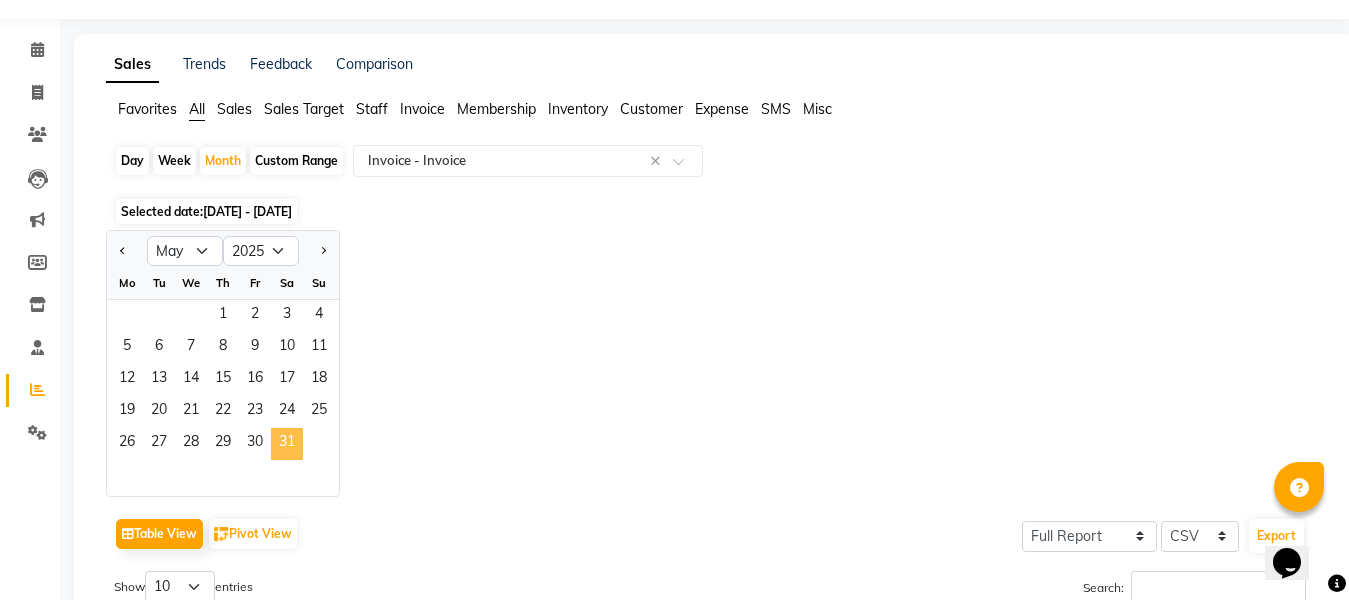 click on "31" 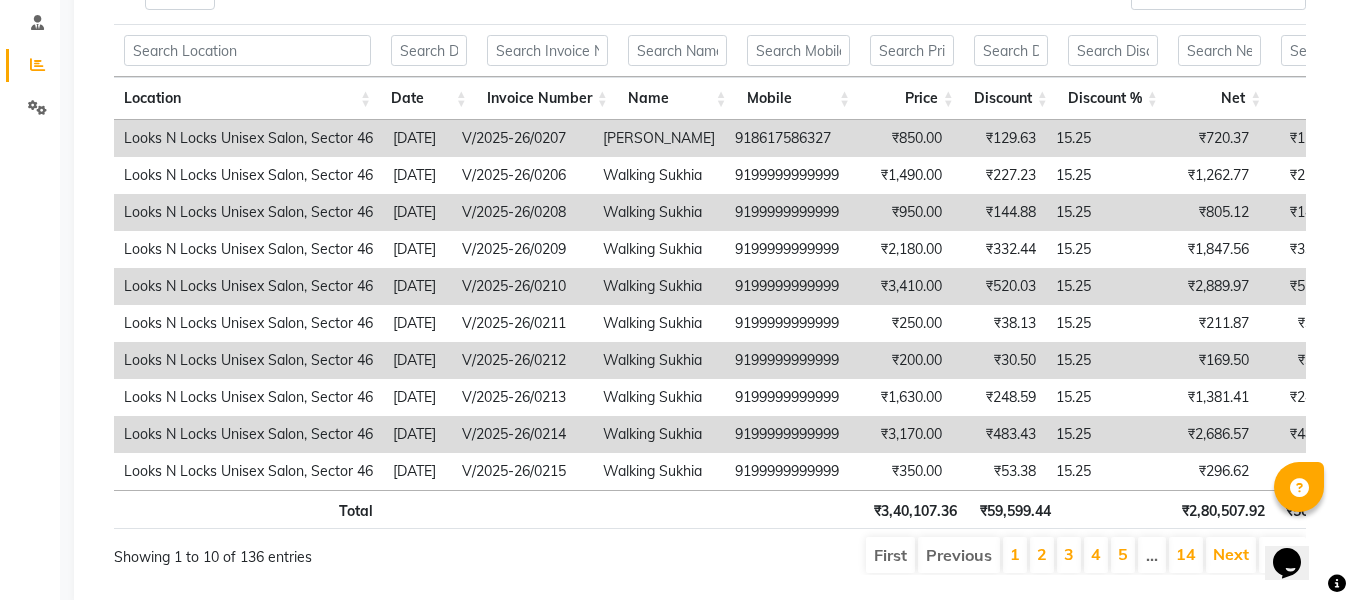 scroll, scrollTop: 78, scrollLeft: 0, axis: vertical 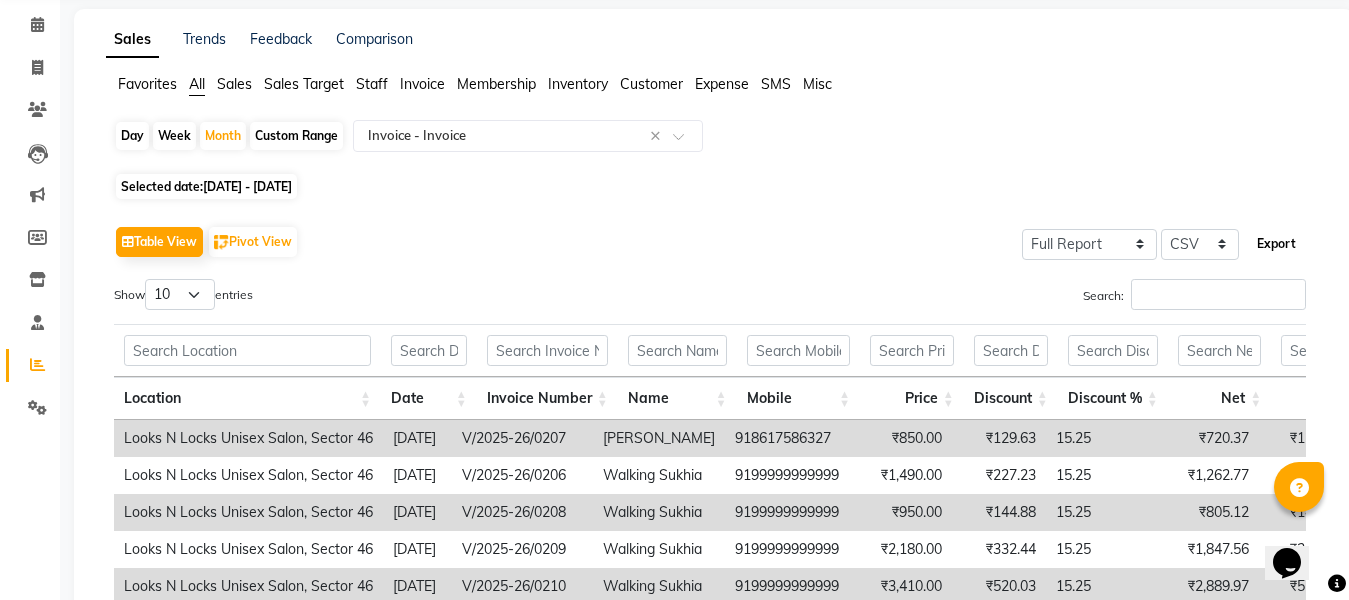 click on "Export" 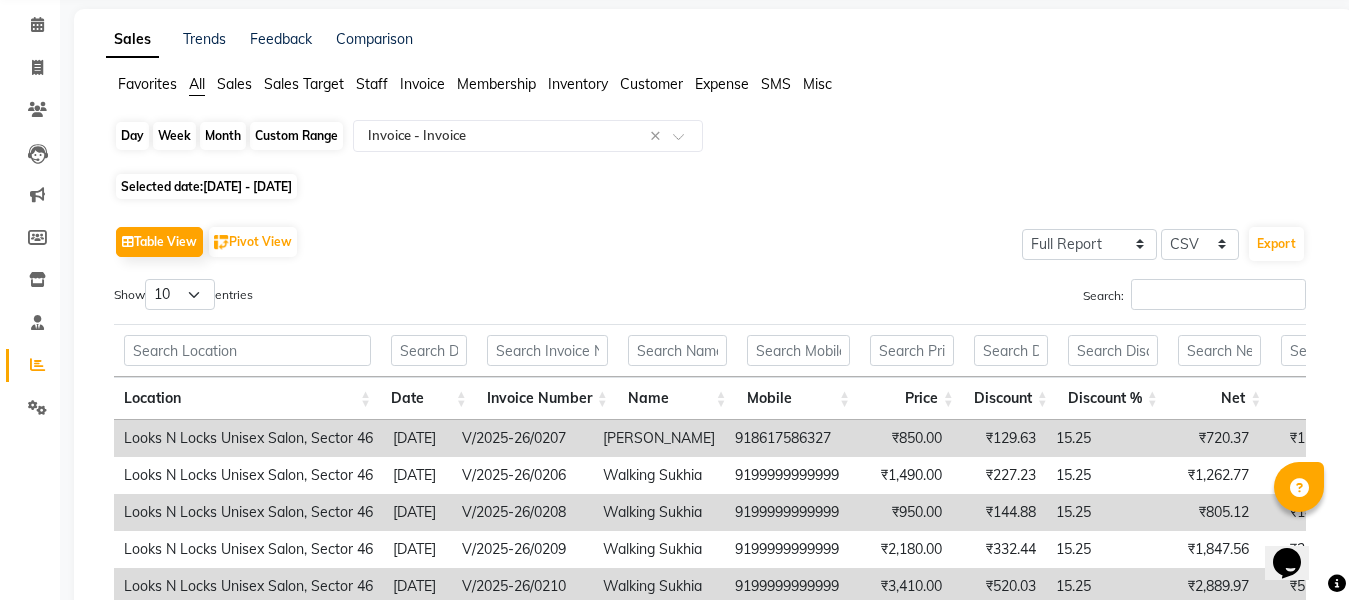click on "Month" 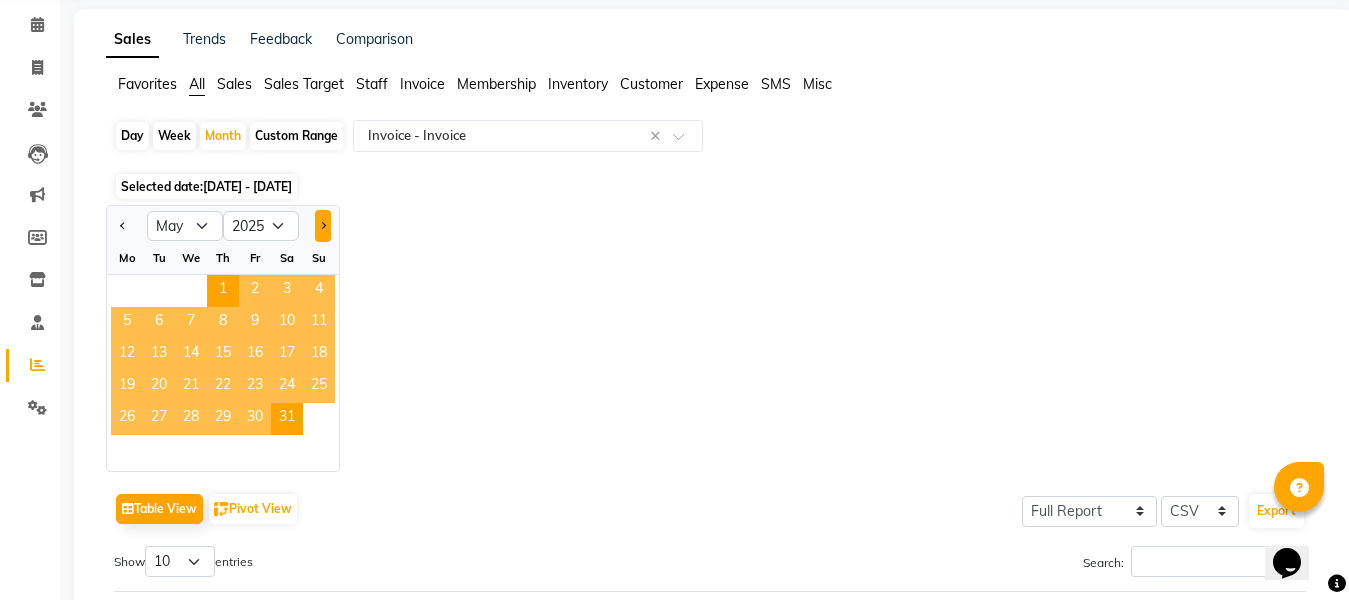 click 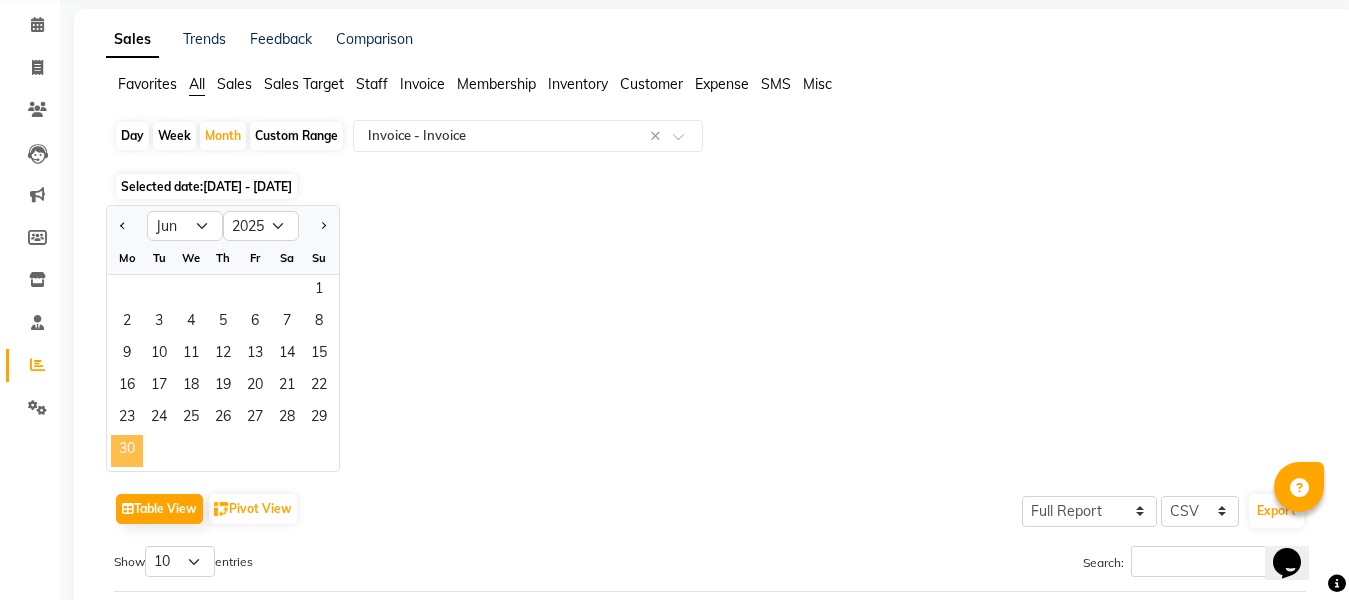 click on "30" 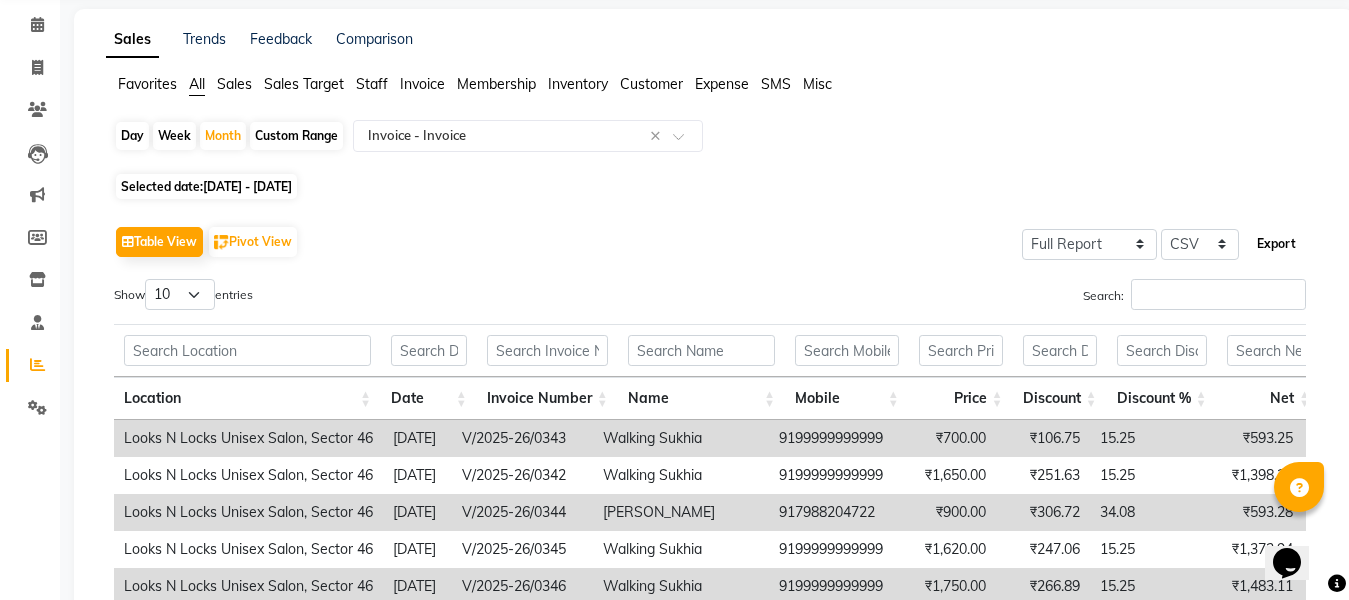 click on "Export" 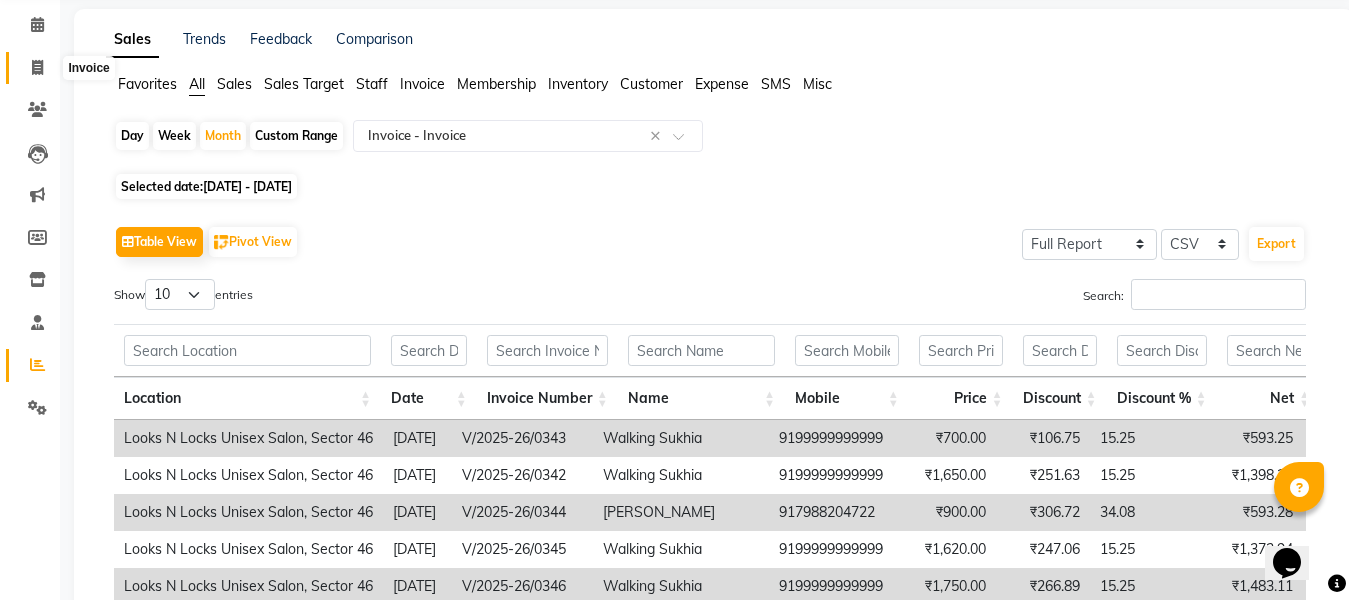 click 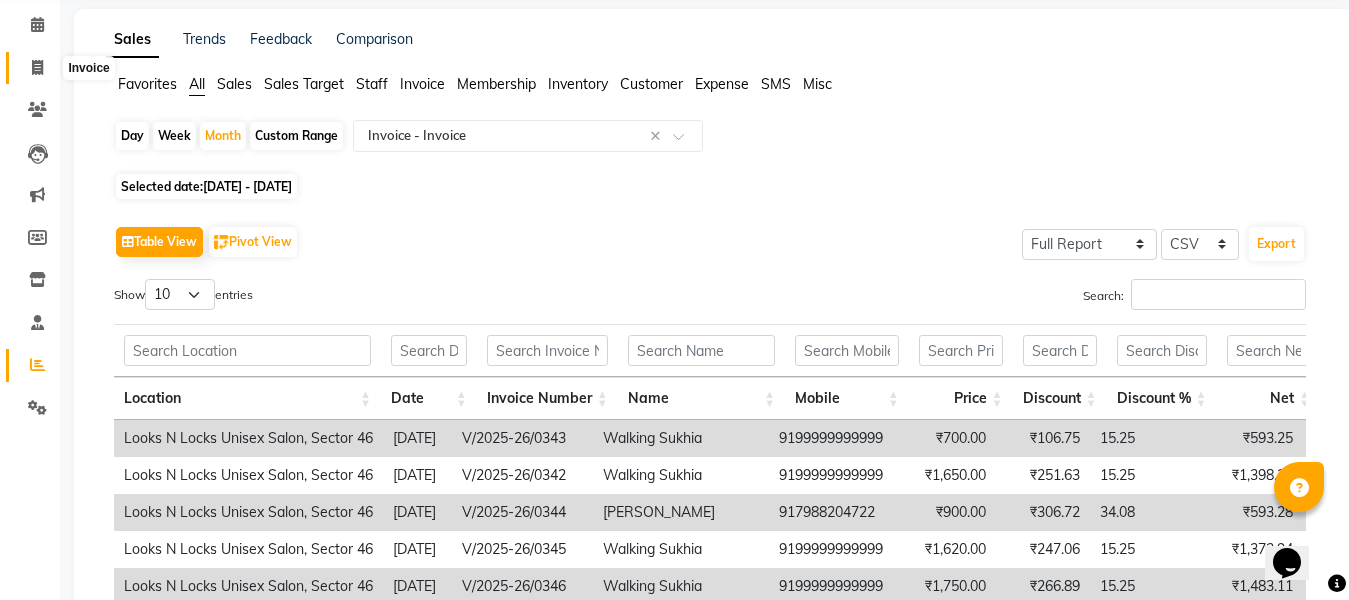 select on "service" 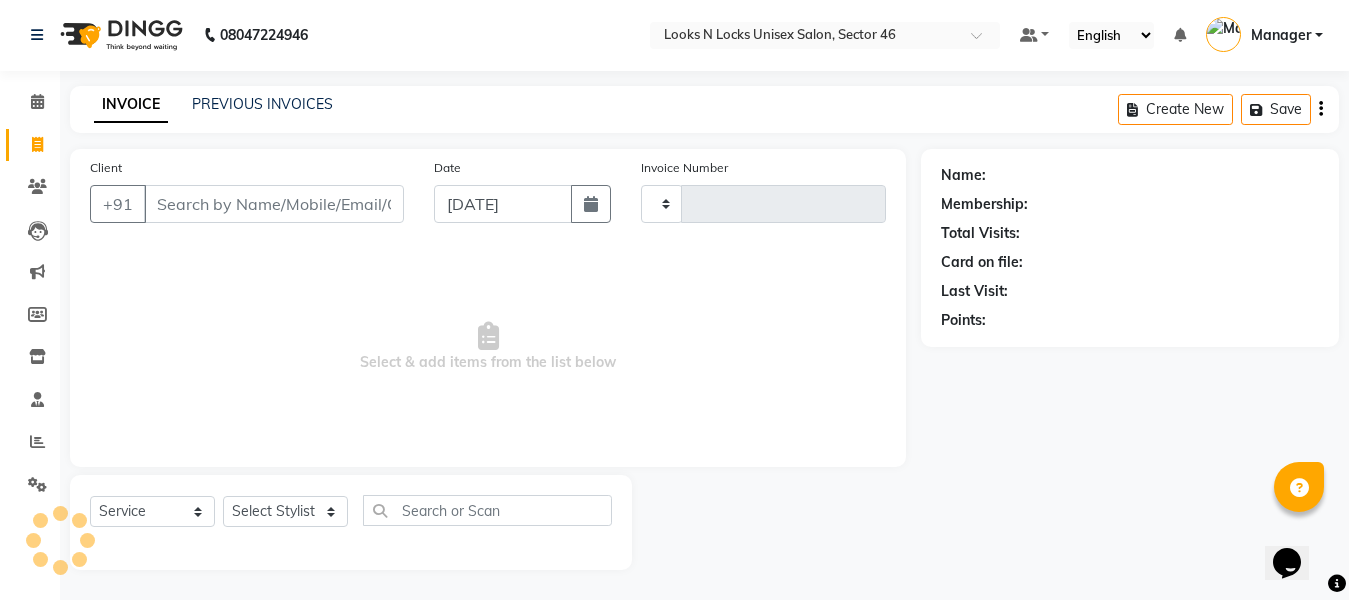 scroll, scrollTop: 1, scrollLeft: 0, axis: vertical 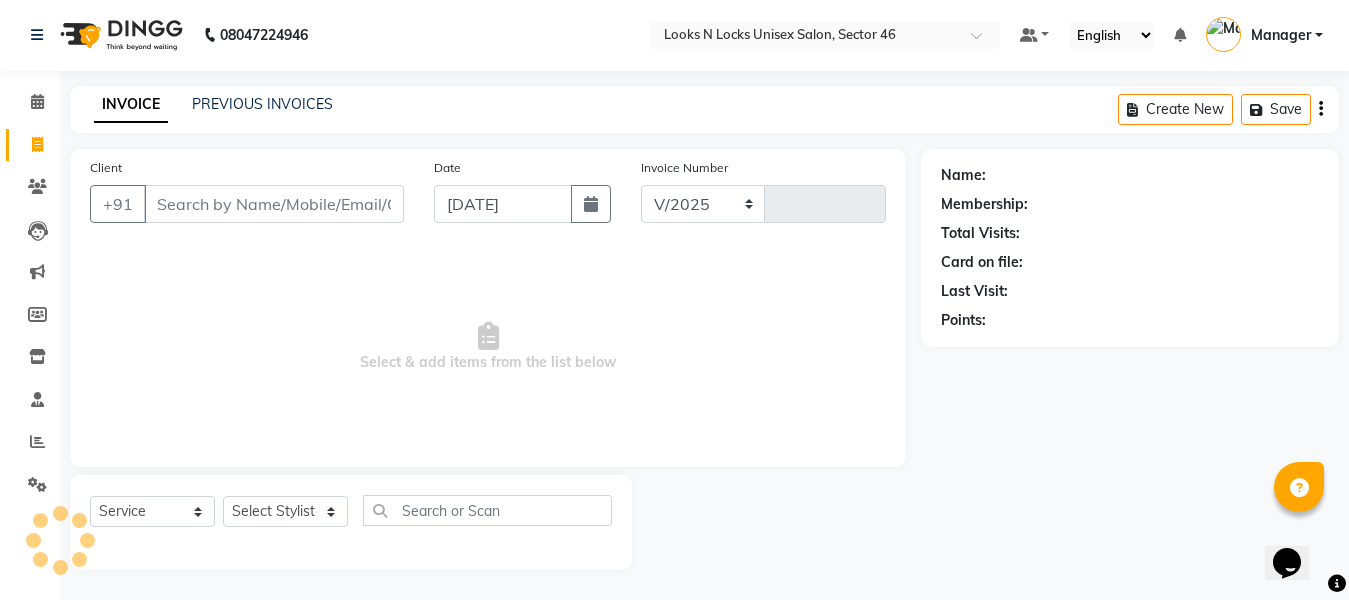select on "3904" 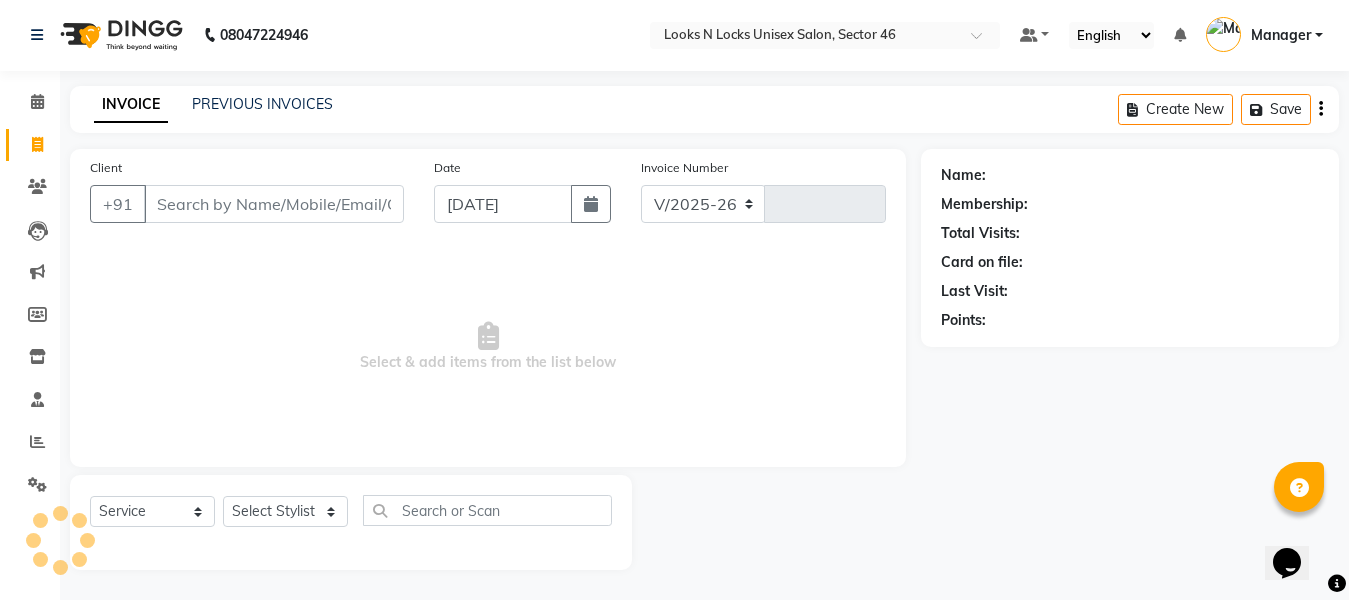 type on "0539" 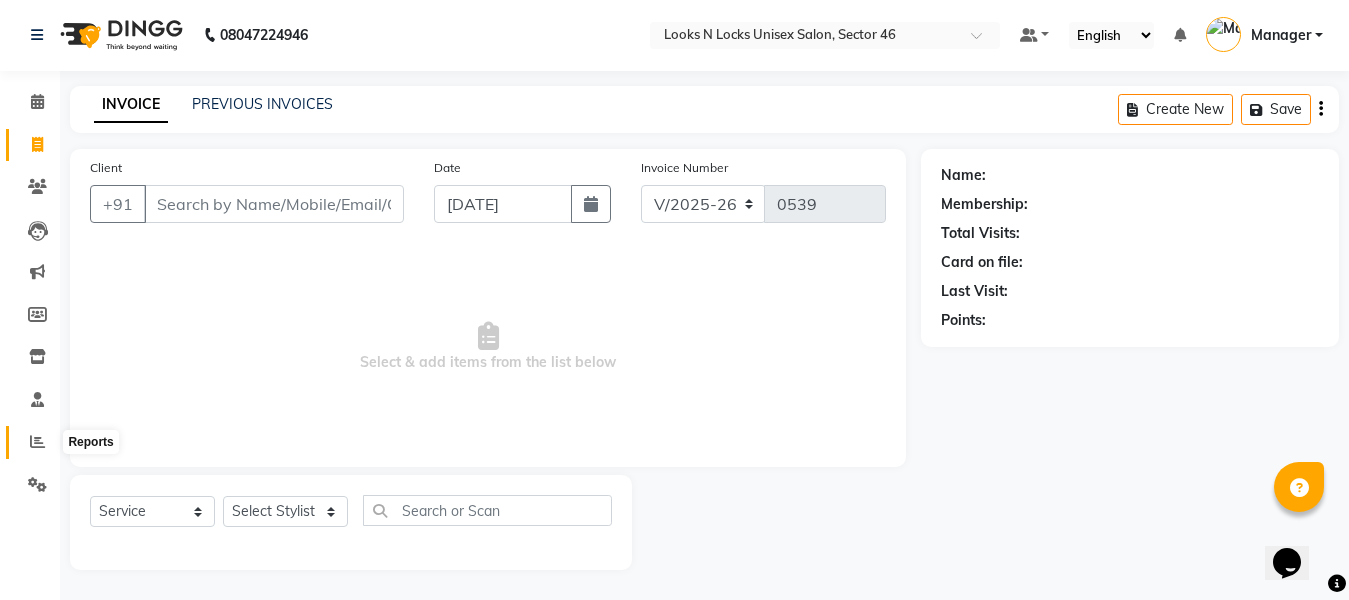 click 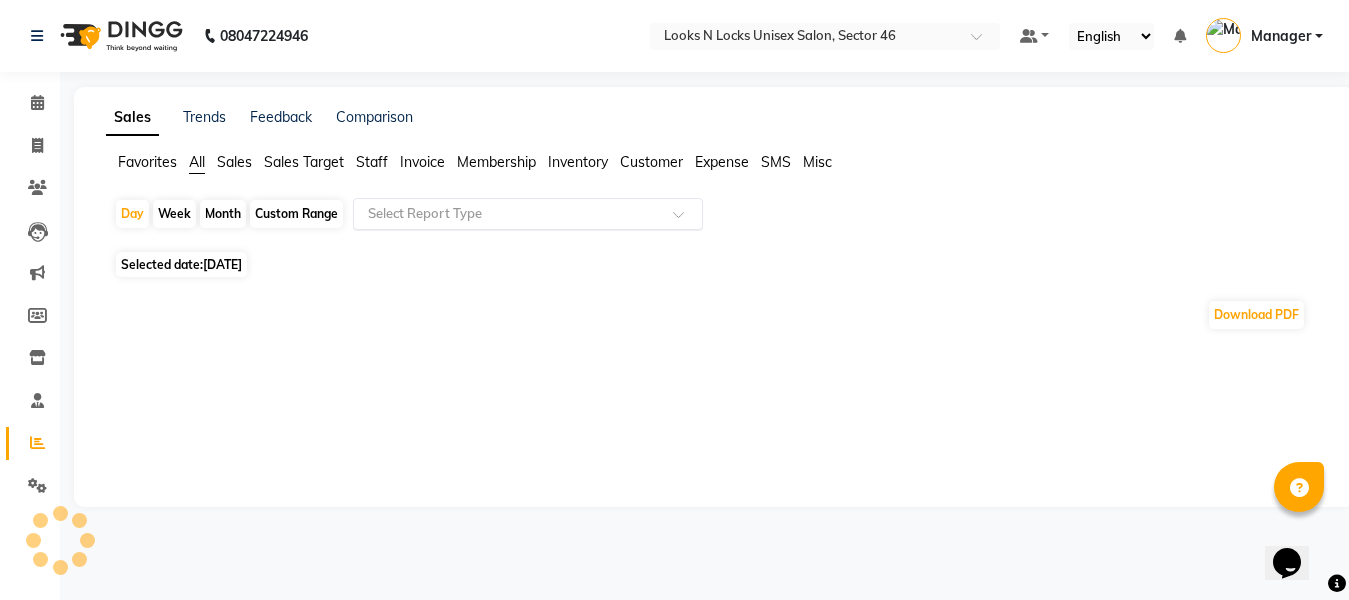 scroll, scrollTop: 0, scrollLeft: 0, axis: both 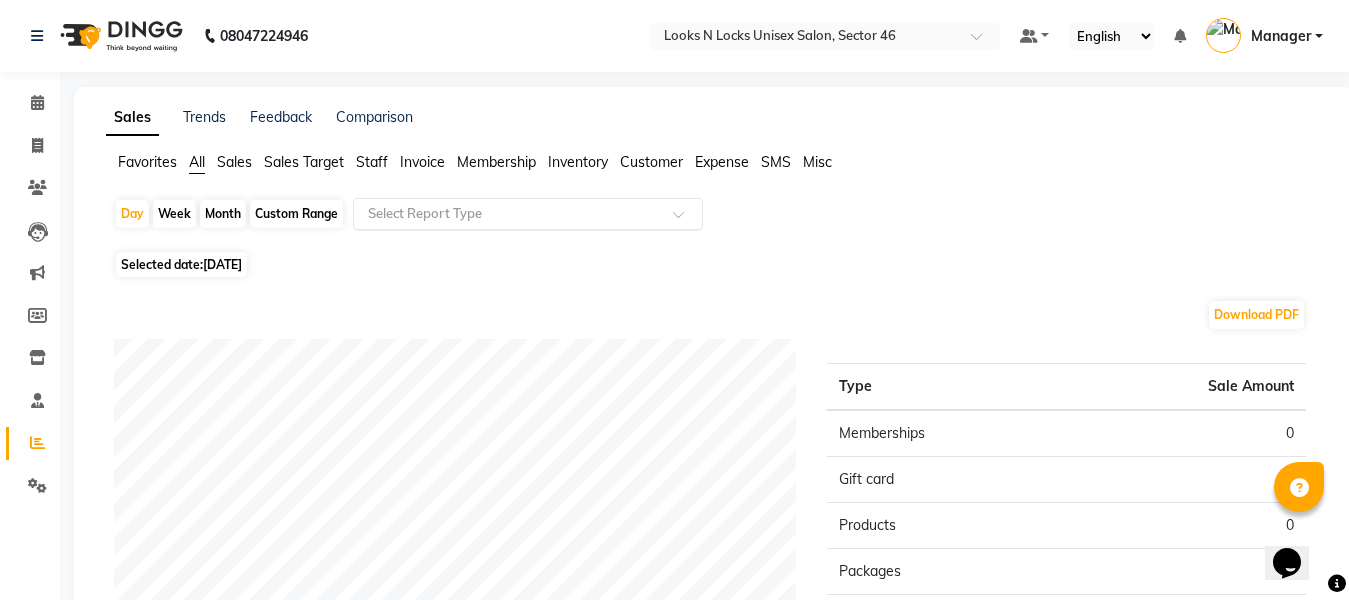 click 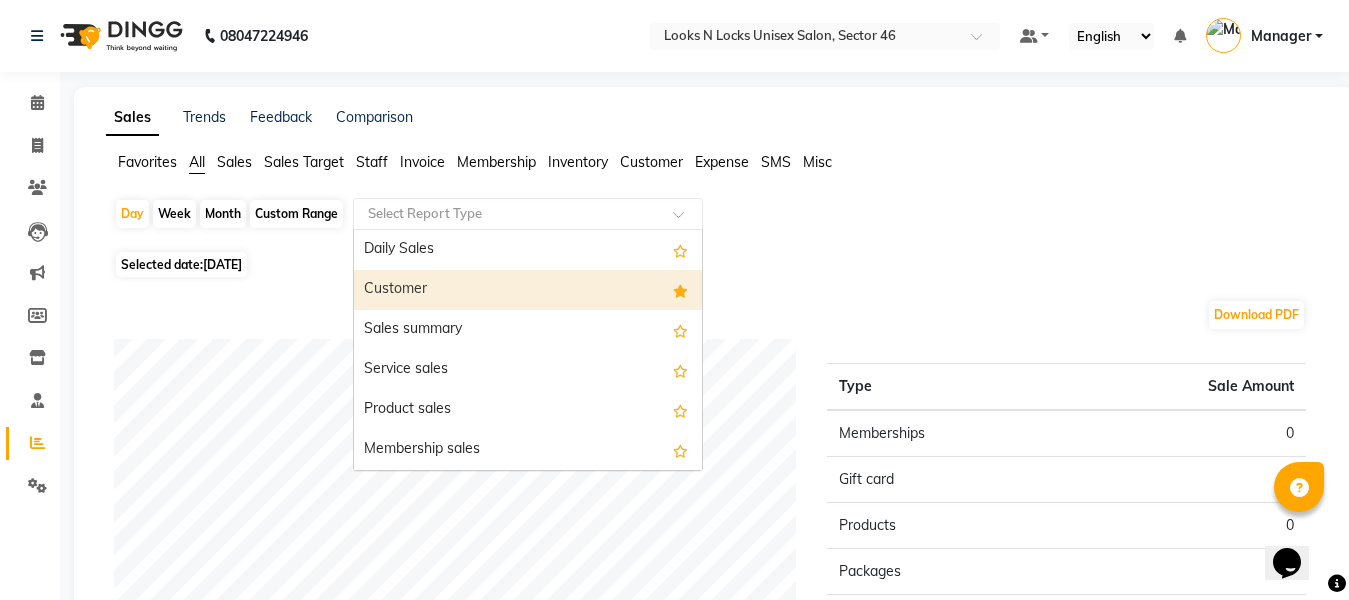 click at bounding box center (680, 291) 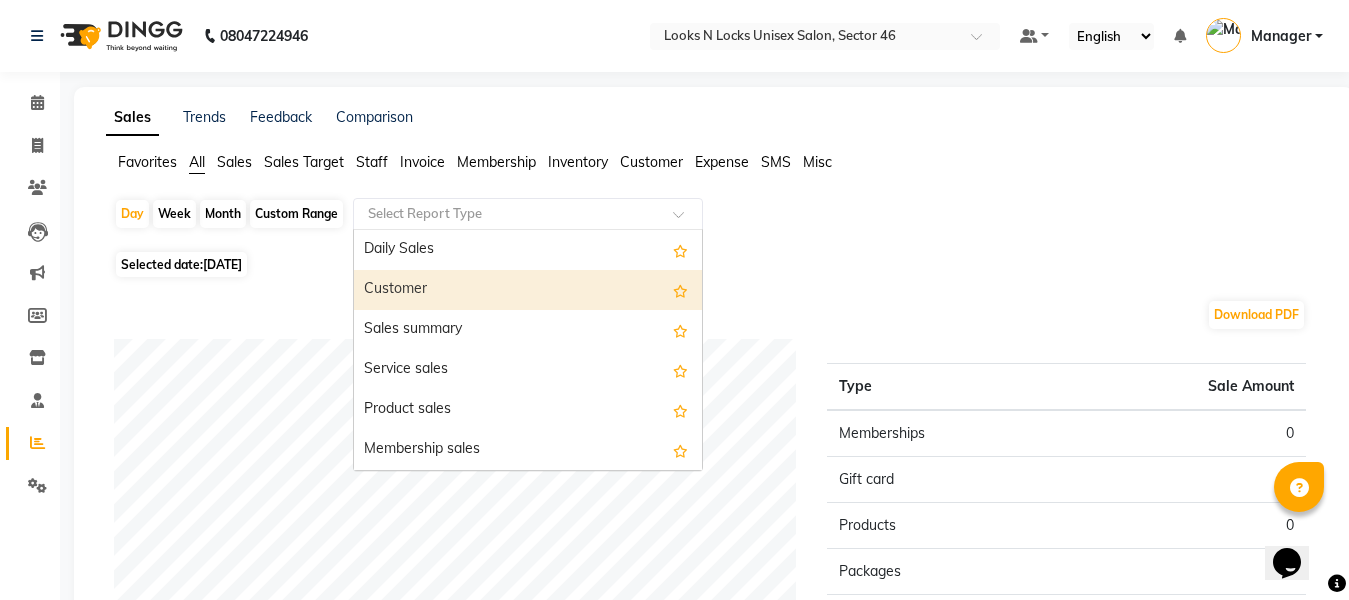 click on "Customer" at bounding box center [528, 290] 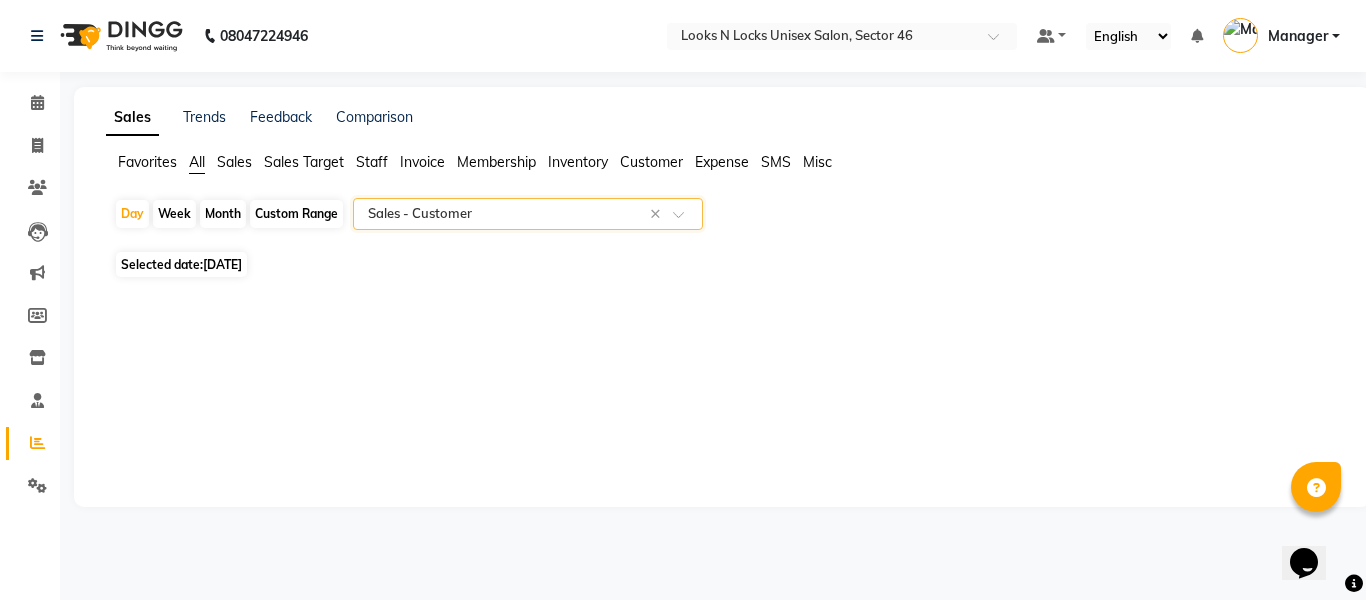 click on "Selected date:  11-07-2025" 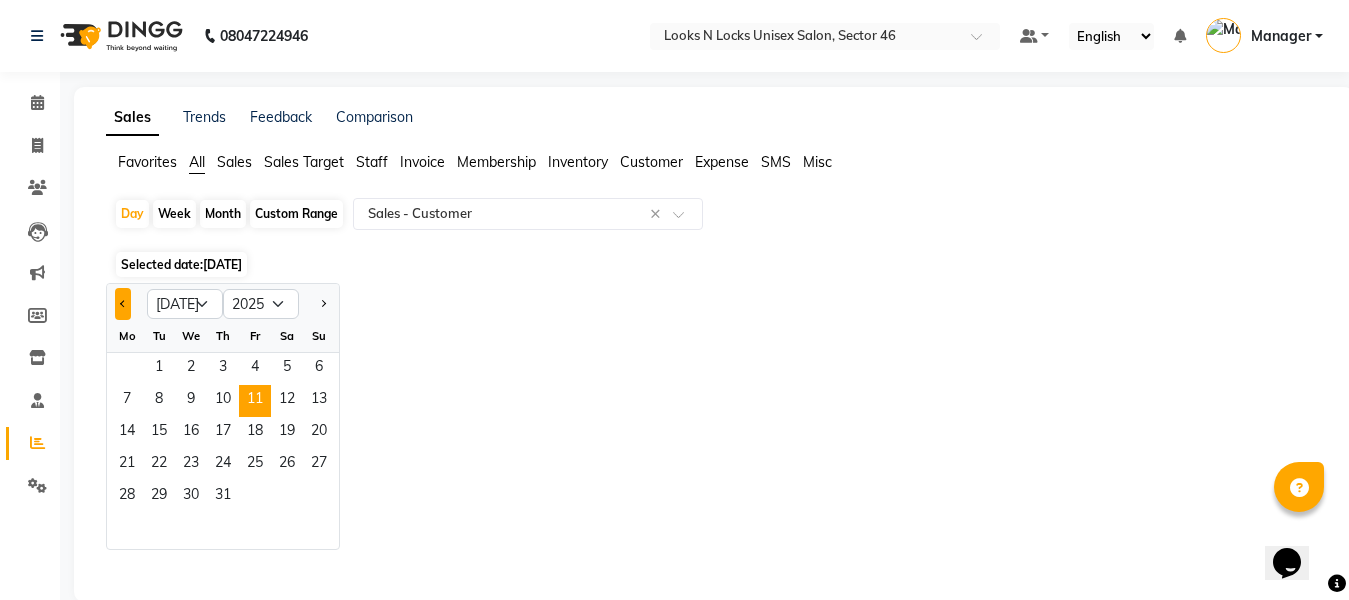 click 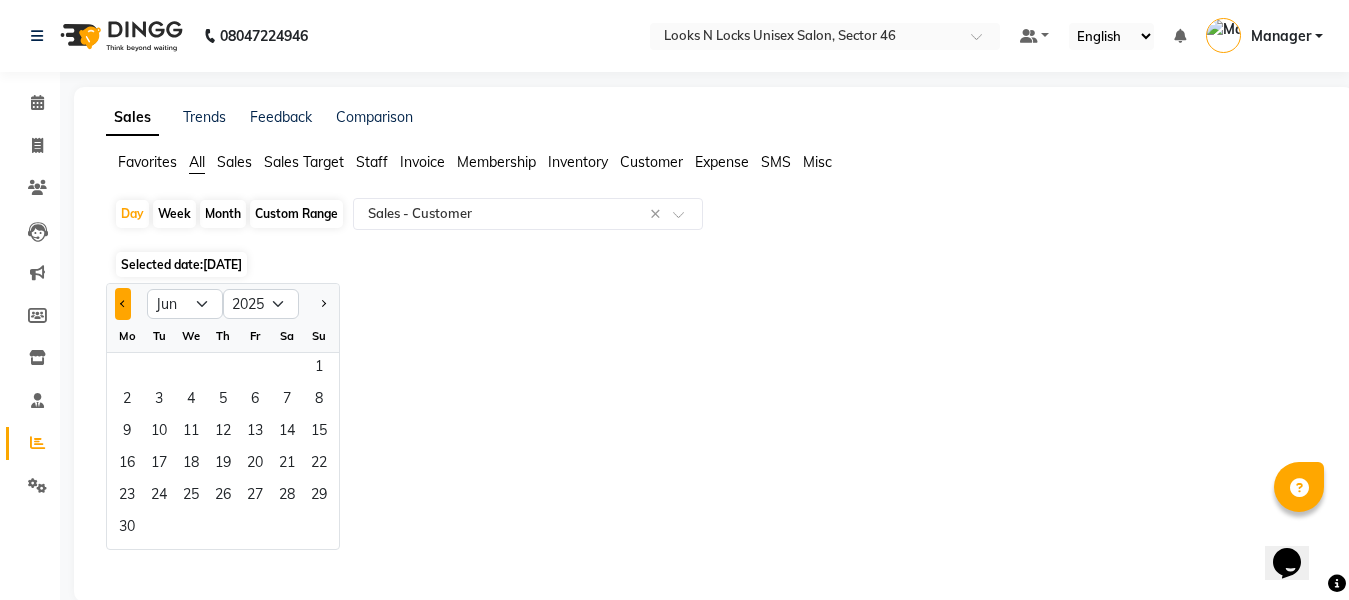 click 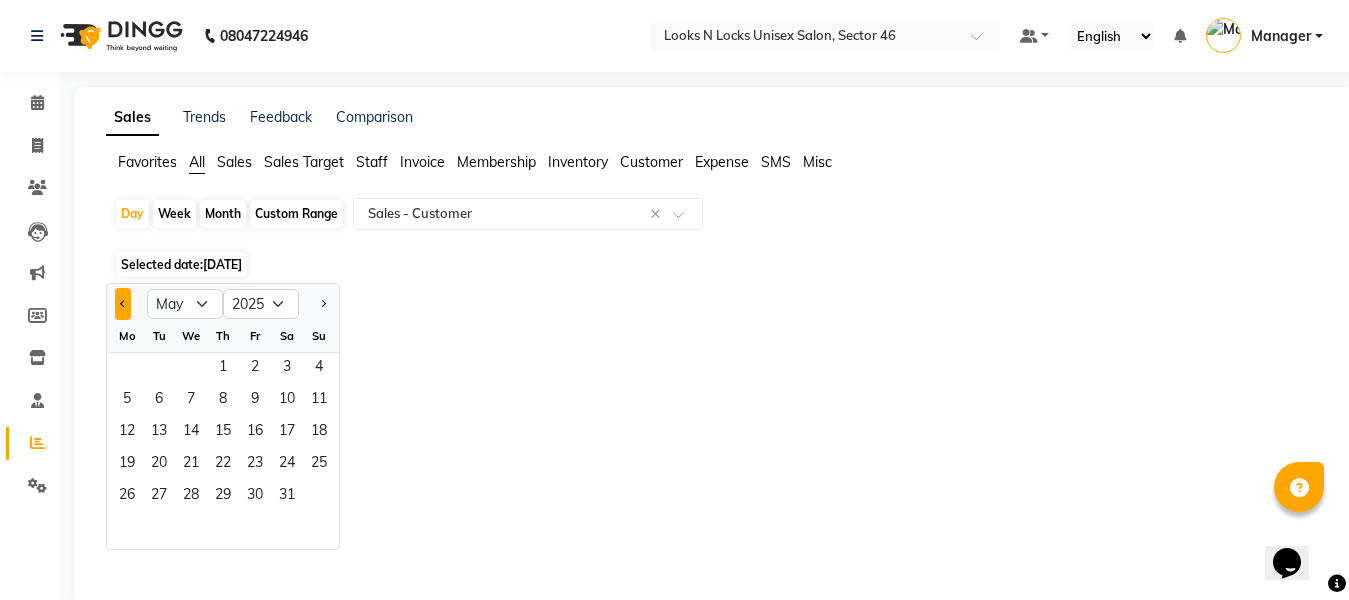 click 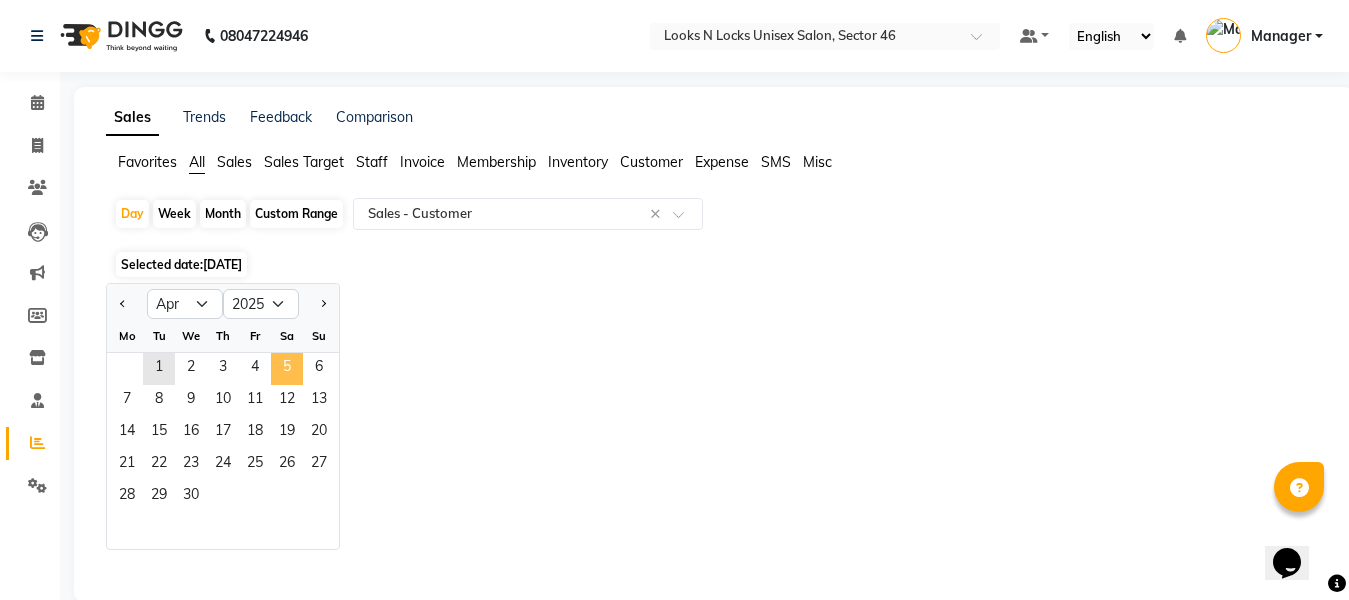 click on "5" 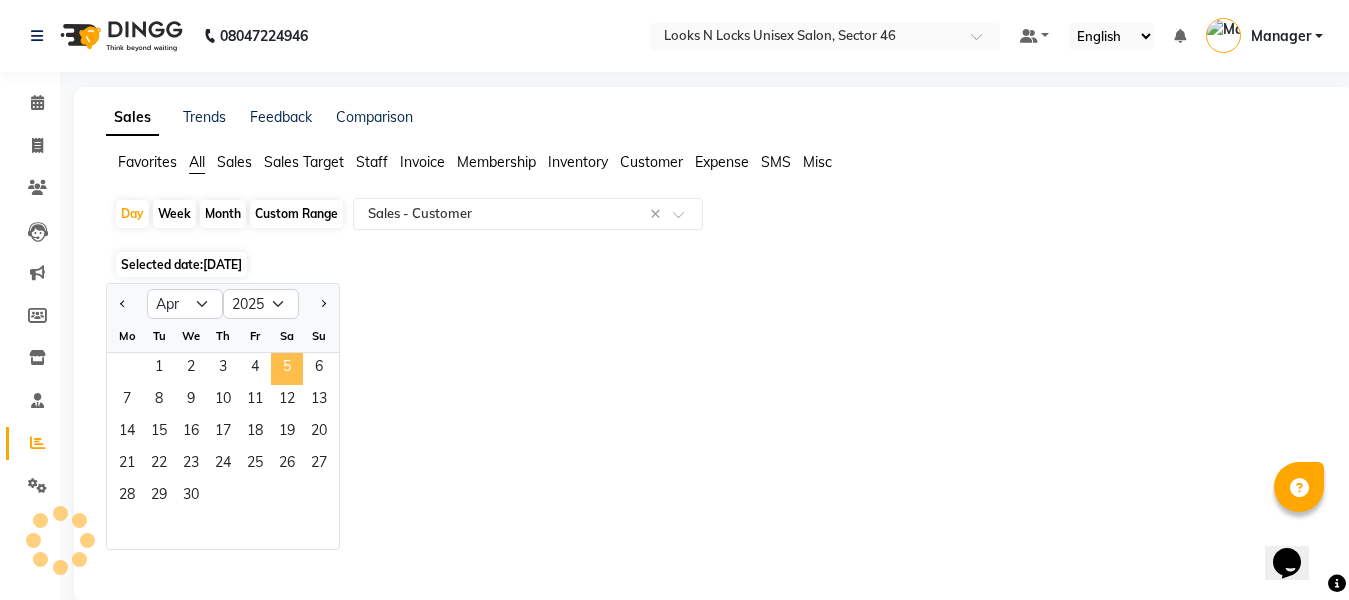select on "full_report" 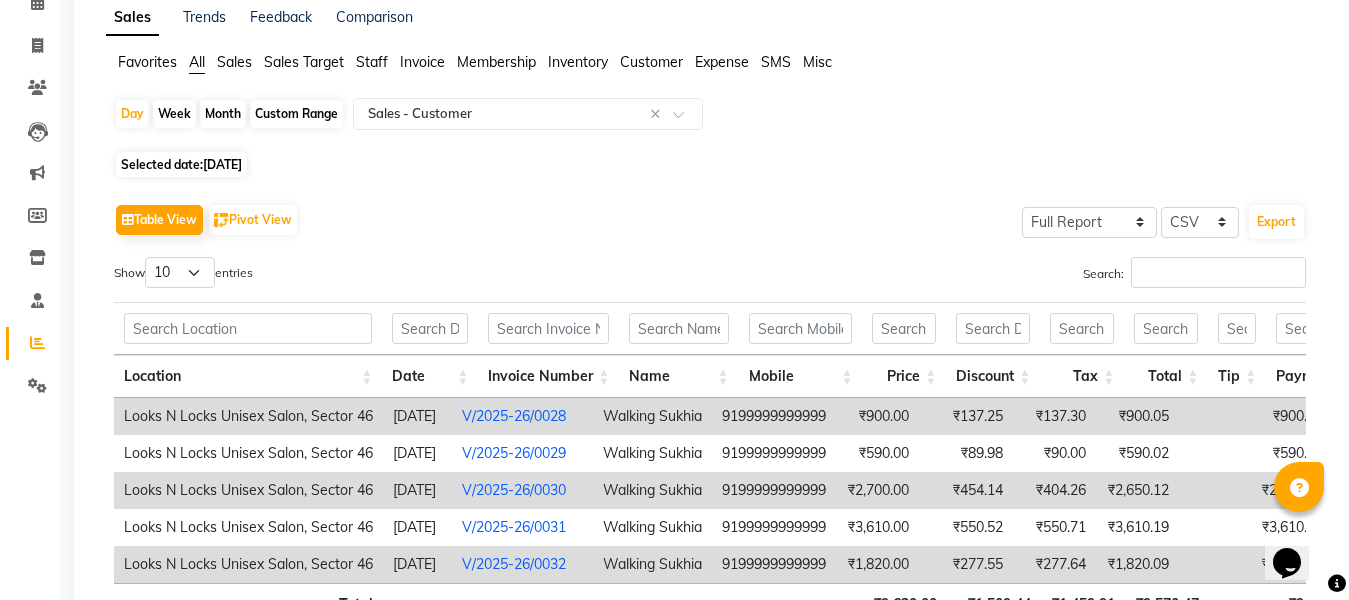 scroll, scrollTop: 200, scrollLeft: 0, axis: vertical 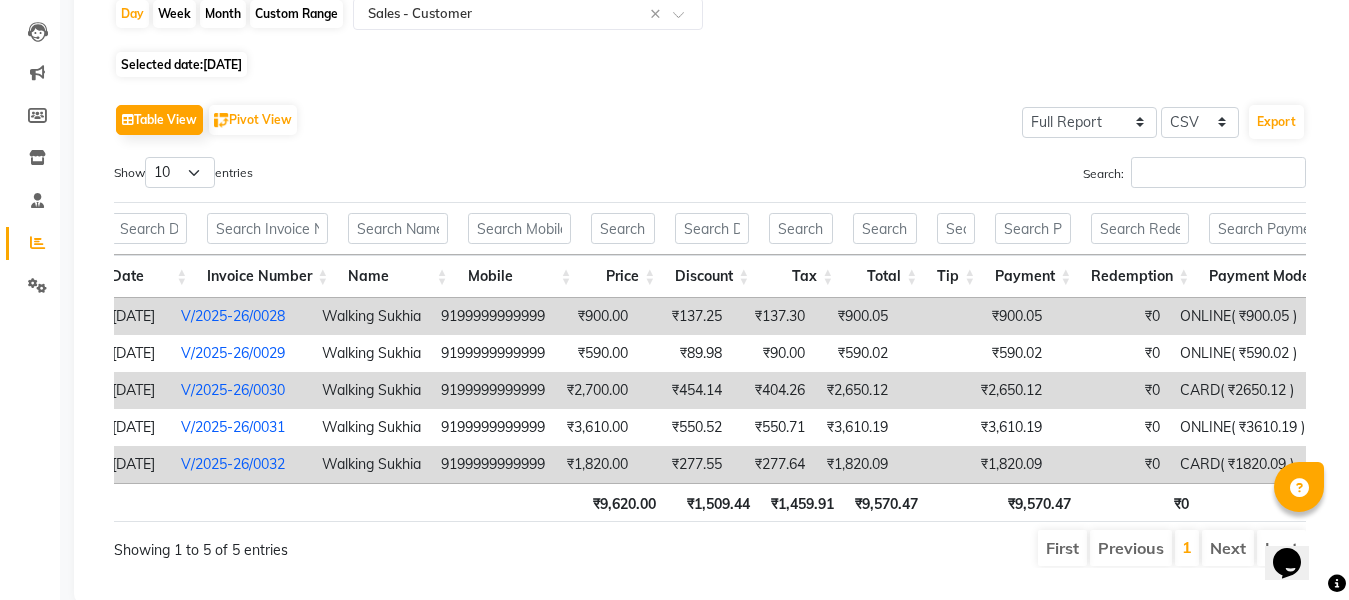 click on "05-04-2025" 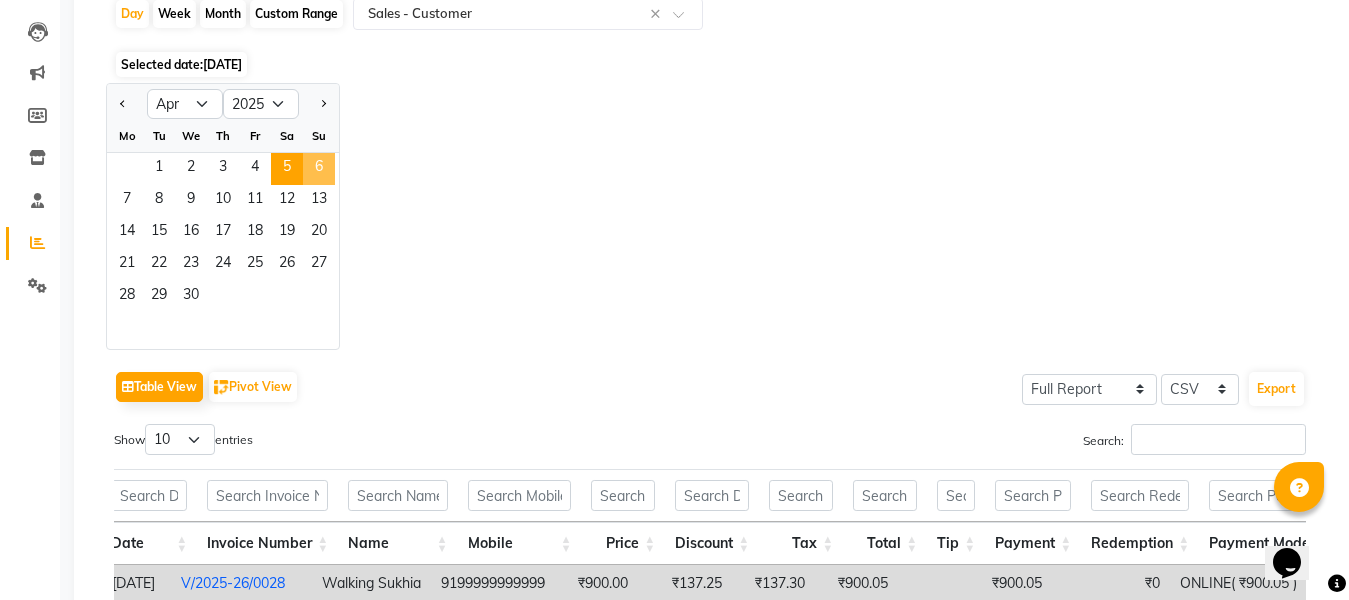 click on "6" 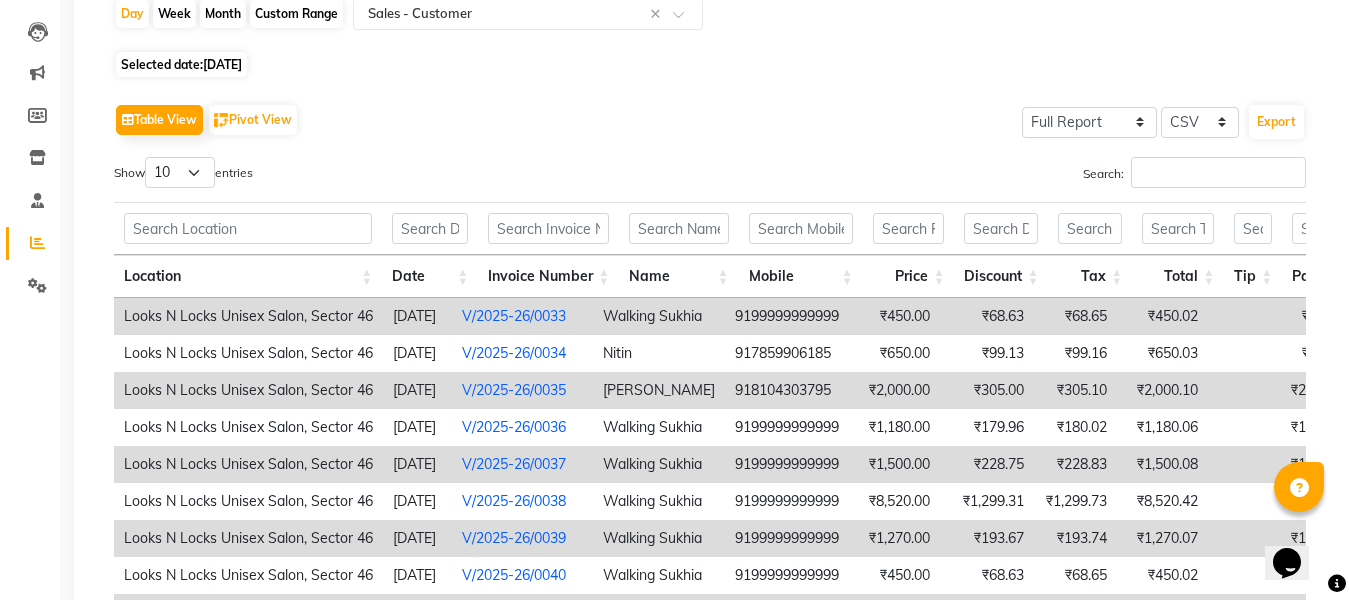 scroll, scrollTop: 453, scrollLeft: 0, axis: vertical 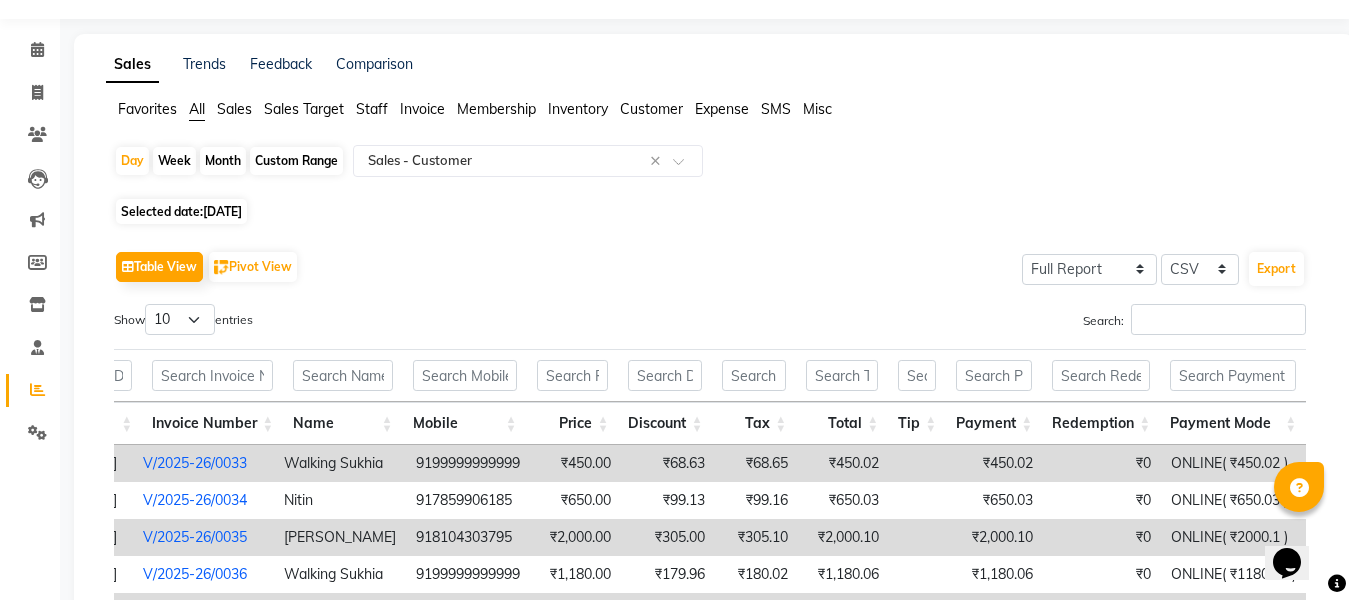 click on "06-04-2025" 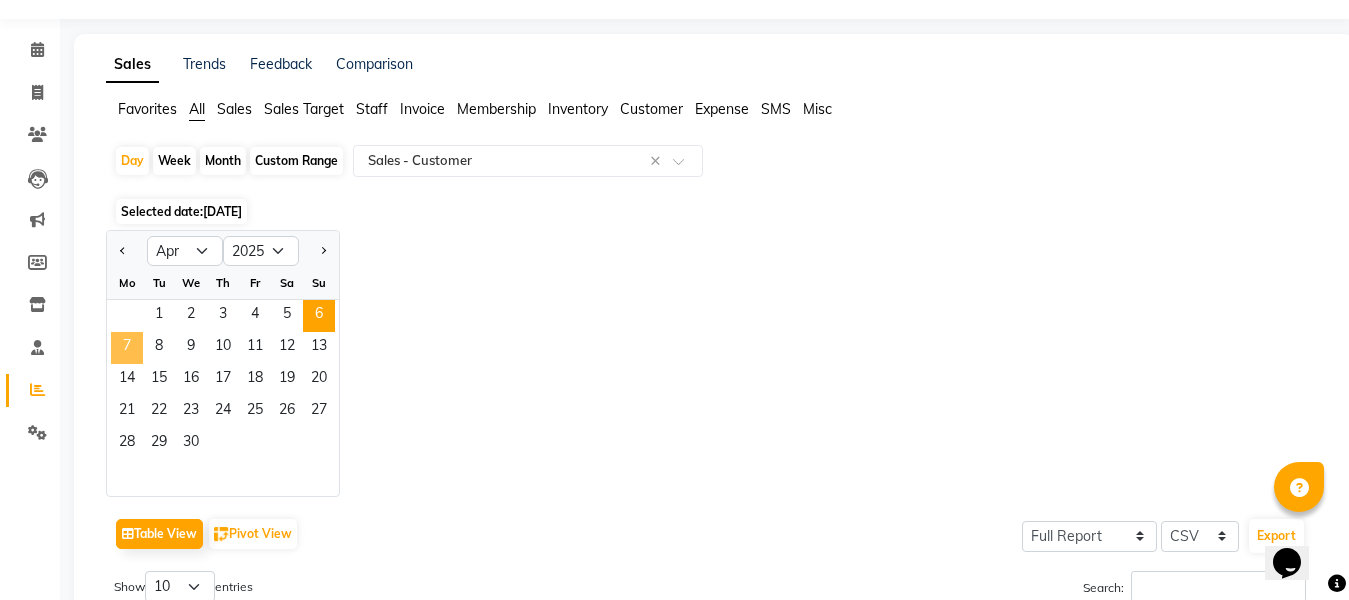 click on "7" 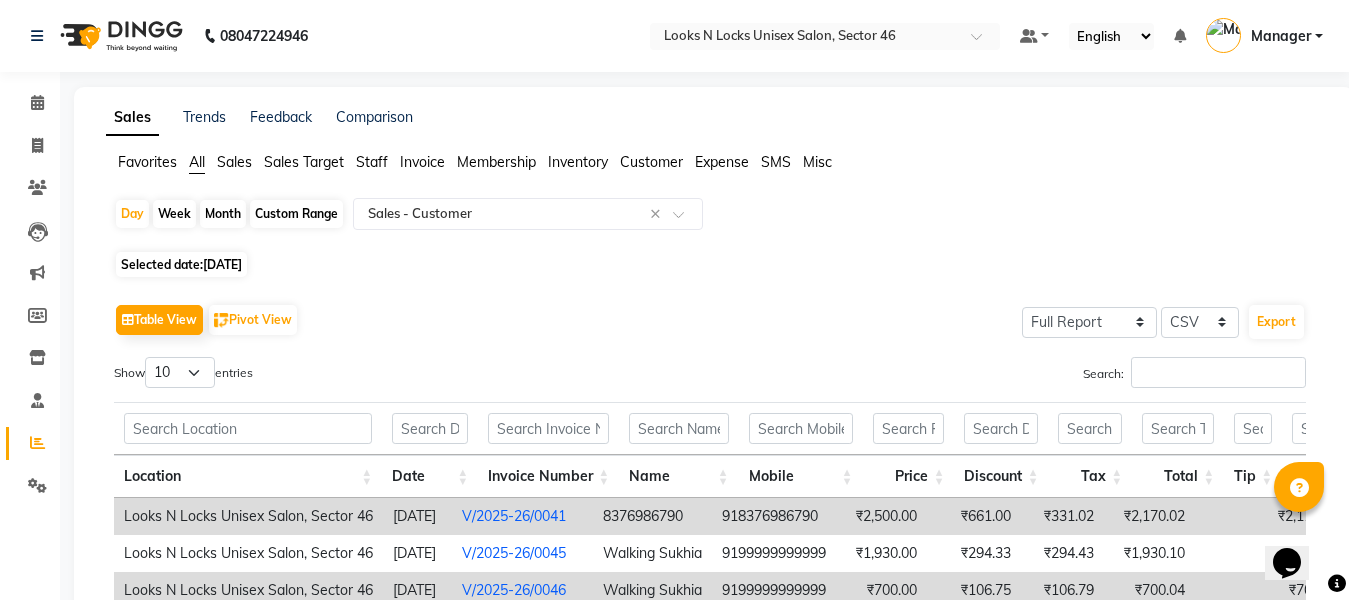 scroll, scrollTop: 200, scrollLeft: 0, axis: vertical 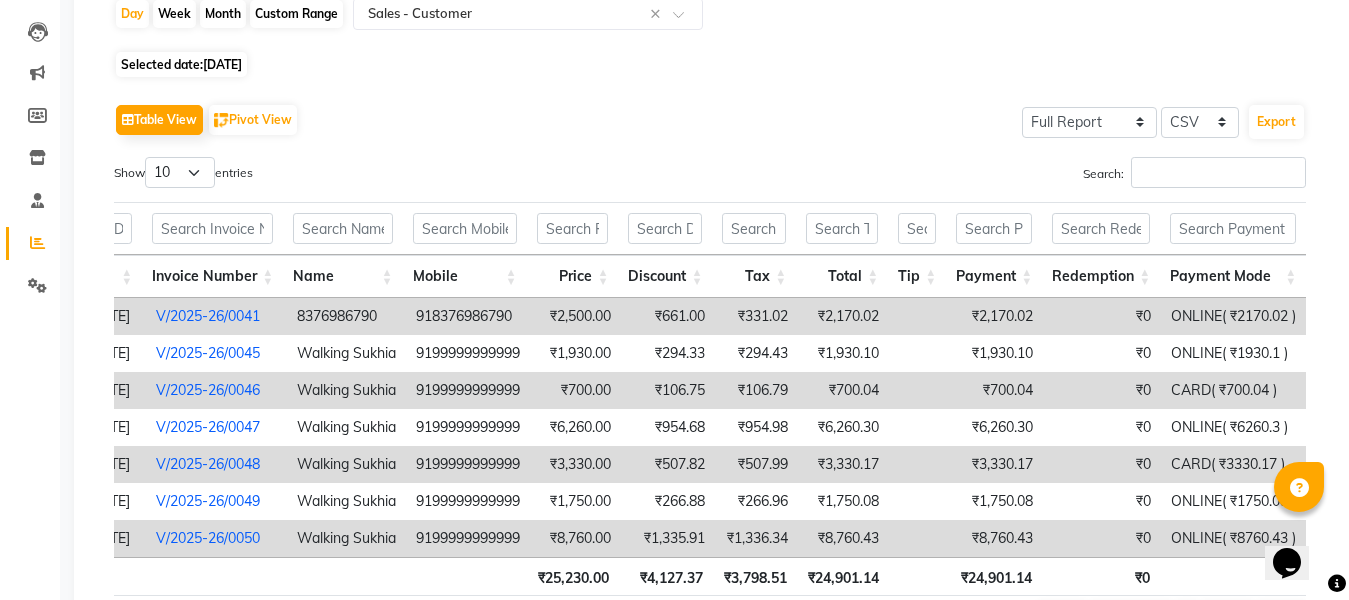 drag, startPoint x: 1020, startPoint y: 563, endPoint x: 50, endPoint y: 22, distance: 1110.6669 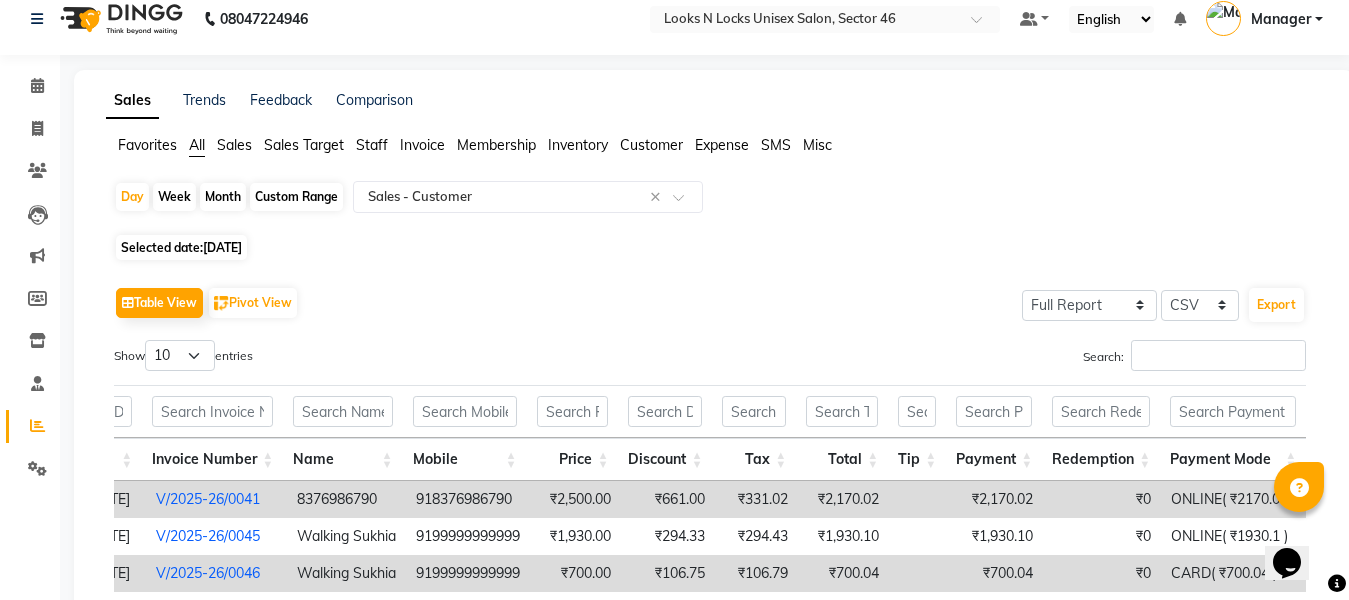 scroll, scrollTop: 0, scrollLeft: 0, axis: both 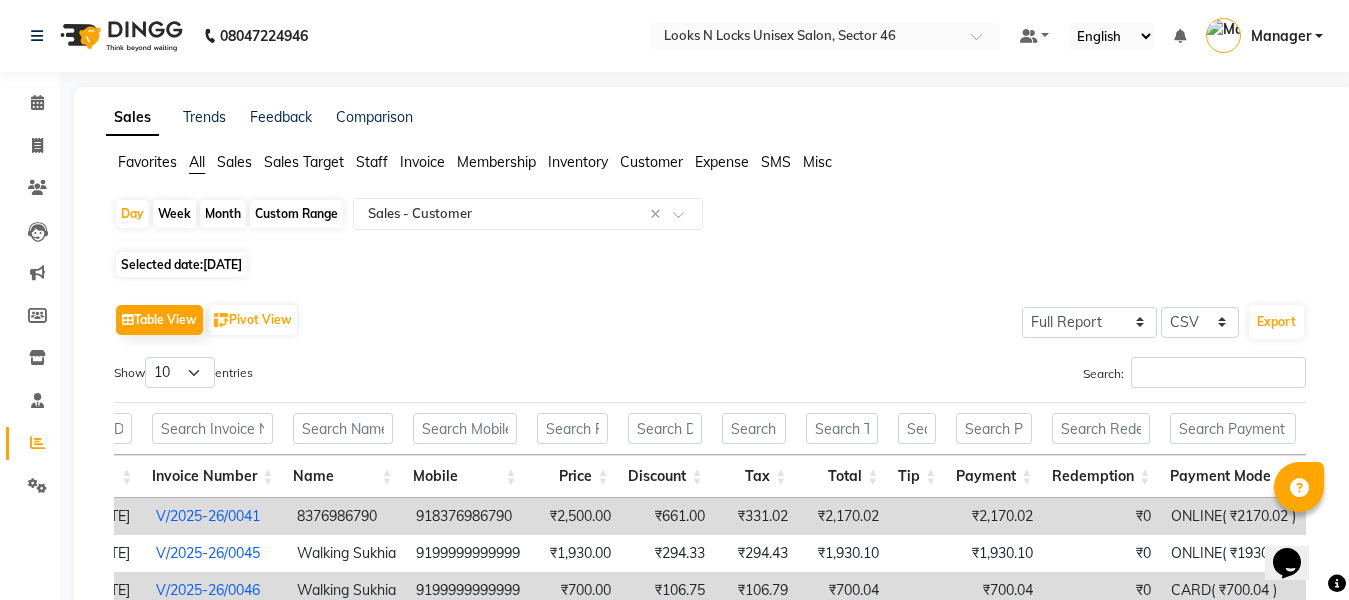 click on "07-04-2025" 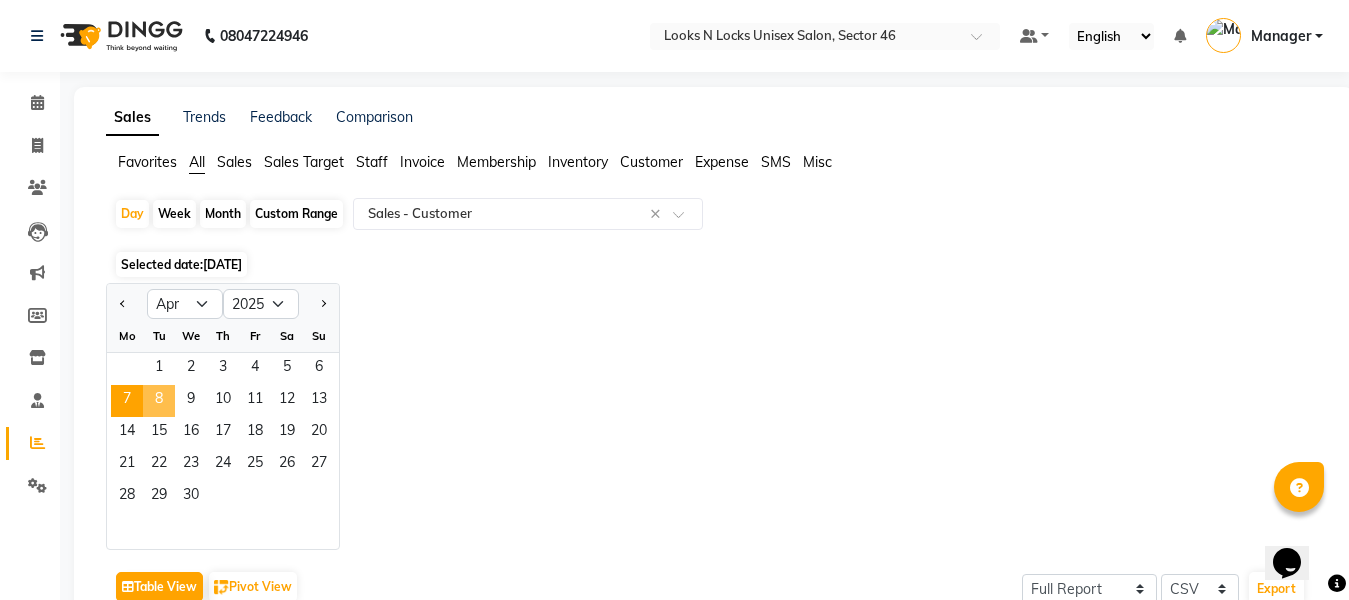 click on "8" 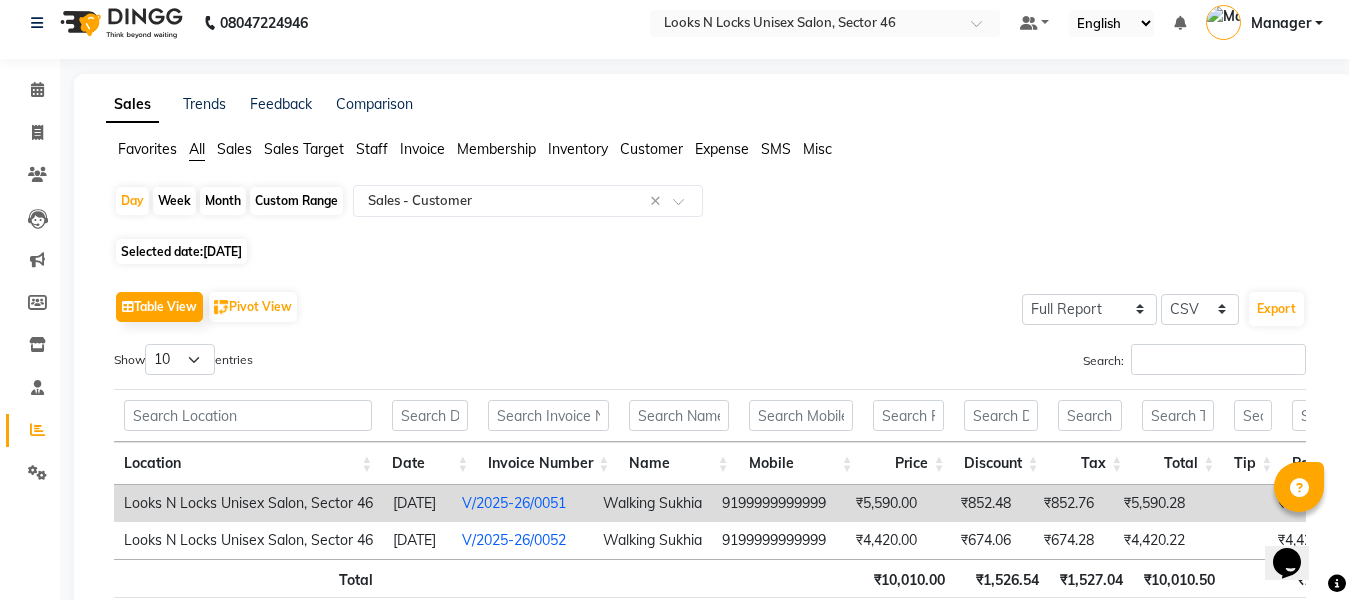 scroll, scrollTop: 100, scrollLeft: 0, axis: vertical 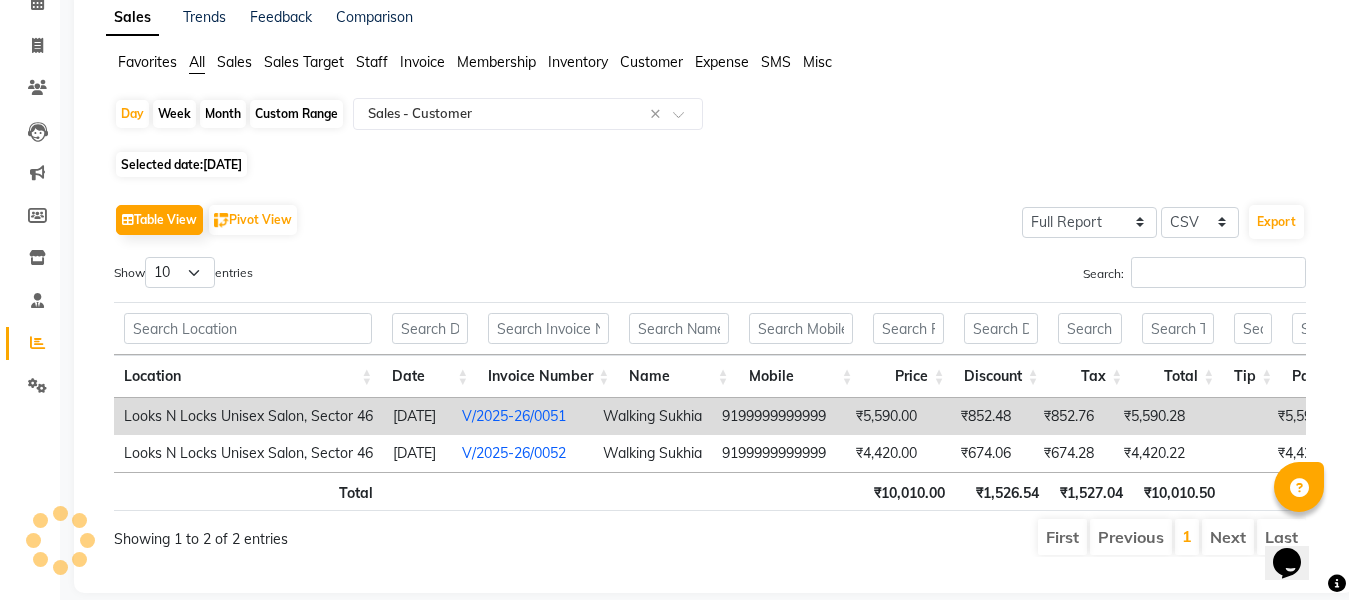 click on "08-04-2025" 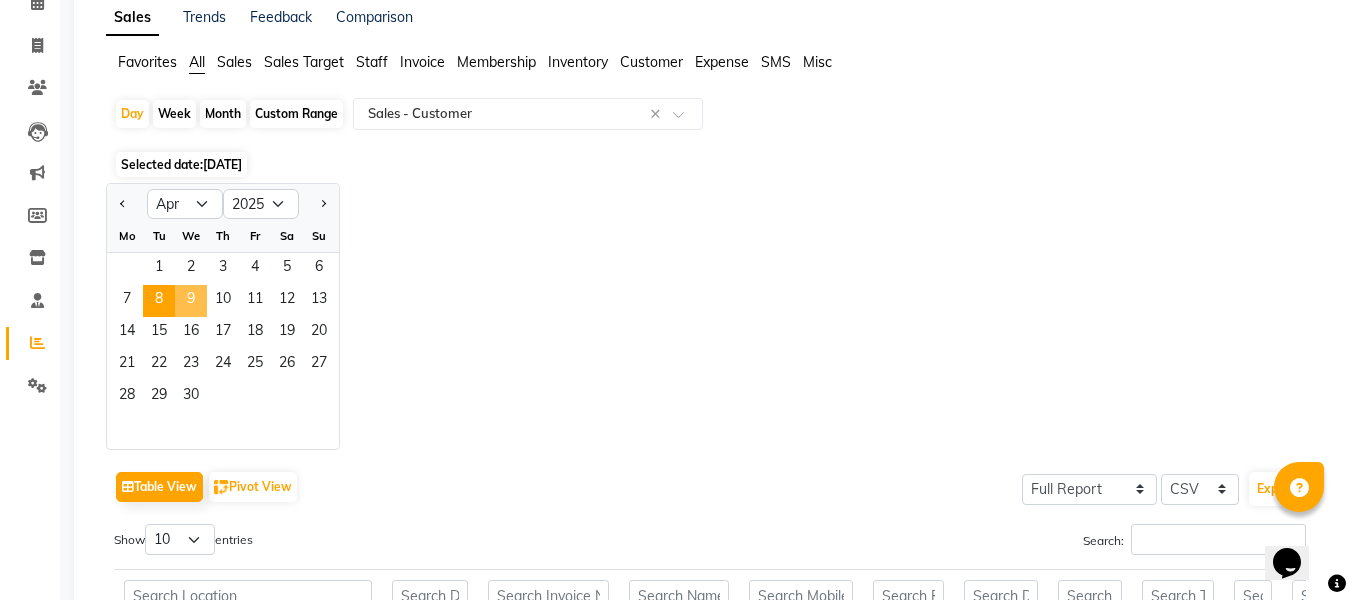 click on "9" 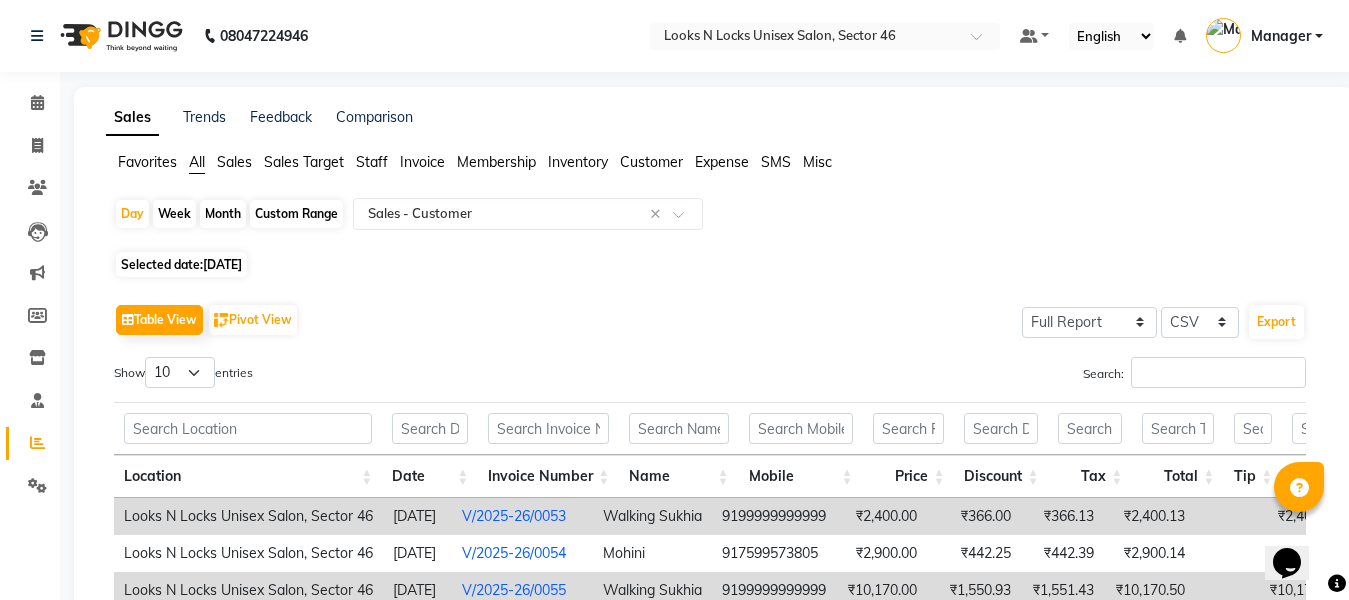 scroll, scrollTop: 231, scrollLeft: 0, axis: vertical 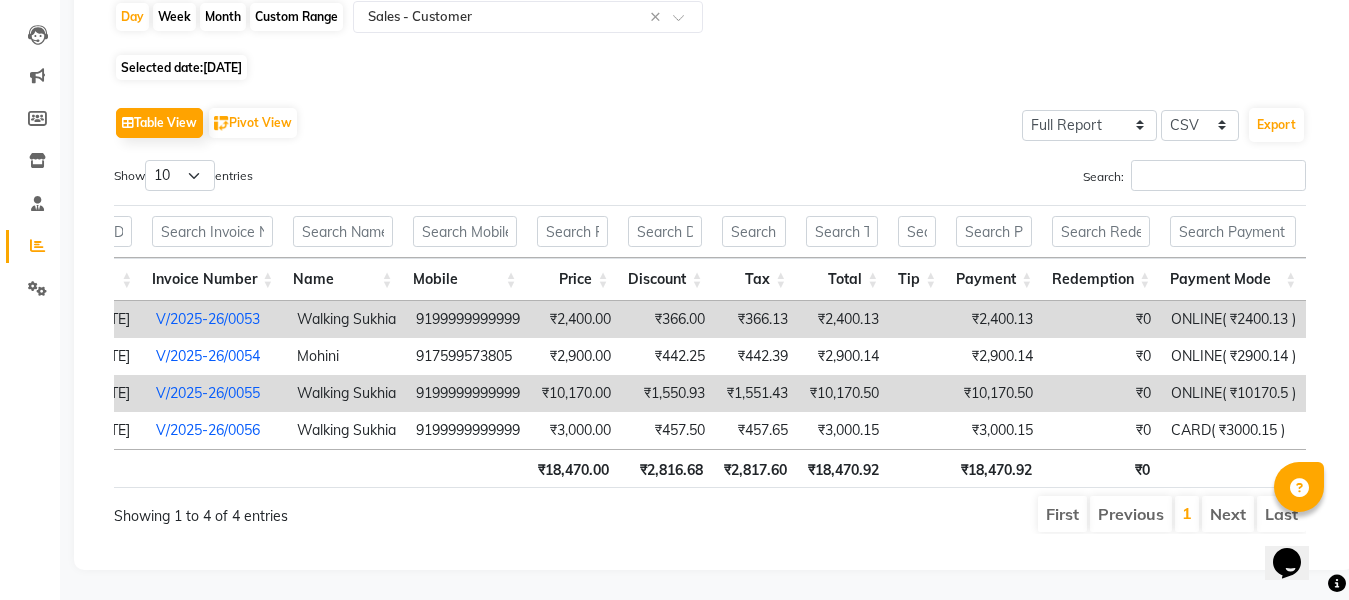 click on "Selected date:  09-04-2025" 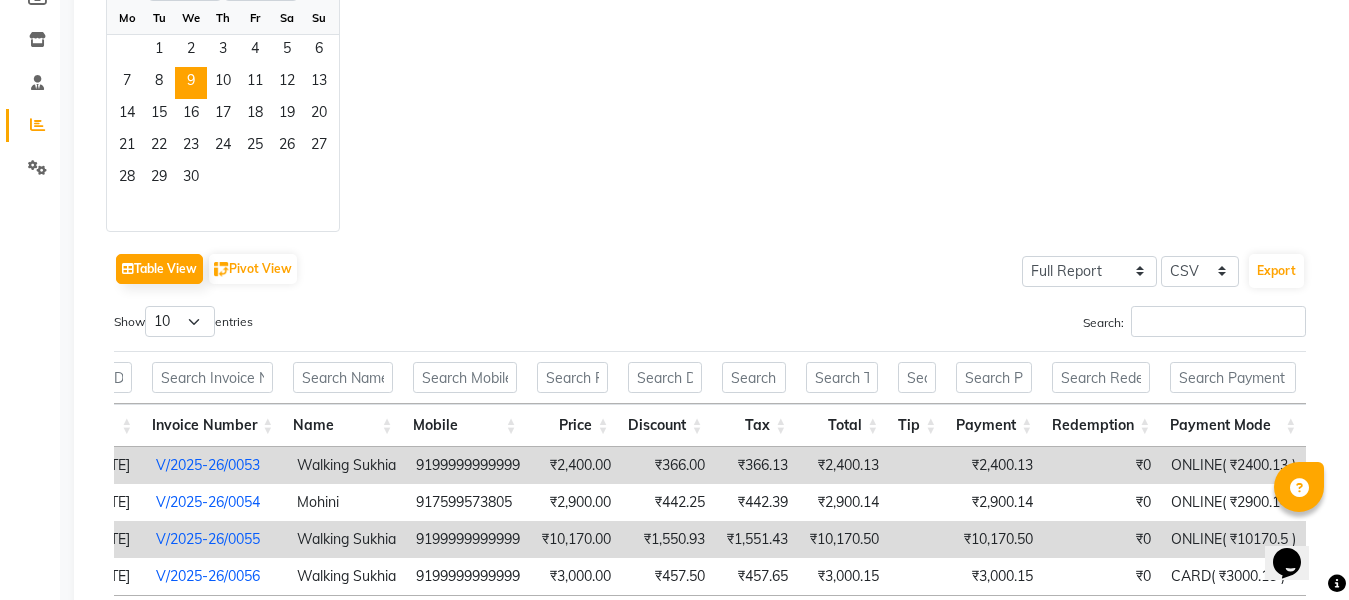 scroll, scrollTop: 231, scrollLeft: 0, axis: vertical 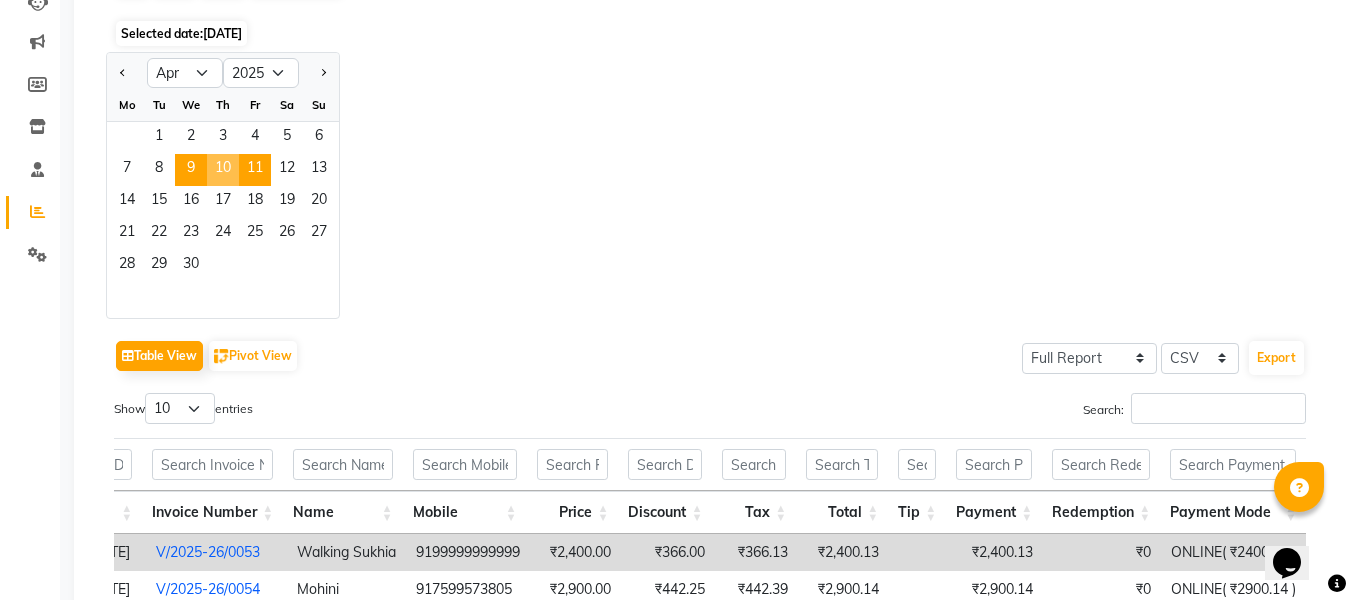 drag, startPoint x: 218, startPoint y: 168, endPoint x: 249, endPoint y: 180, distance: 33.24154 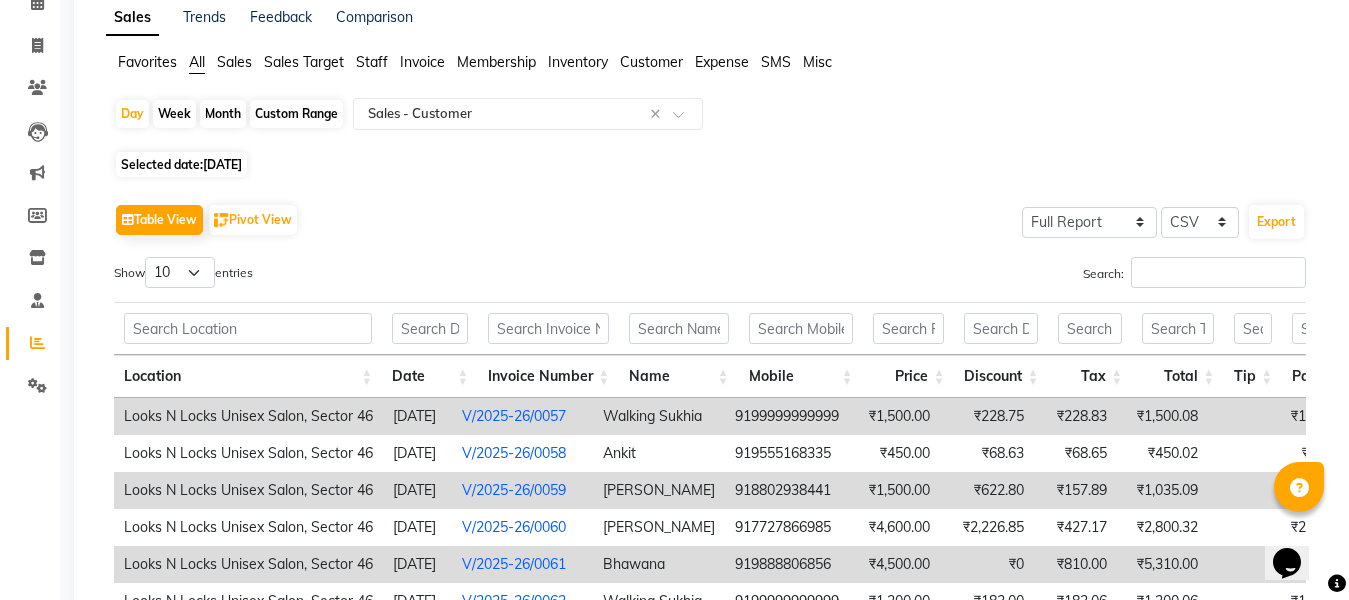 scroll, scrollTop: 300, scrollLeft: 0, axis: vertical 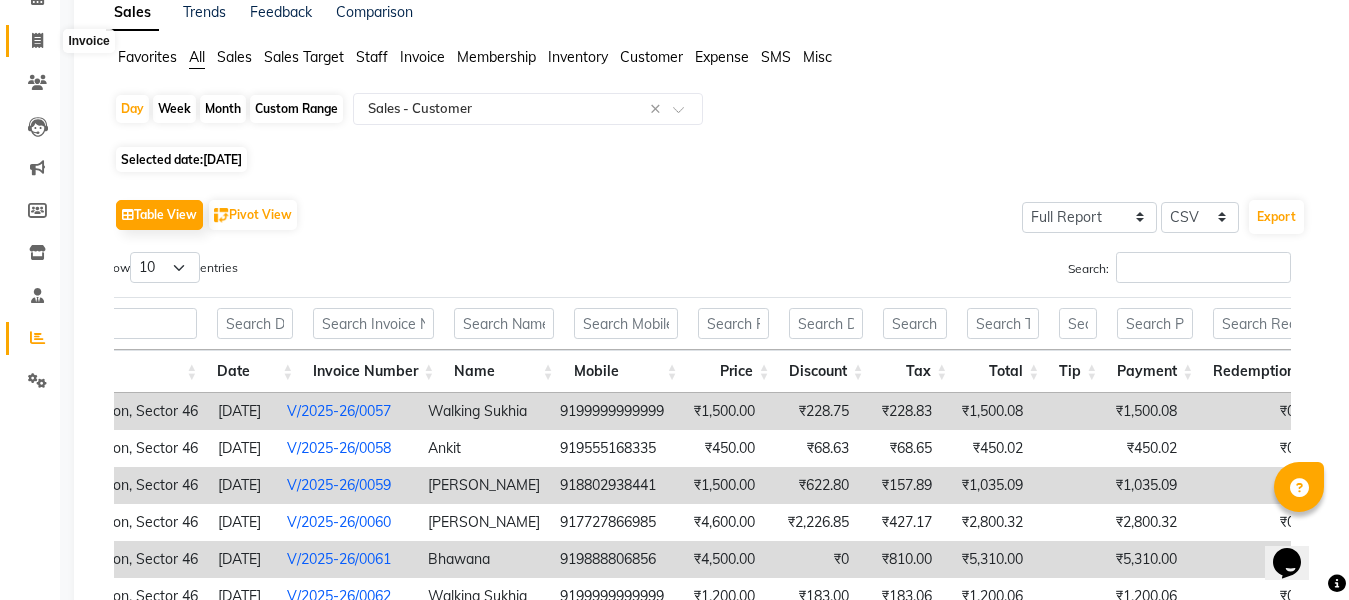click 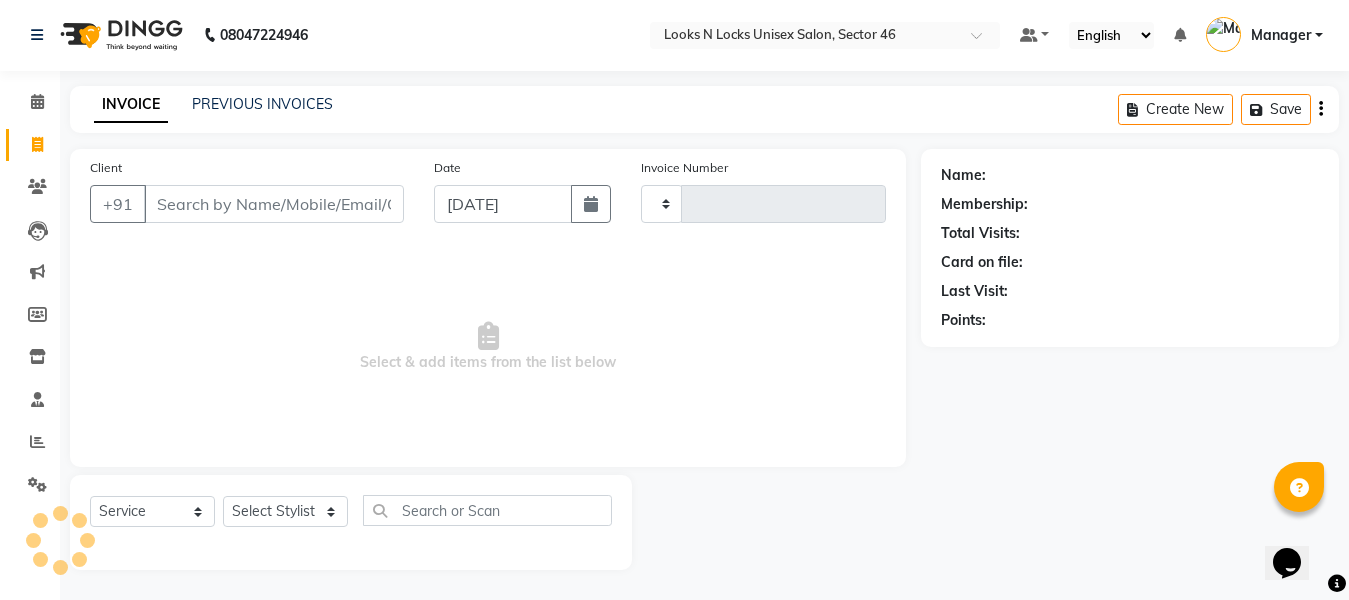 type on "0539" 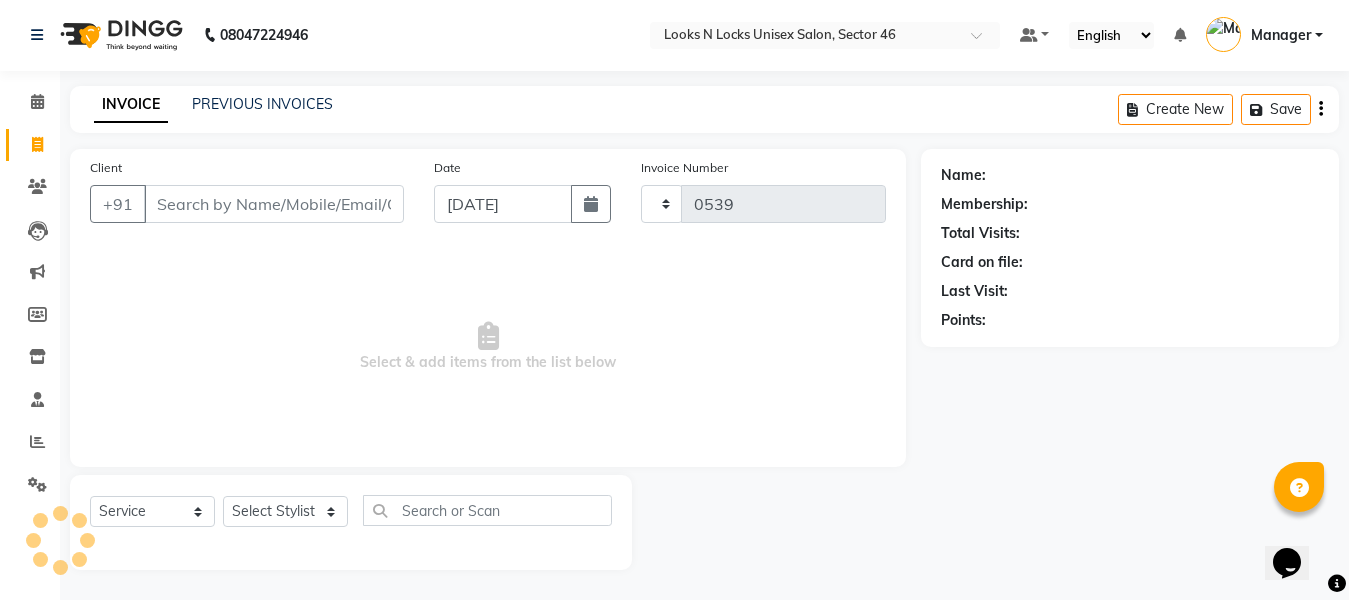 select on "3904" 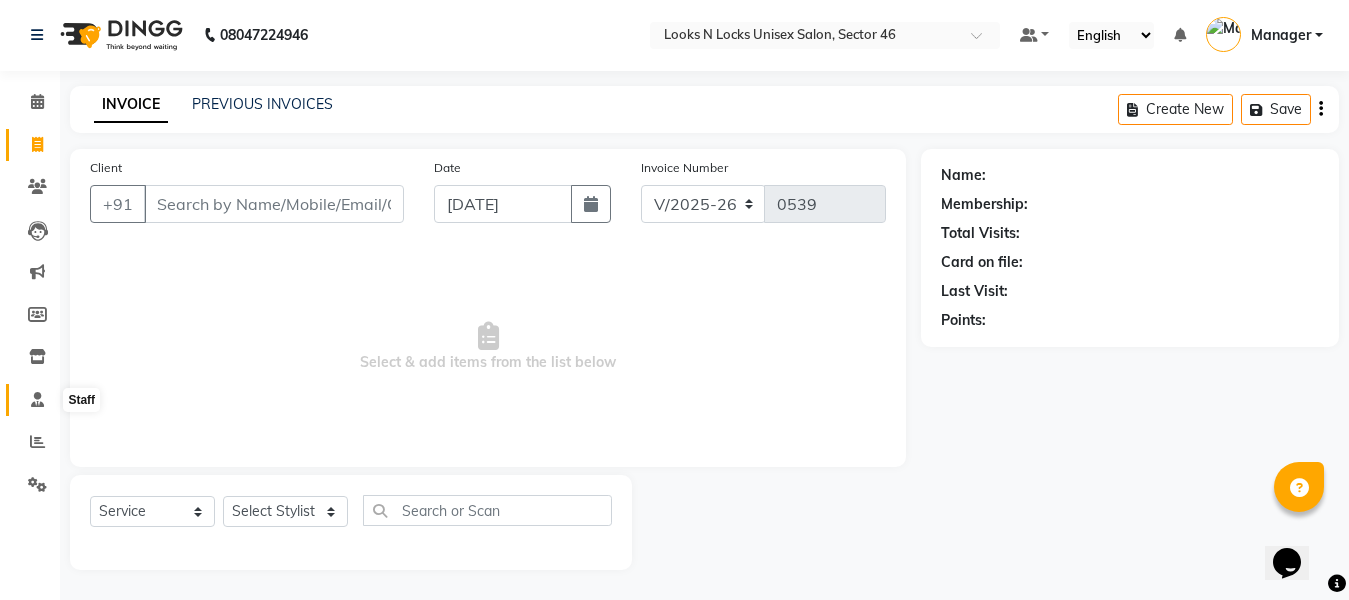 click 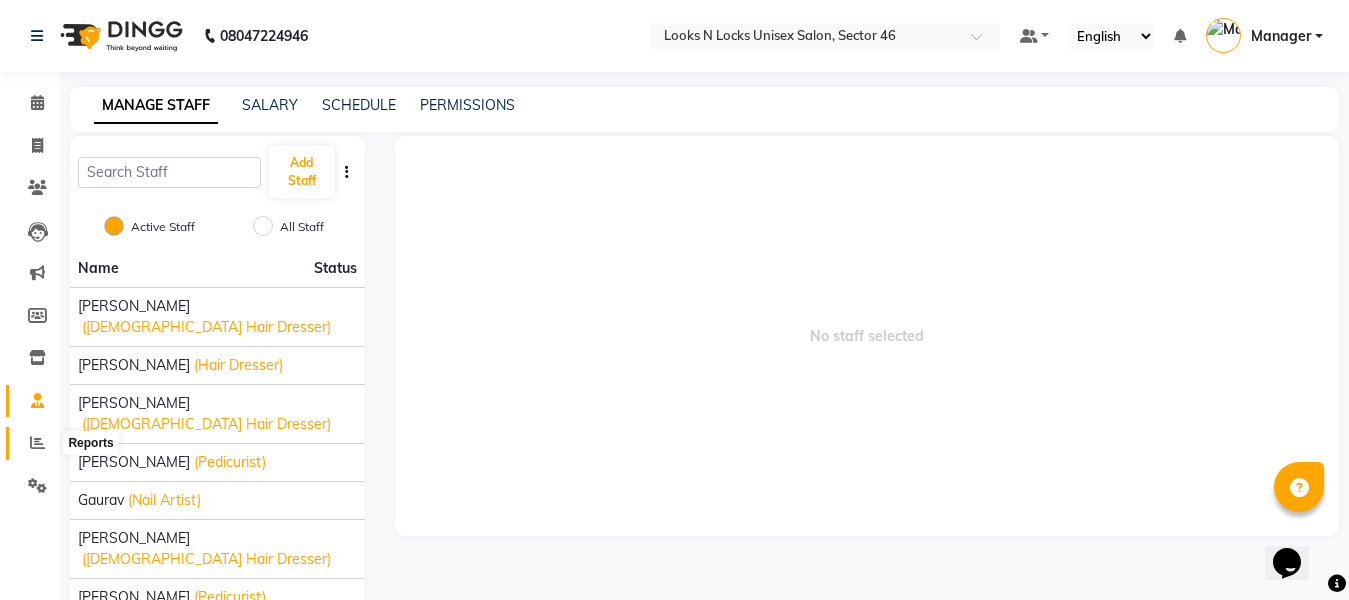 click 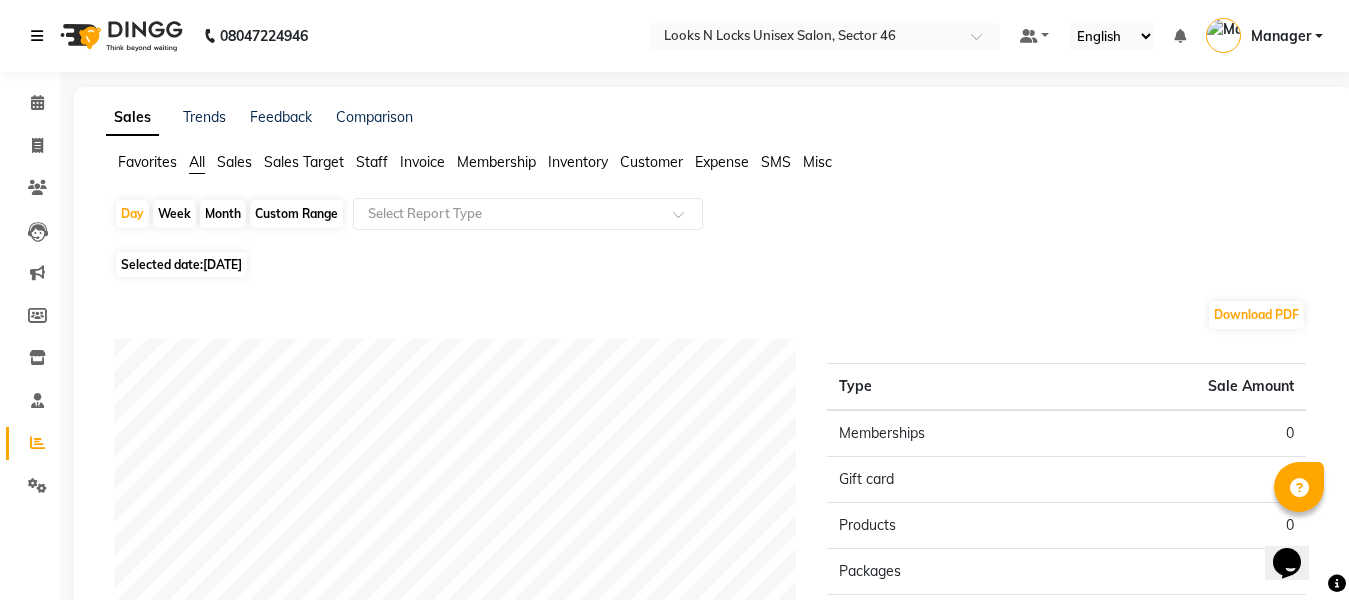 click at bounding box center (37, 36) 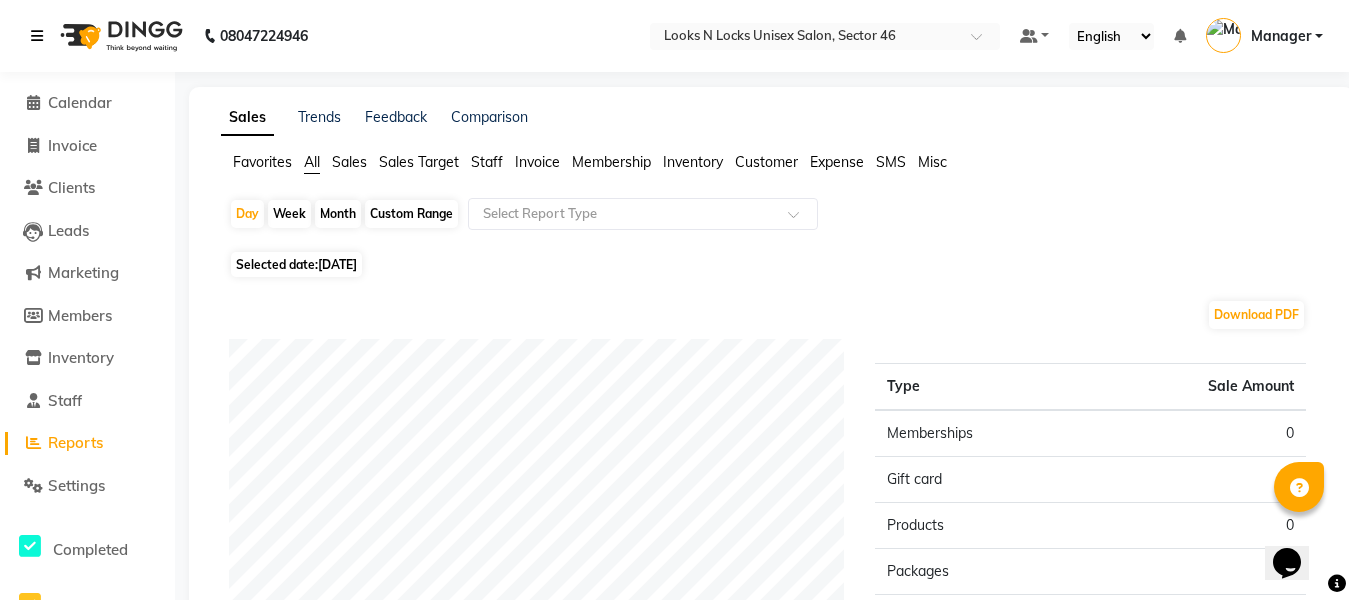 click at bounding box center [37, 36] 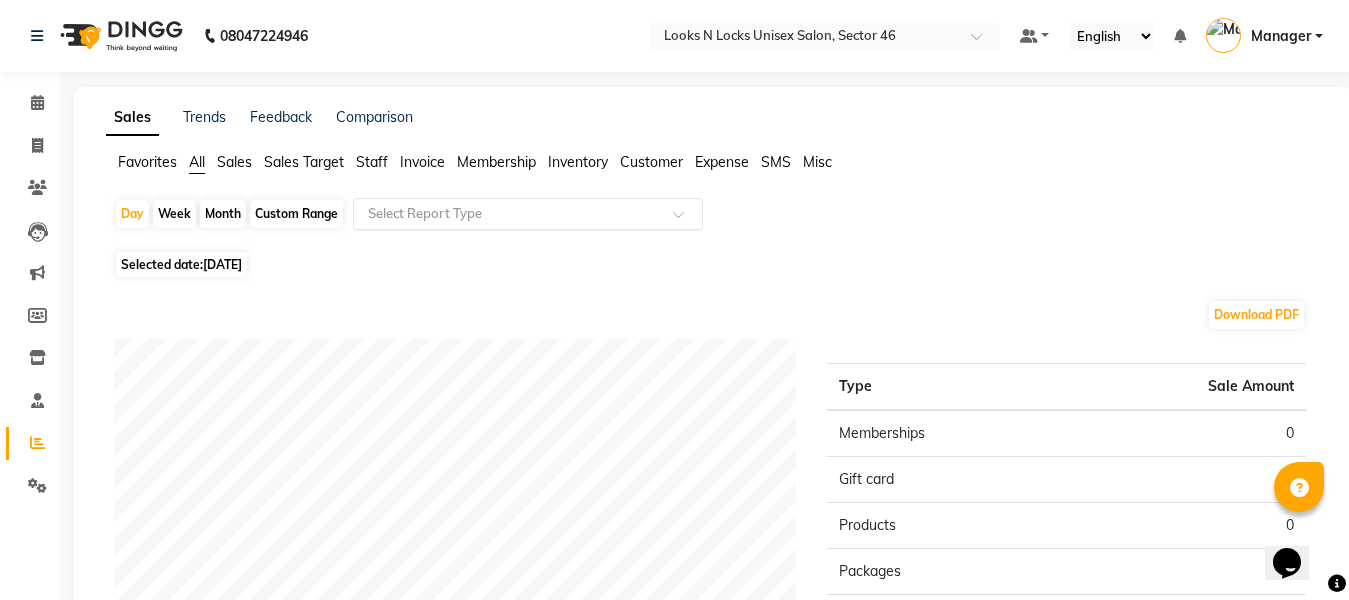 click 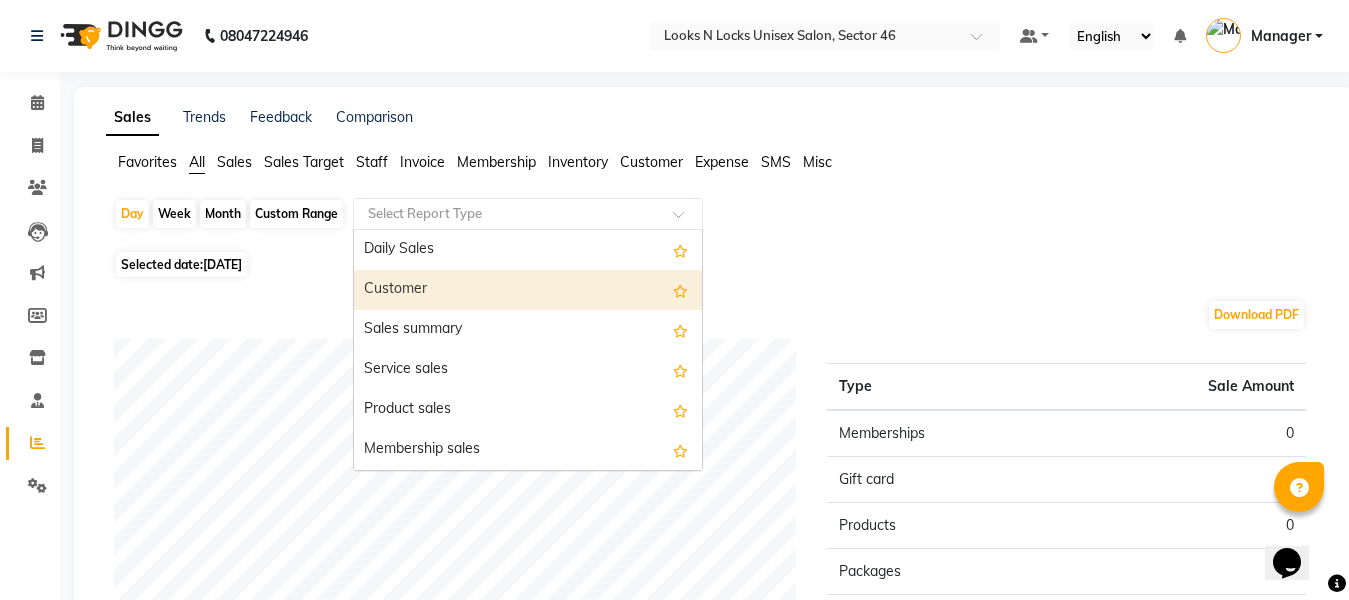 click on "Customer" at bounding box center (528, 290) 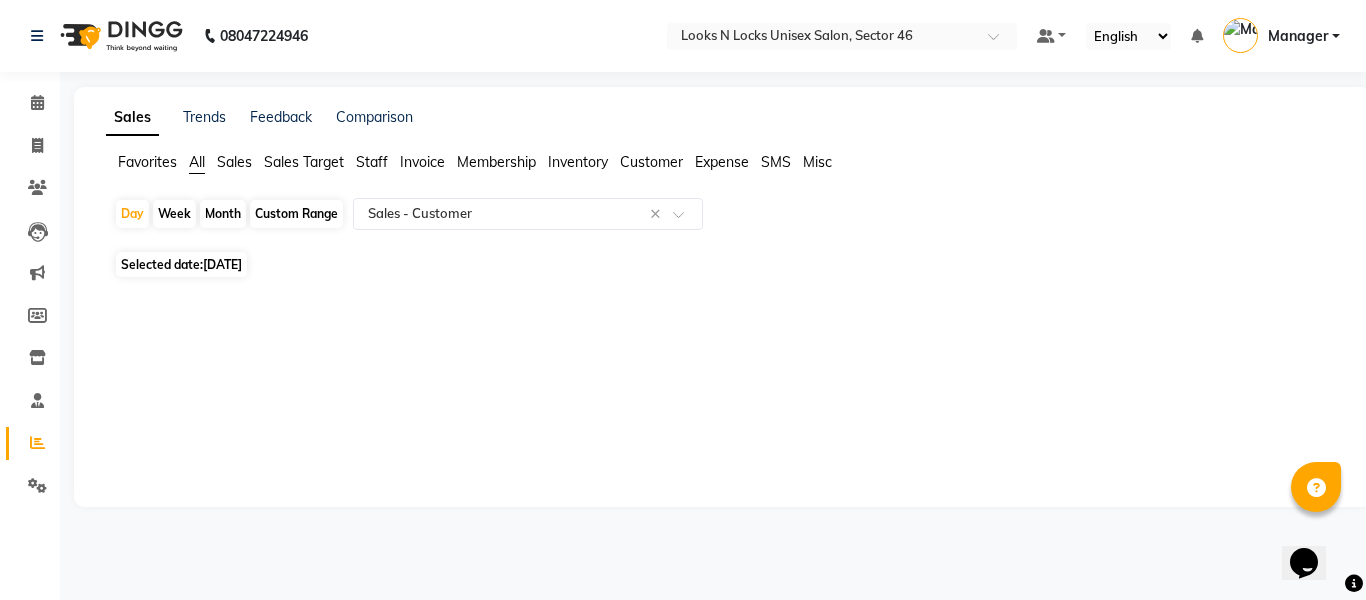 click on "[DATE]" 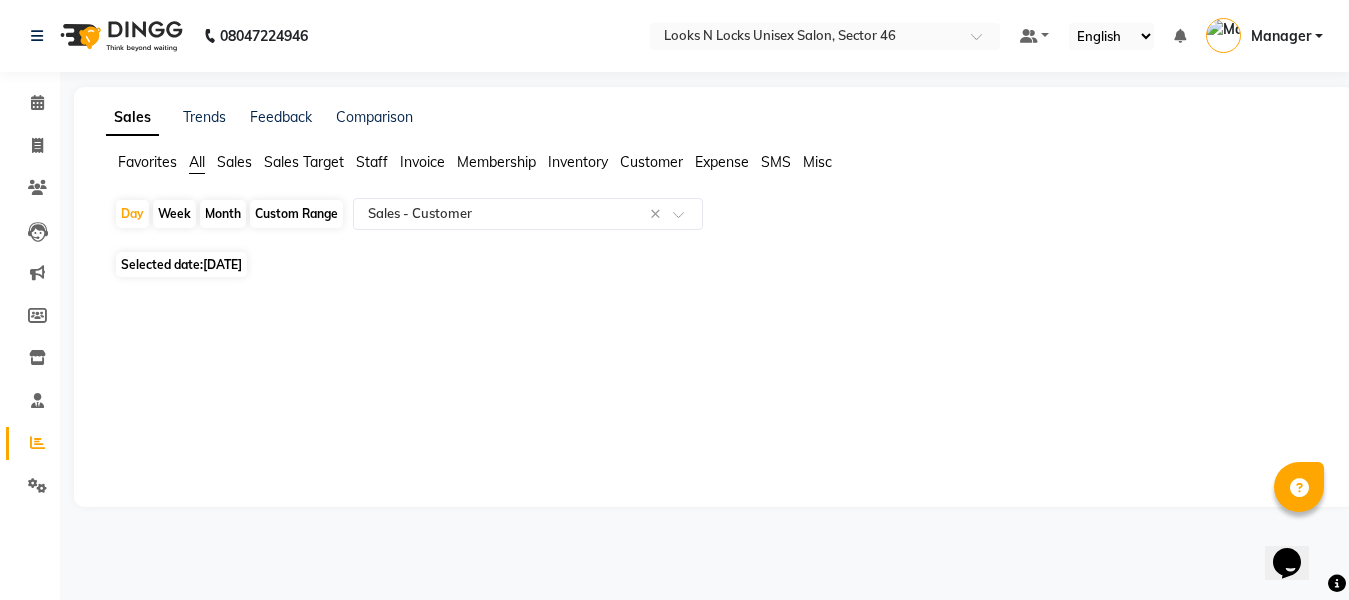 select on "7" 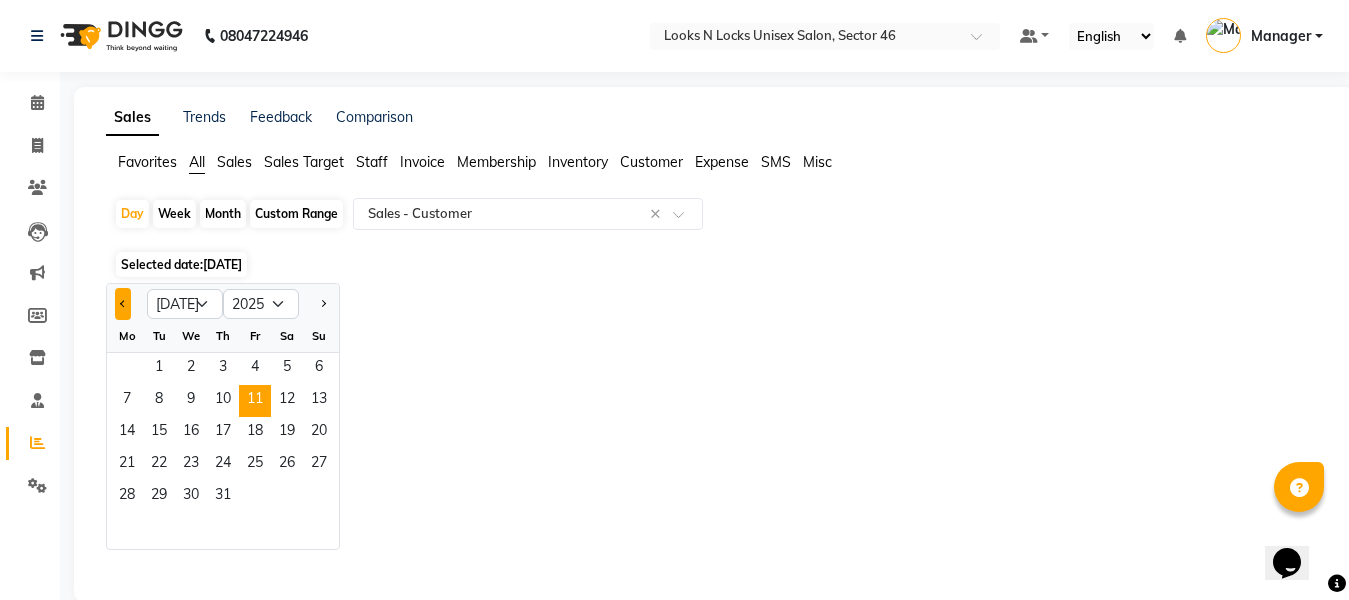 click 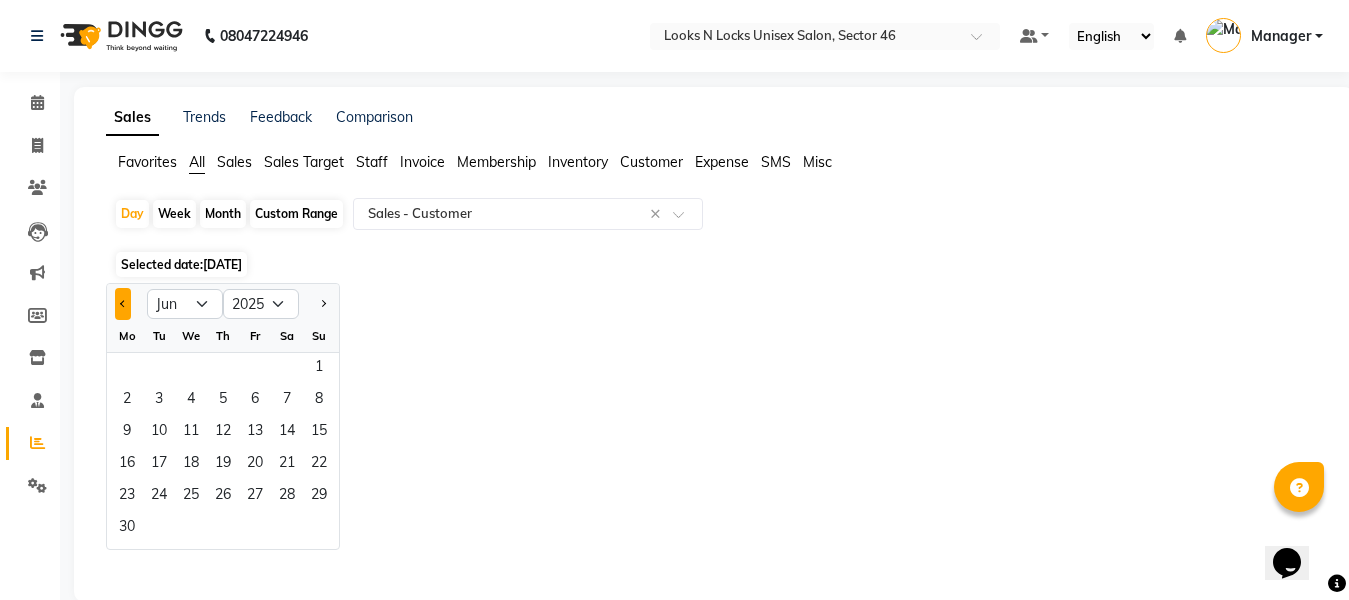 click 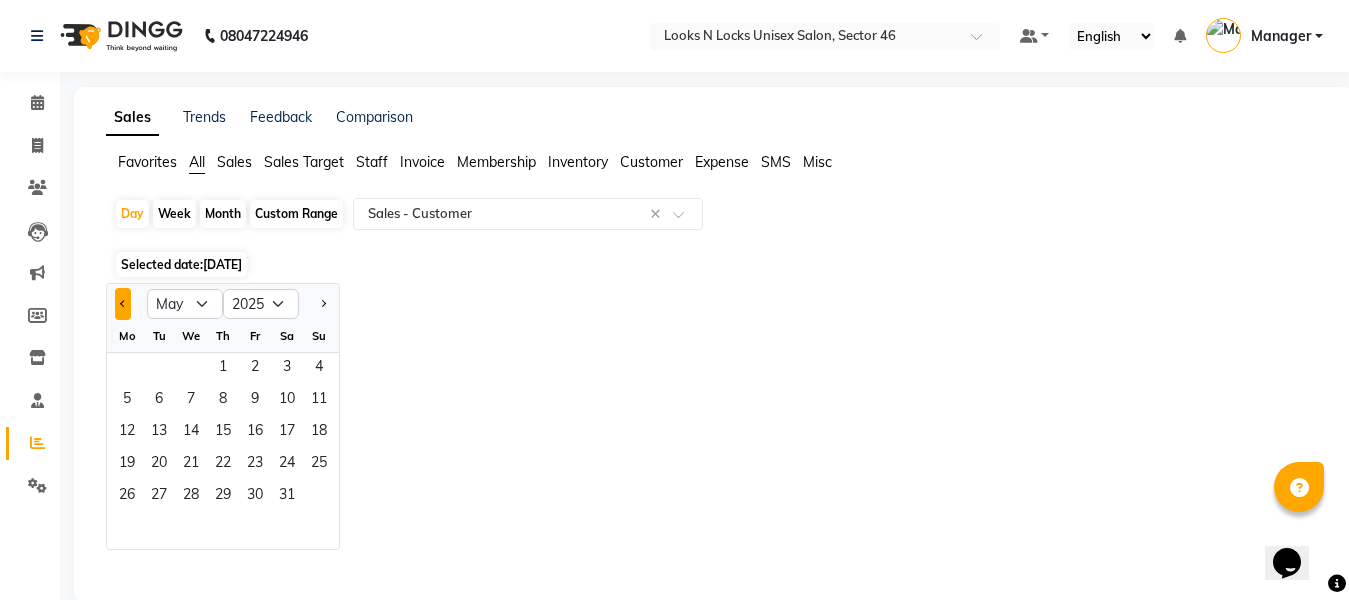 click 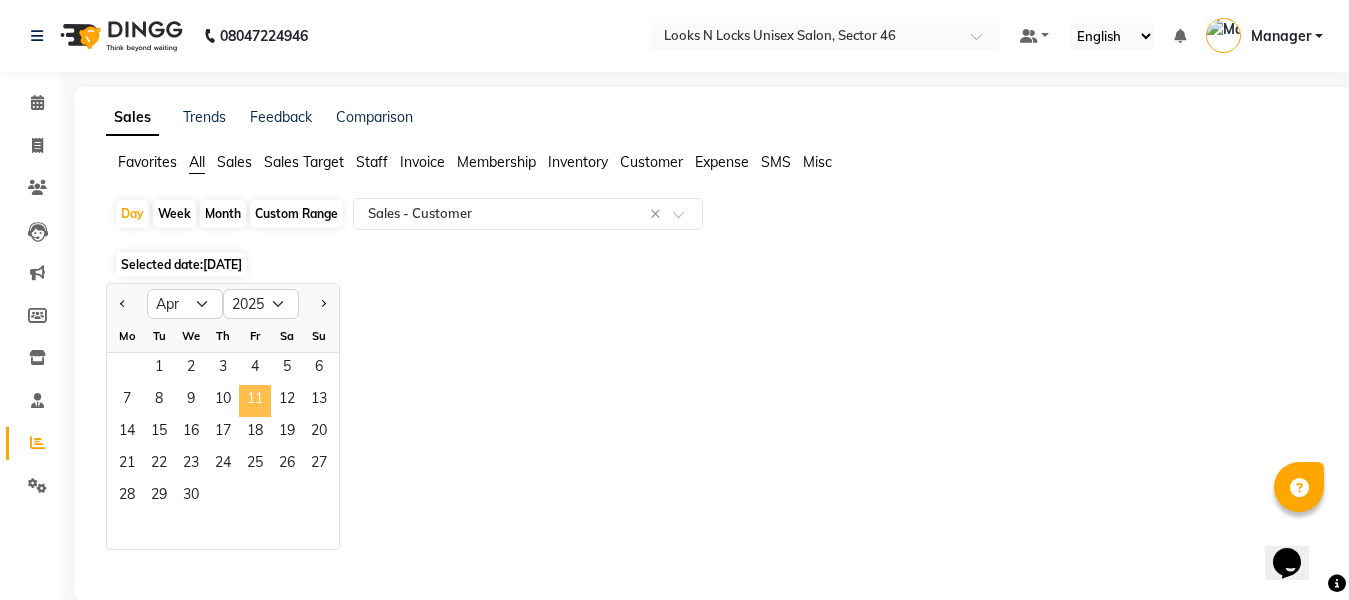 click on "11" 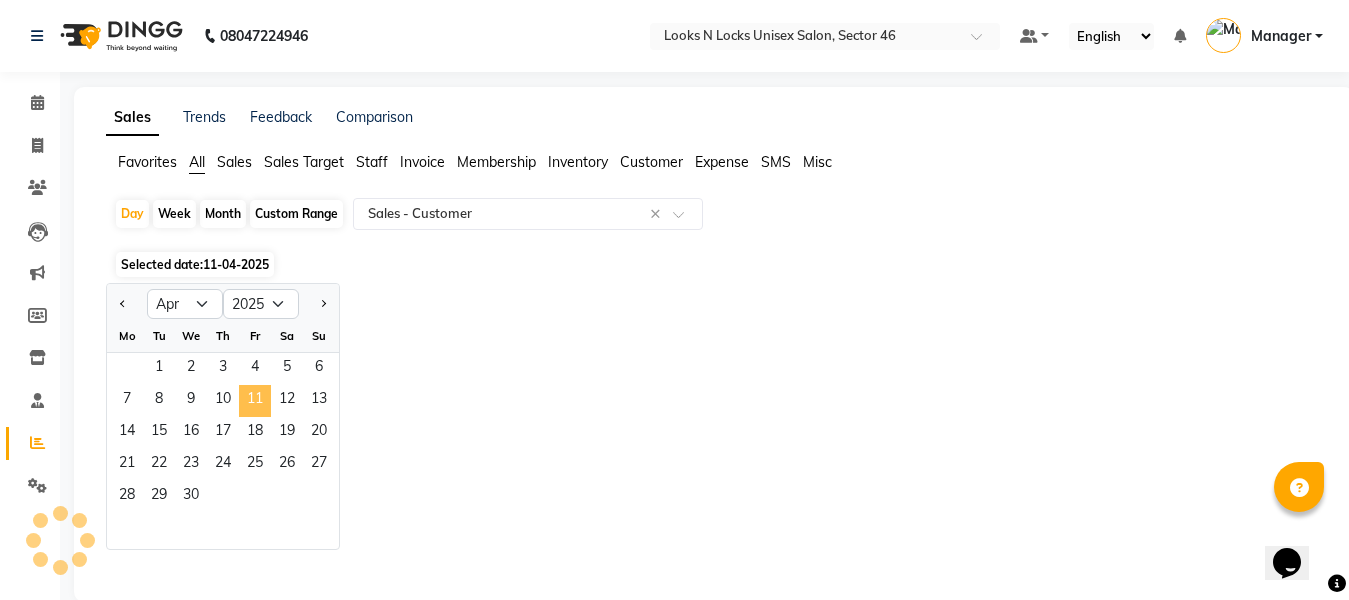 select on "full_report" 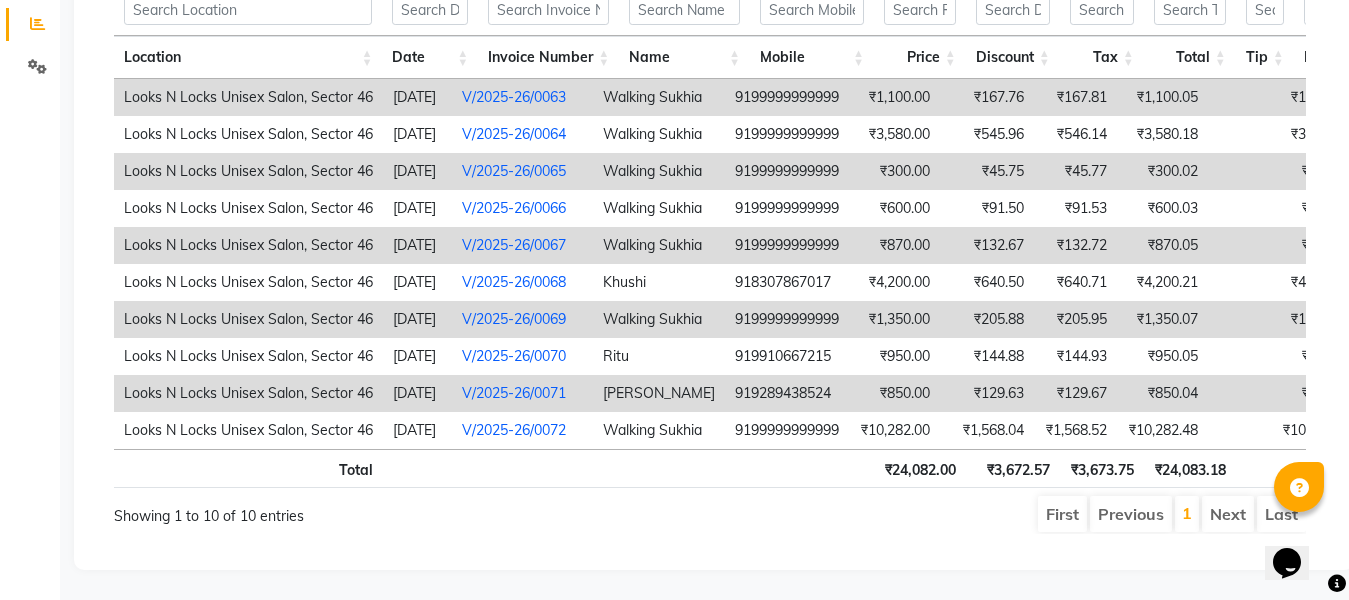 scroll, scrollTop: 0, scrollLeft: 356, axis: horizontal 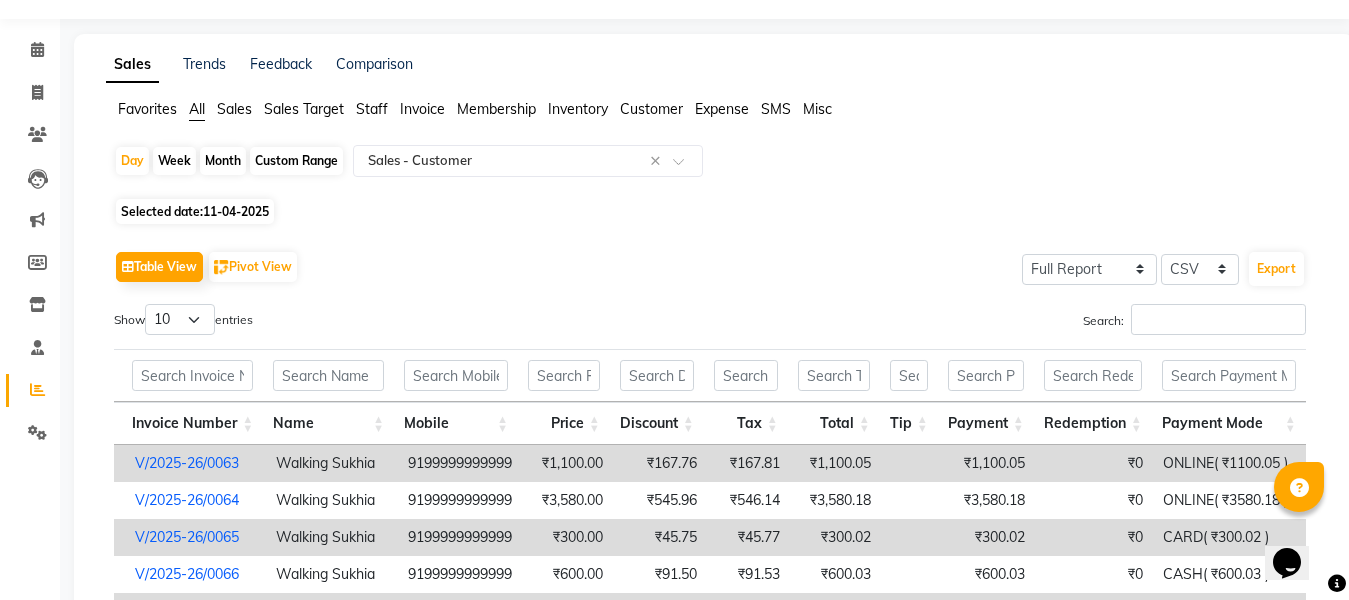 click on "11-04-2025" 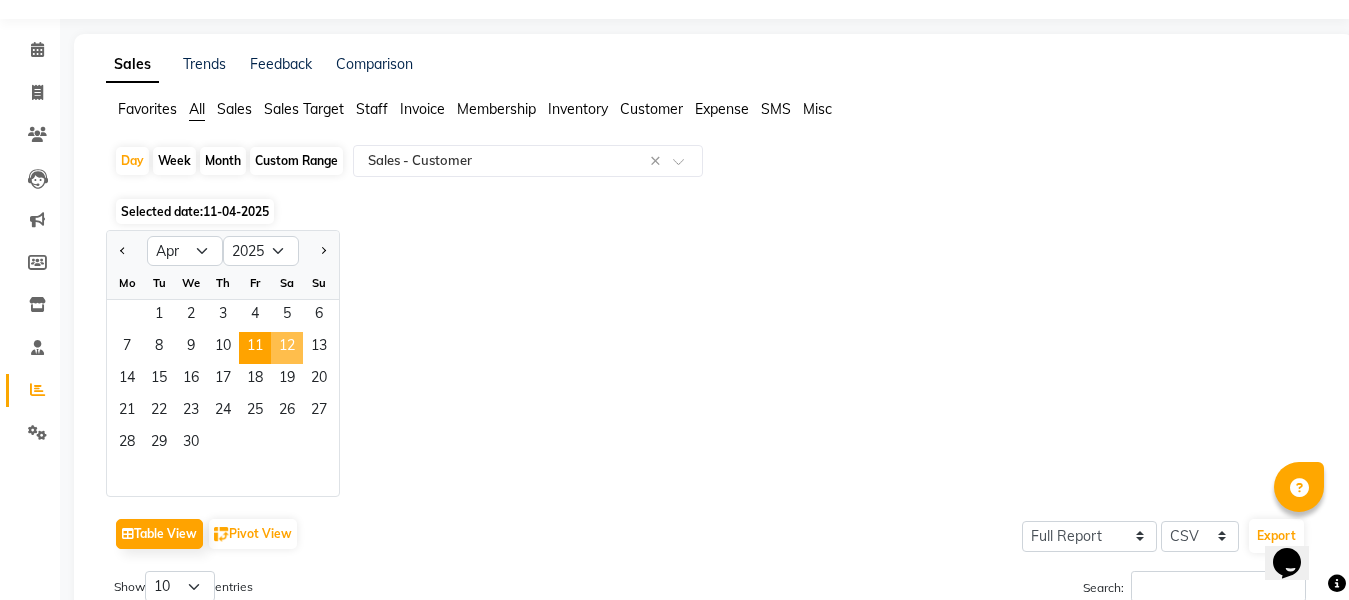click on "12" 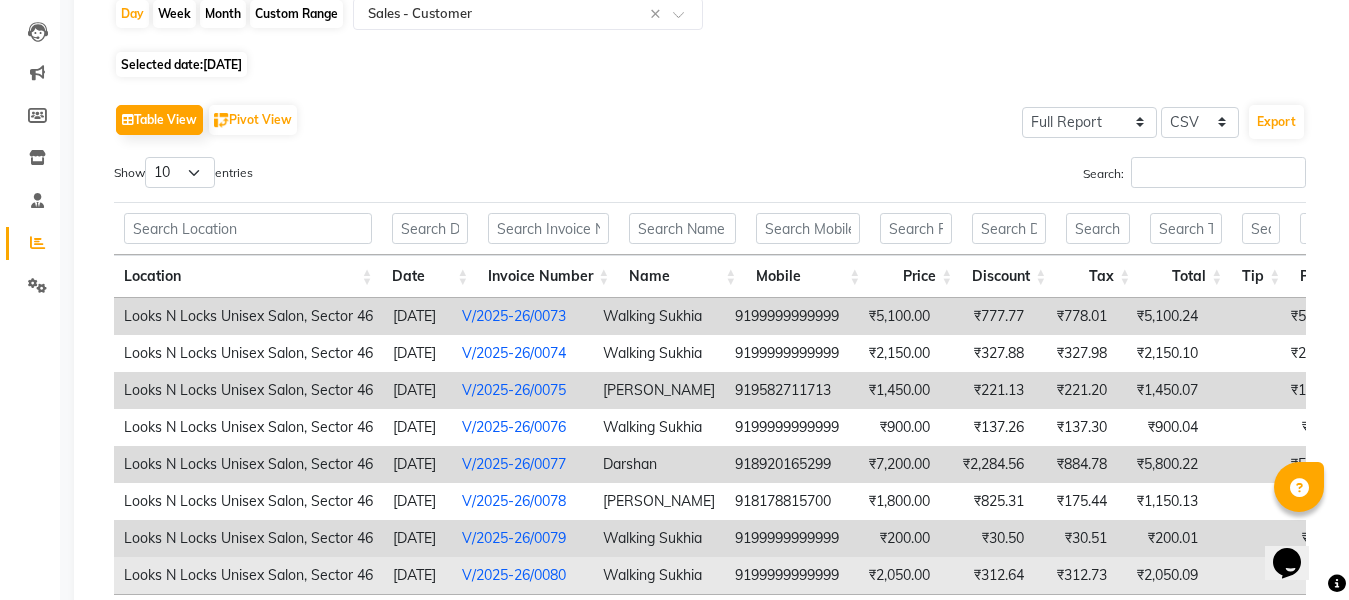 scroll, scrollTop: 379, scrollLeft: 0, axis: vertical 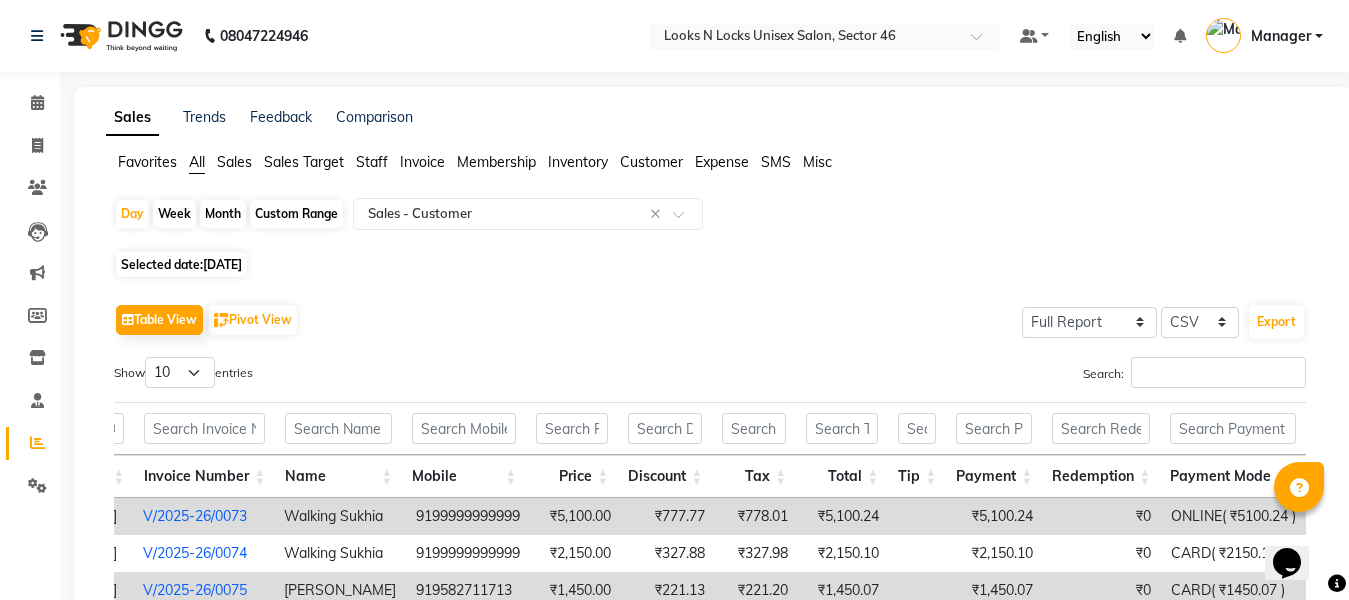 click on "12-04-2025" 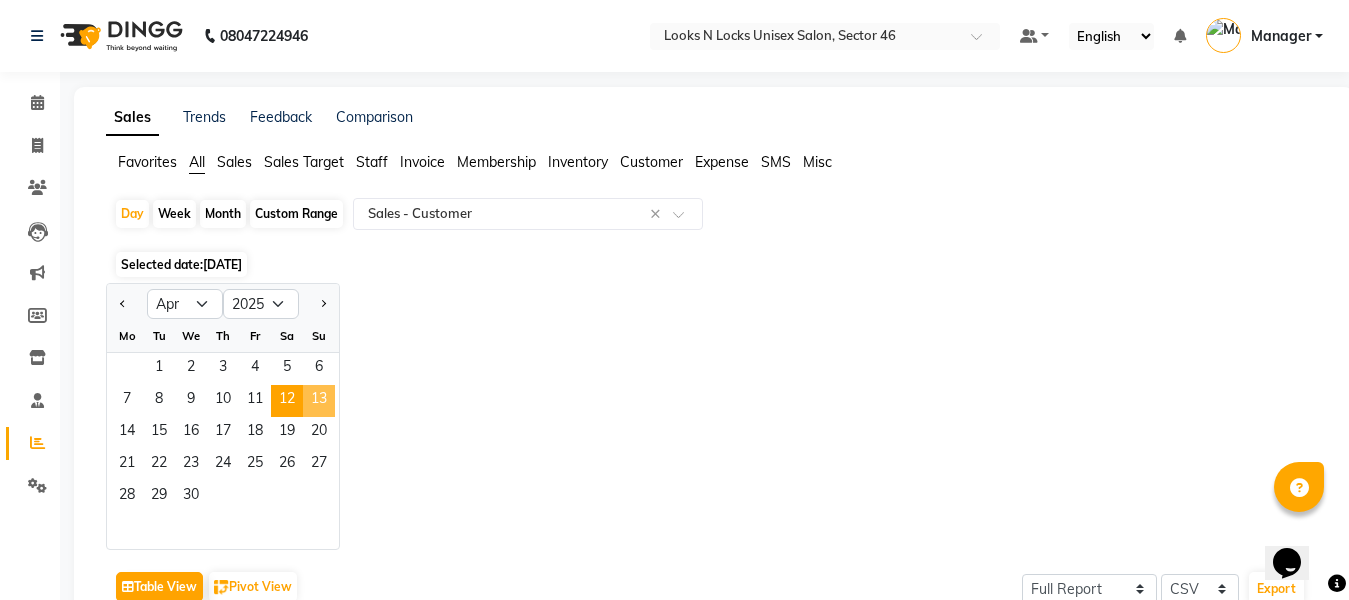 click on "13" 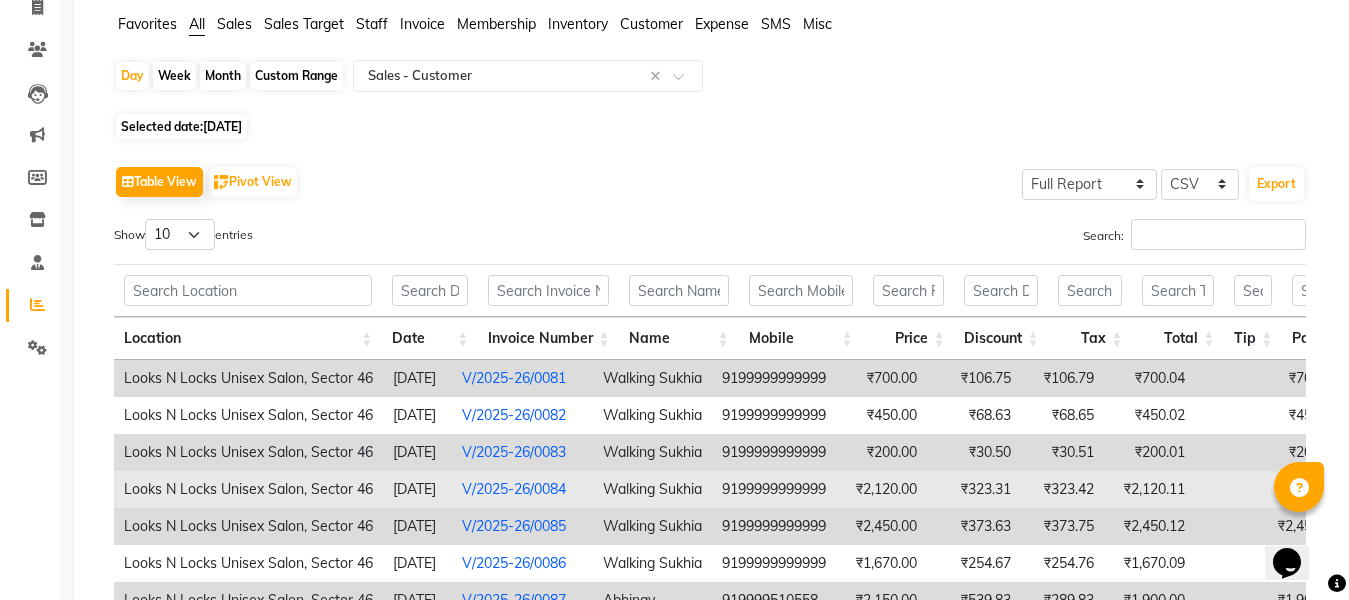 scroll, scrollTop: 400, scrollLeft: 0, axis: vertical 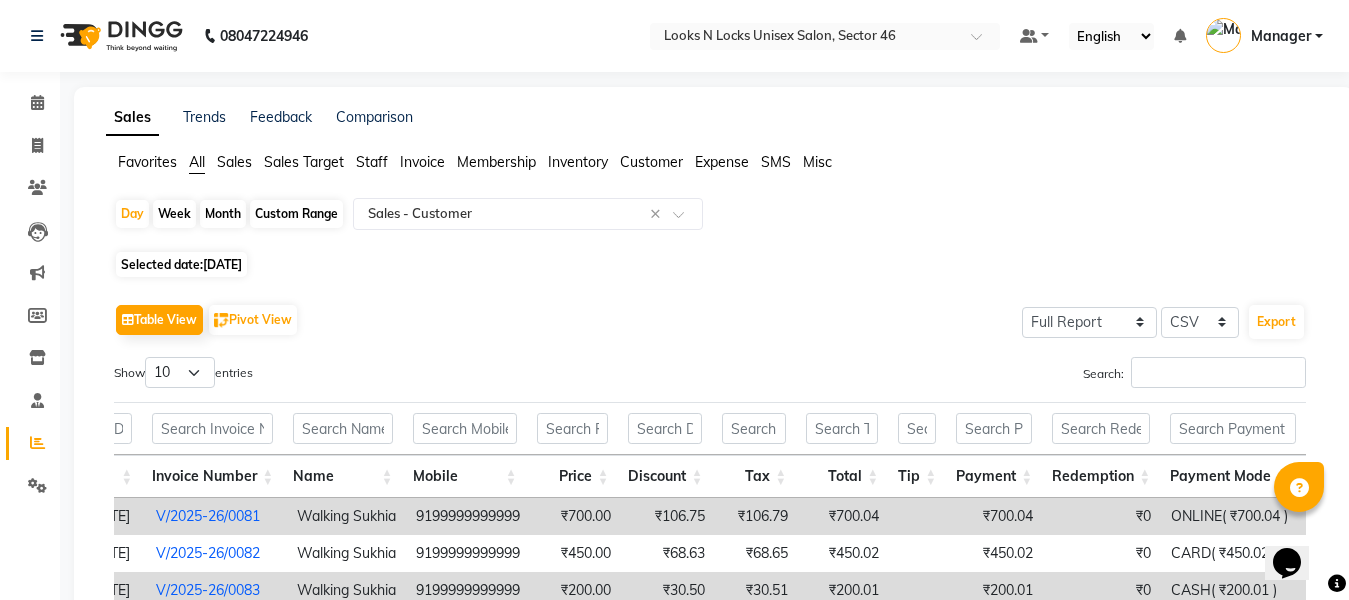 click on "13-04-2025" 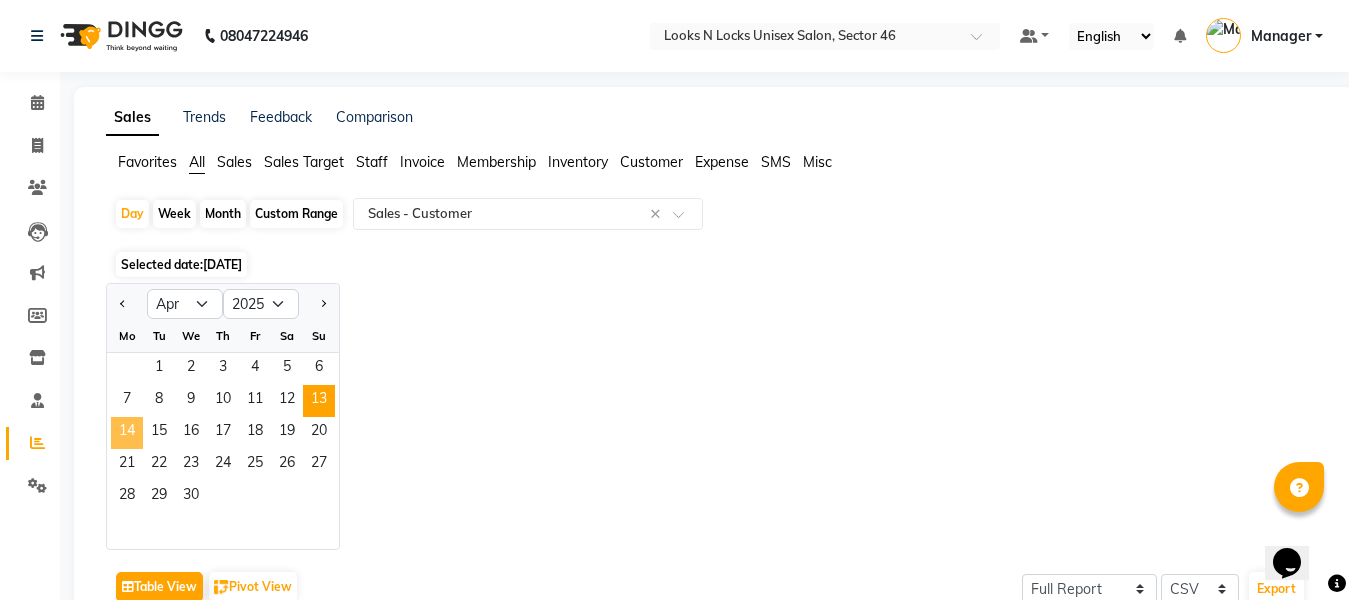 click on "14" 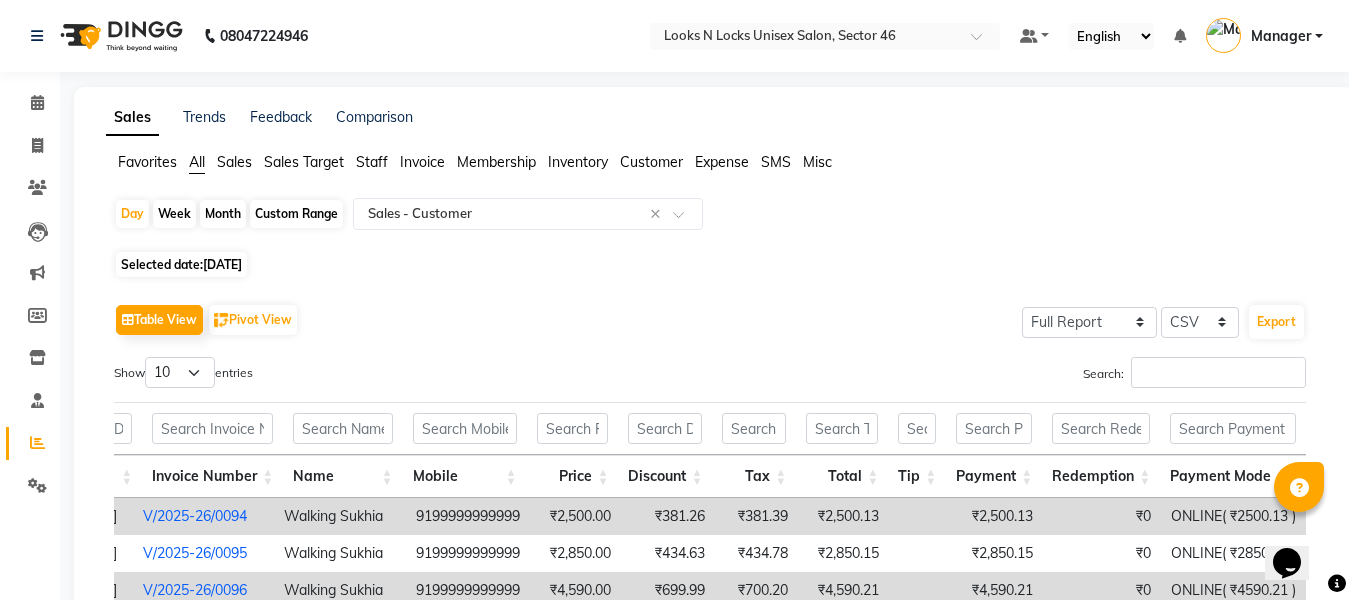 click on "14-04-2025" 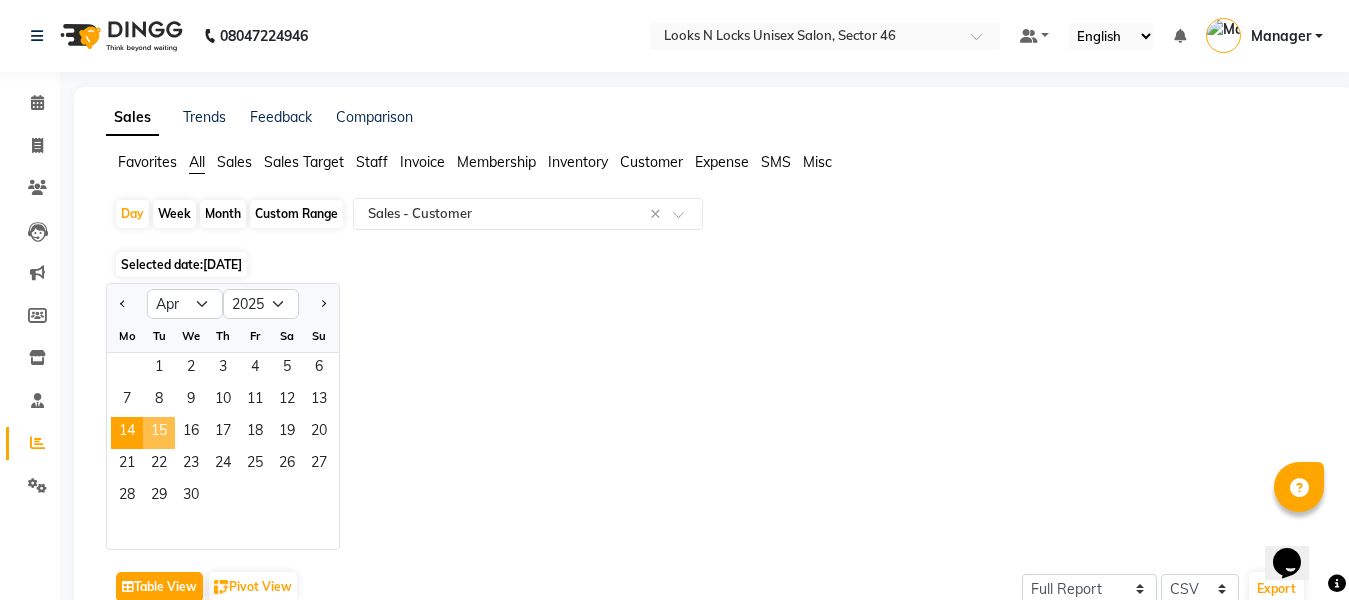 click on "15" 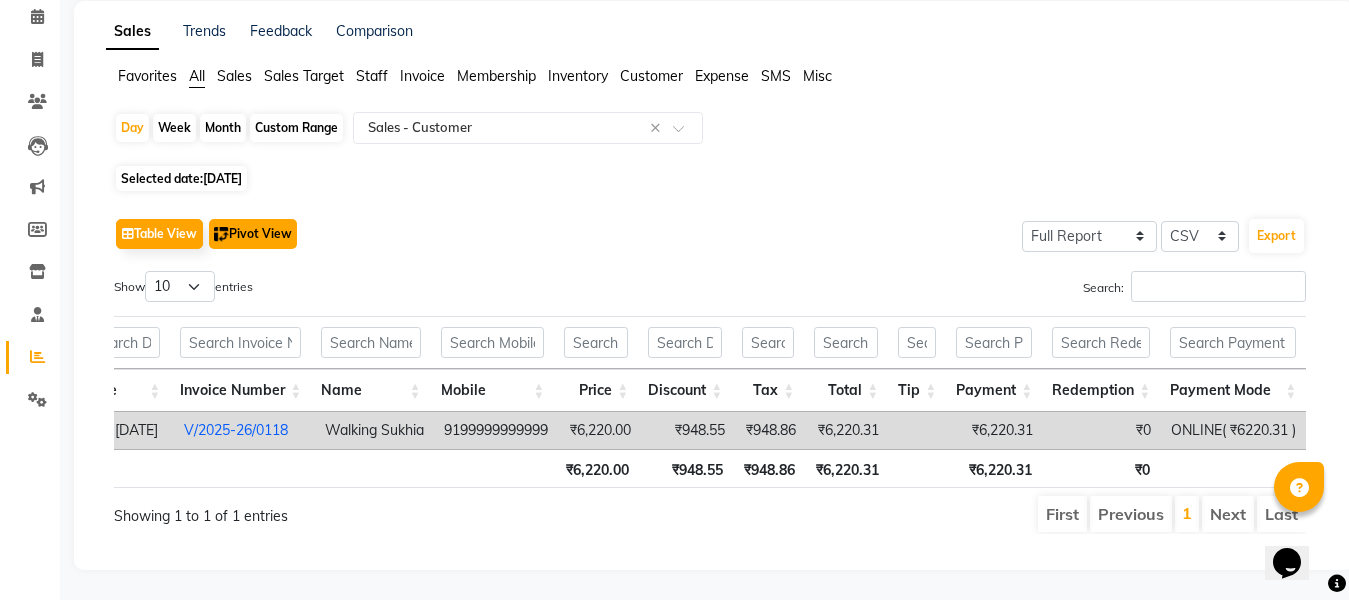 click on "Pivot View" 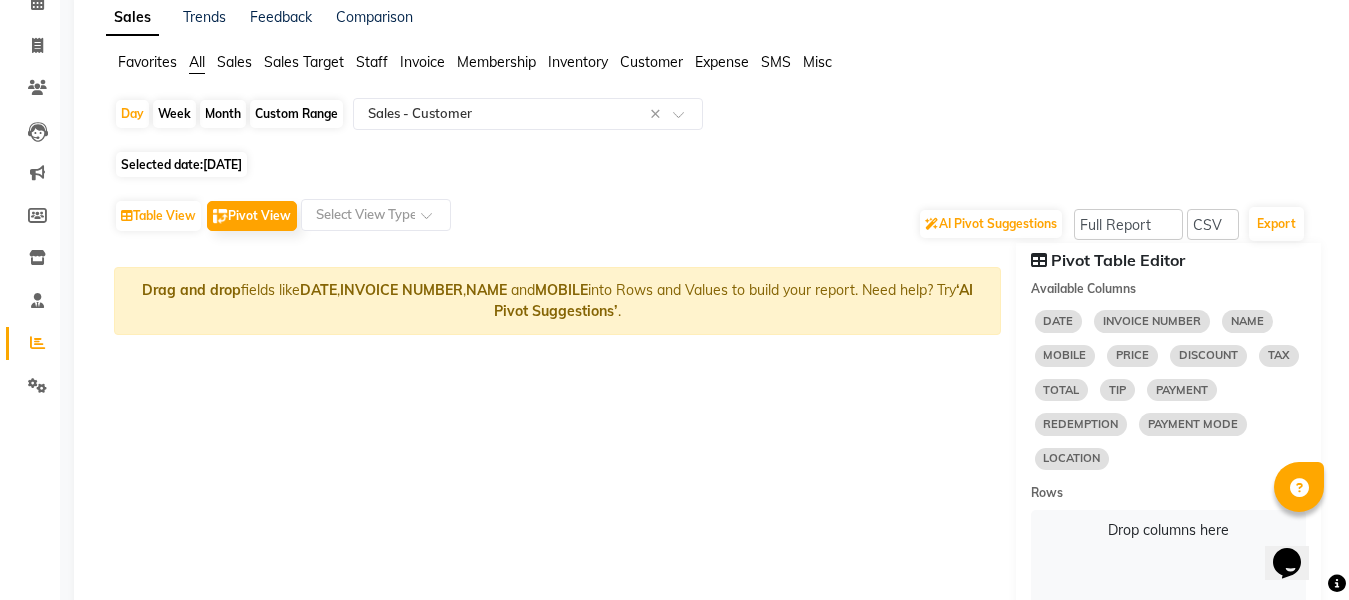 click on "15-04-2025" 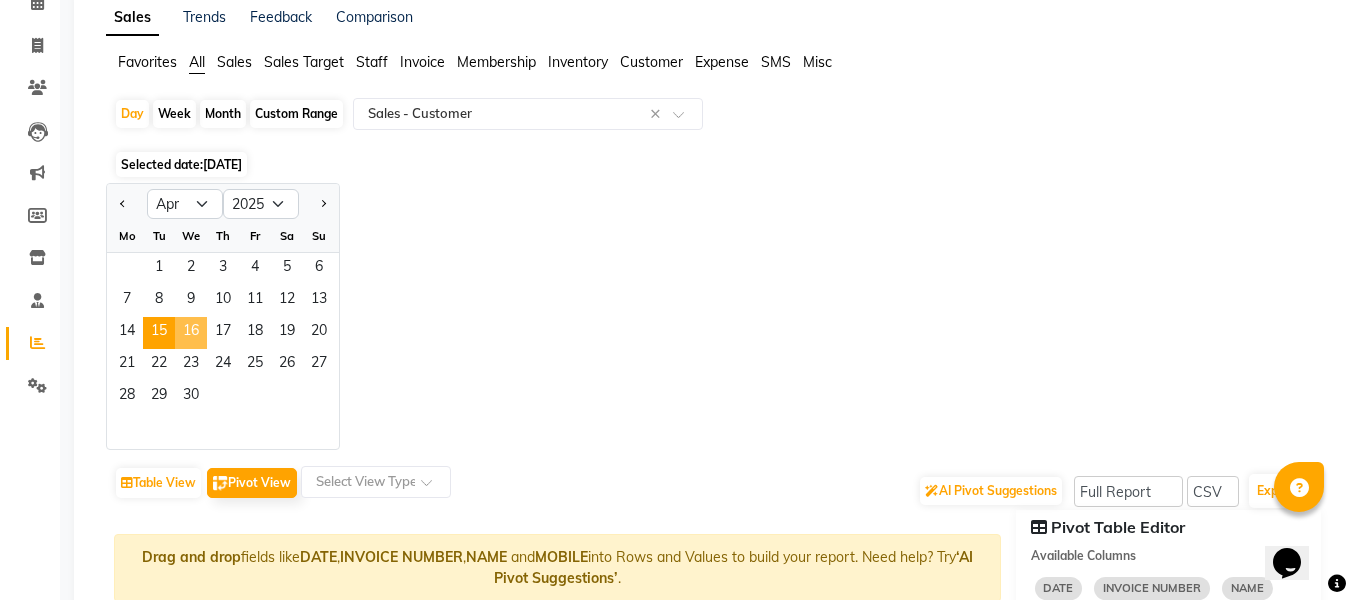click on "16" 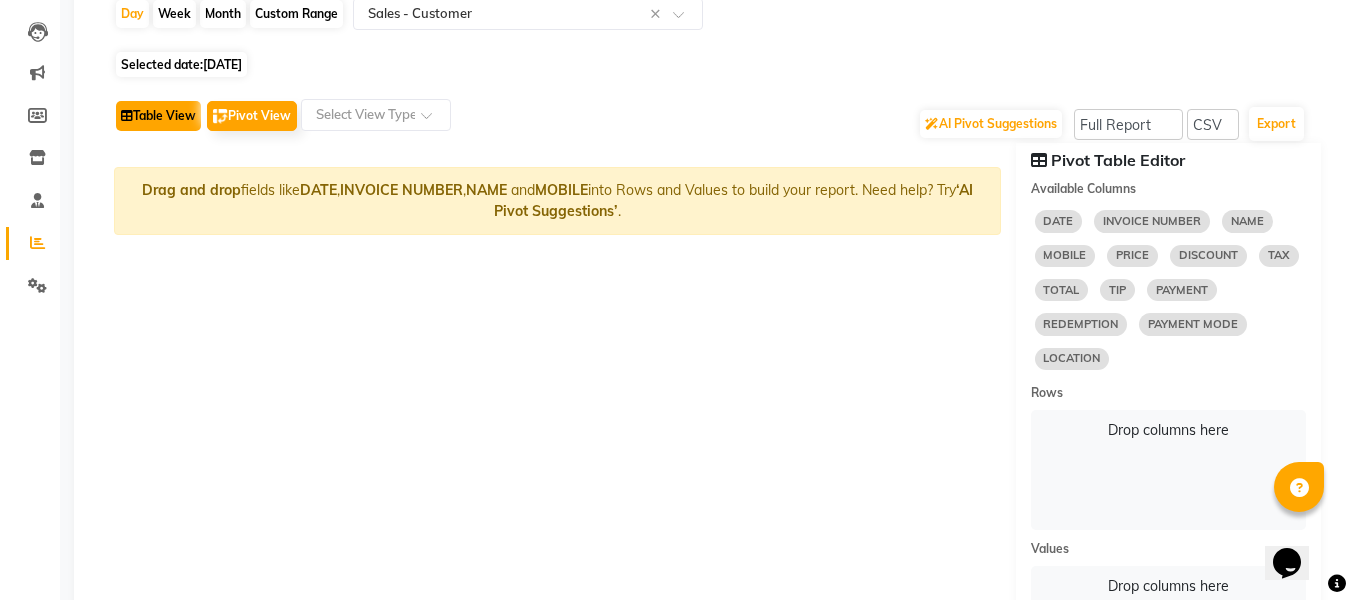 click on "Table View" 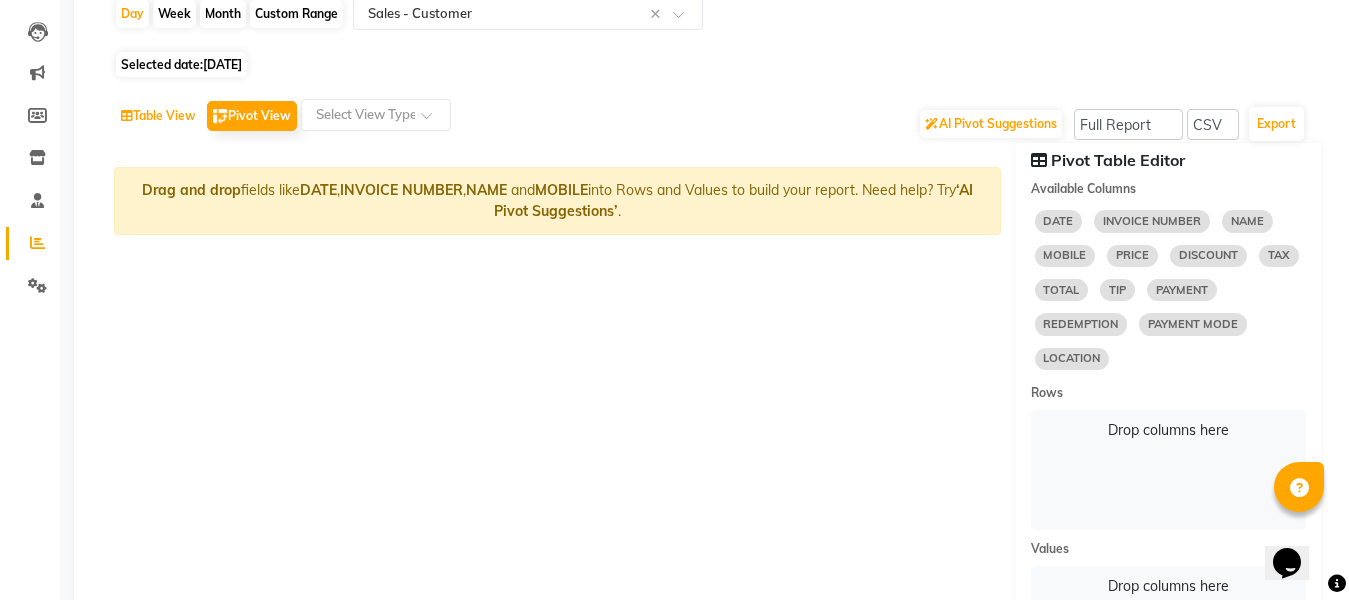 select on "full_report" 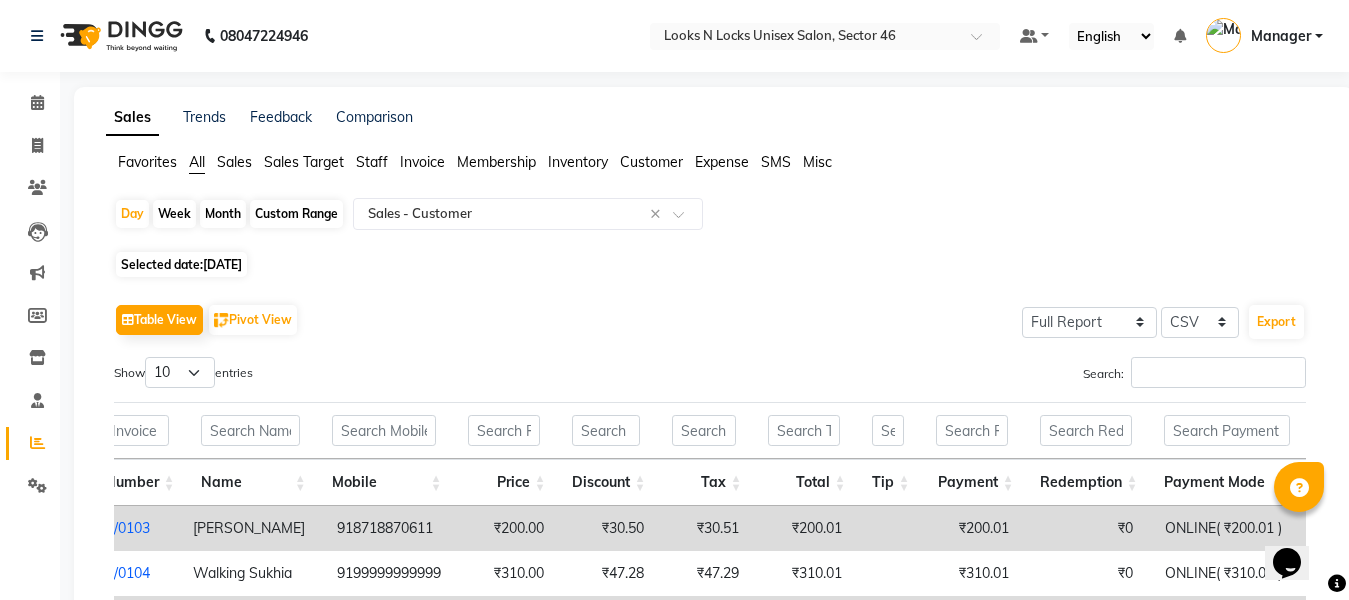click on "16-04-2025" 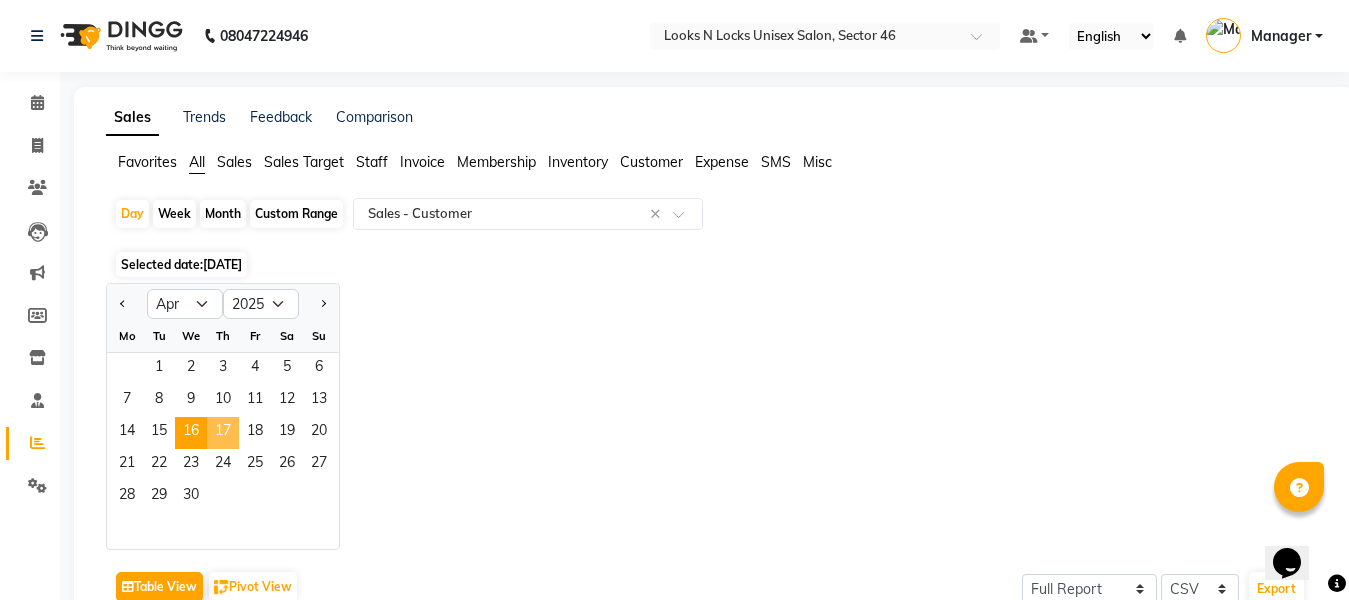 click on "17" 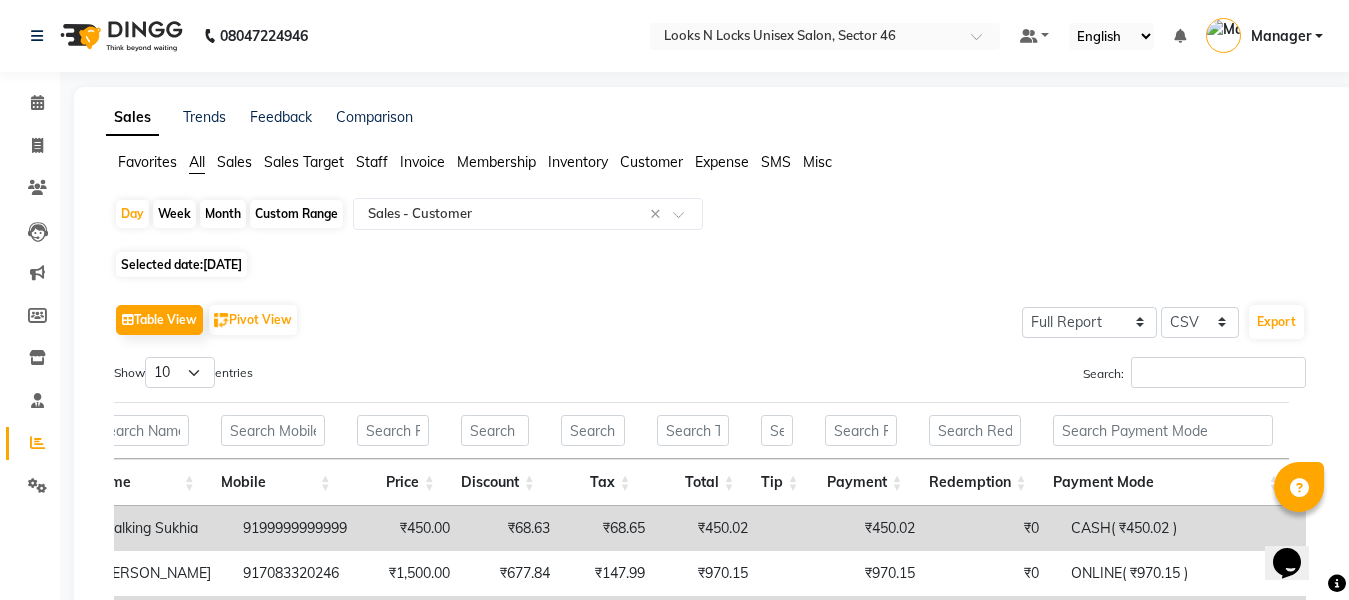 click on "17-04-2025" 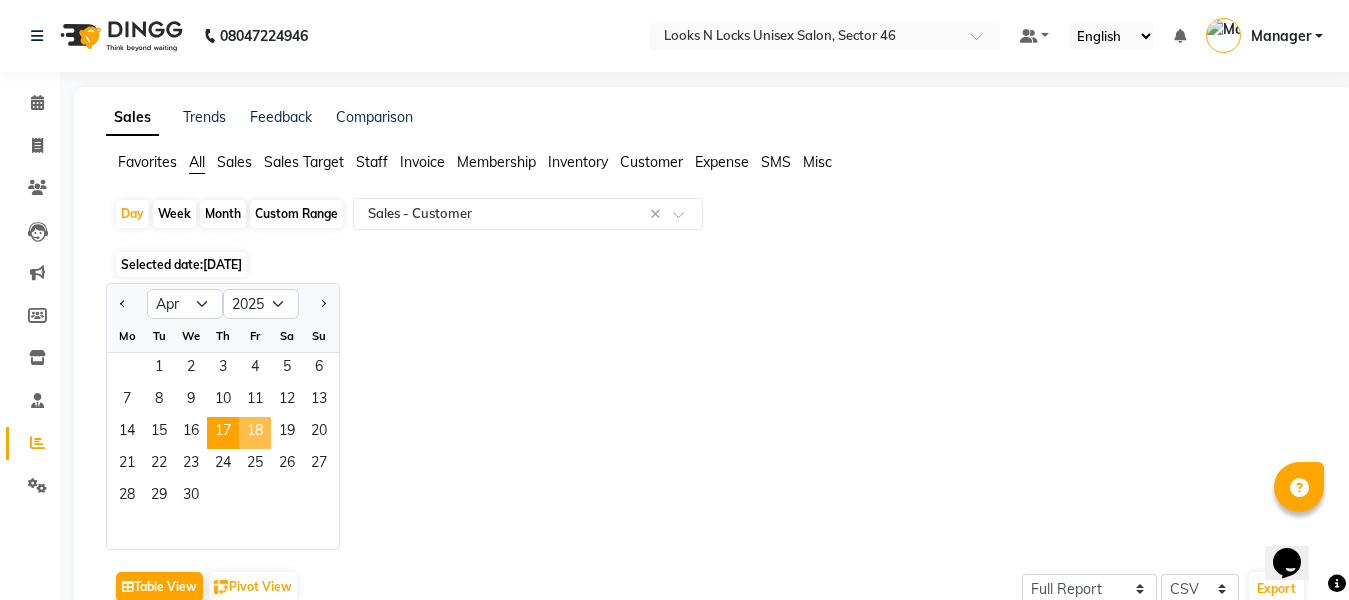 click on "18" 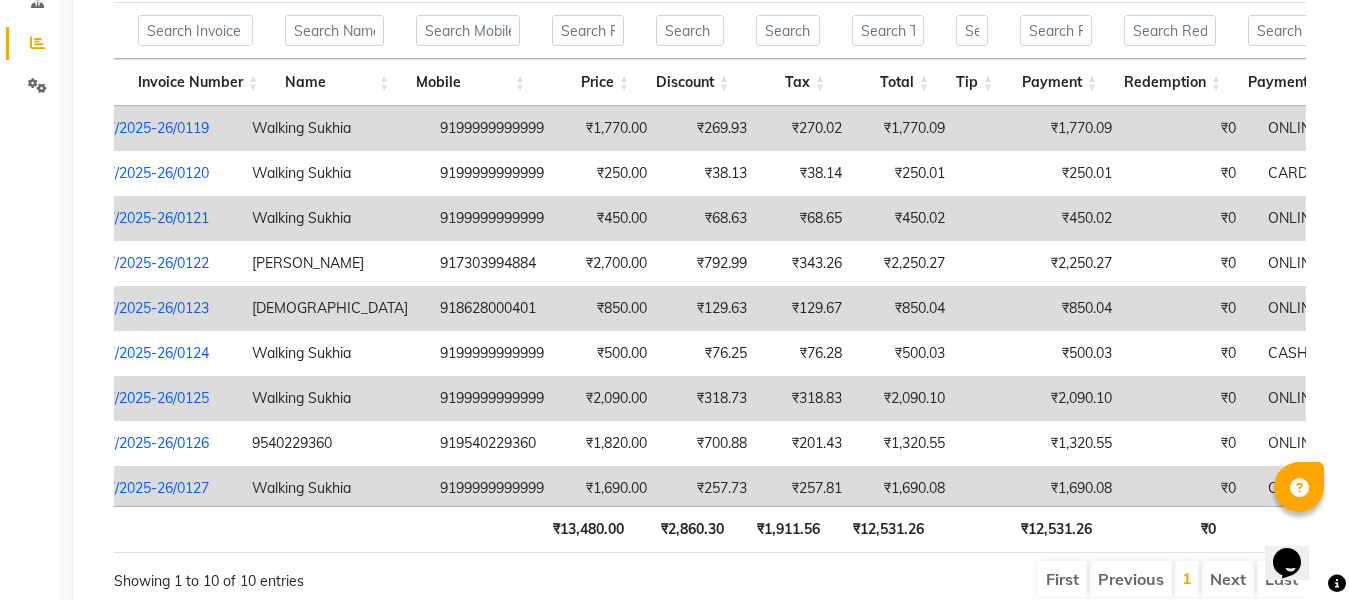 scroll, scrollTop: 0, scrollLeft: 357, axis: horizontal 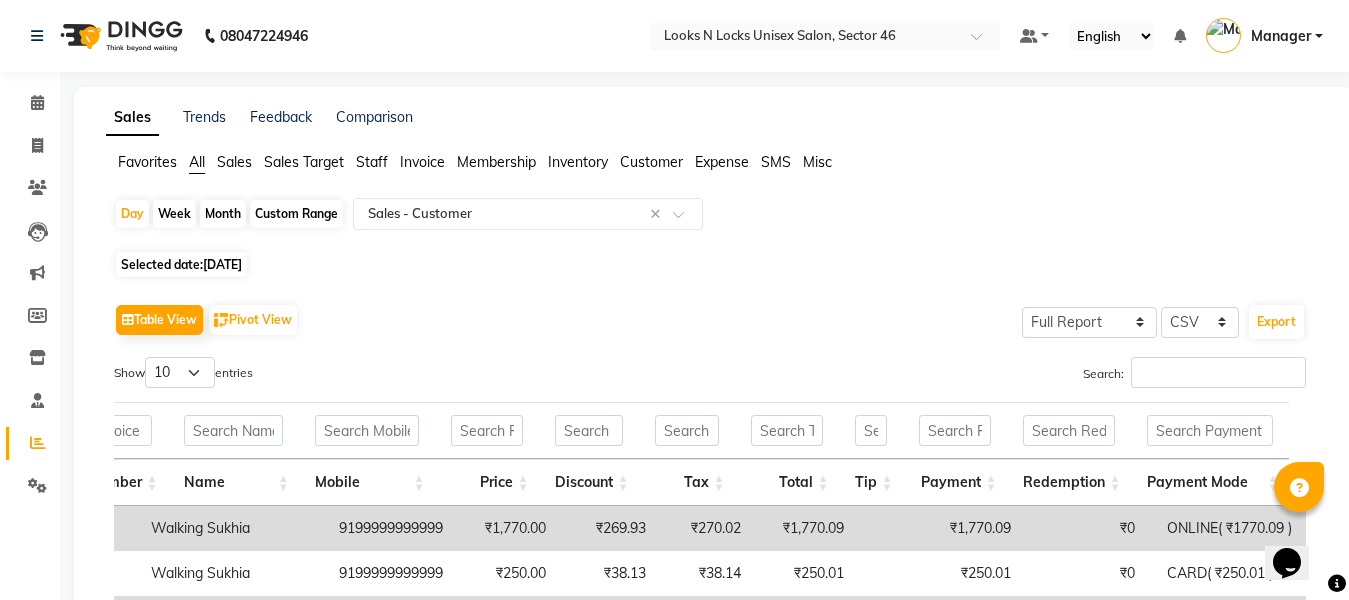 click on "18-04-2025" 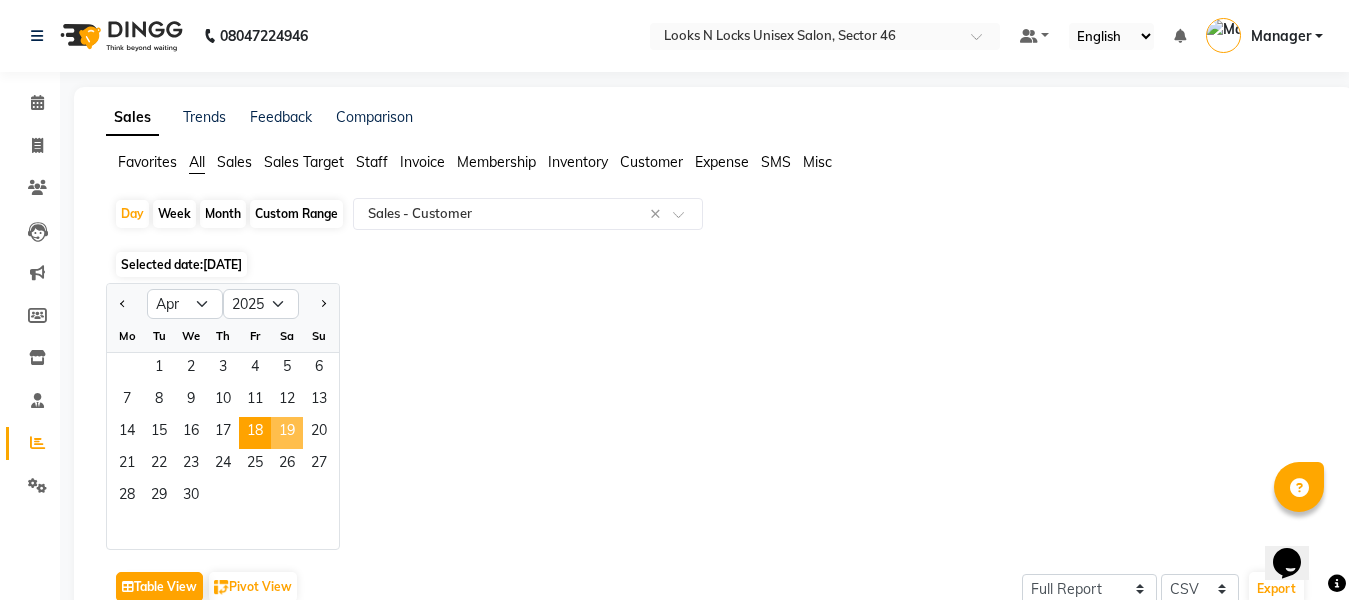 click on "19" 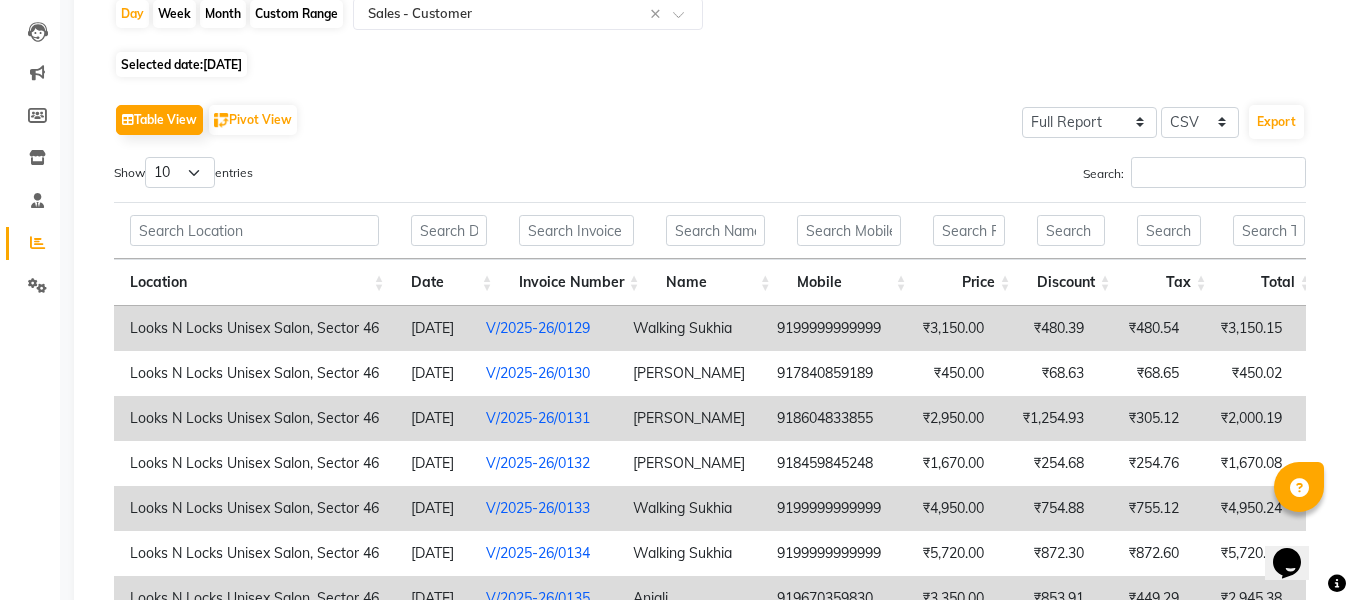 scroll, scrollTop: 459, scrollLeft: 0, axis: vertical 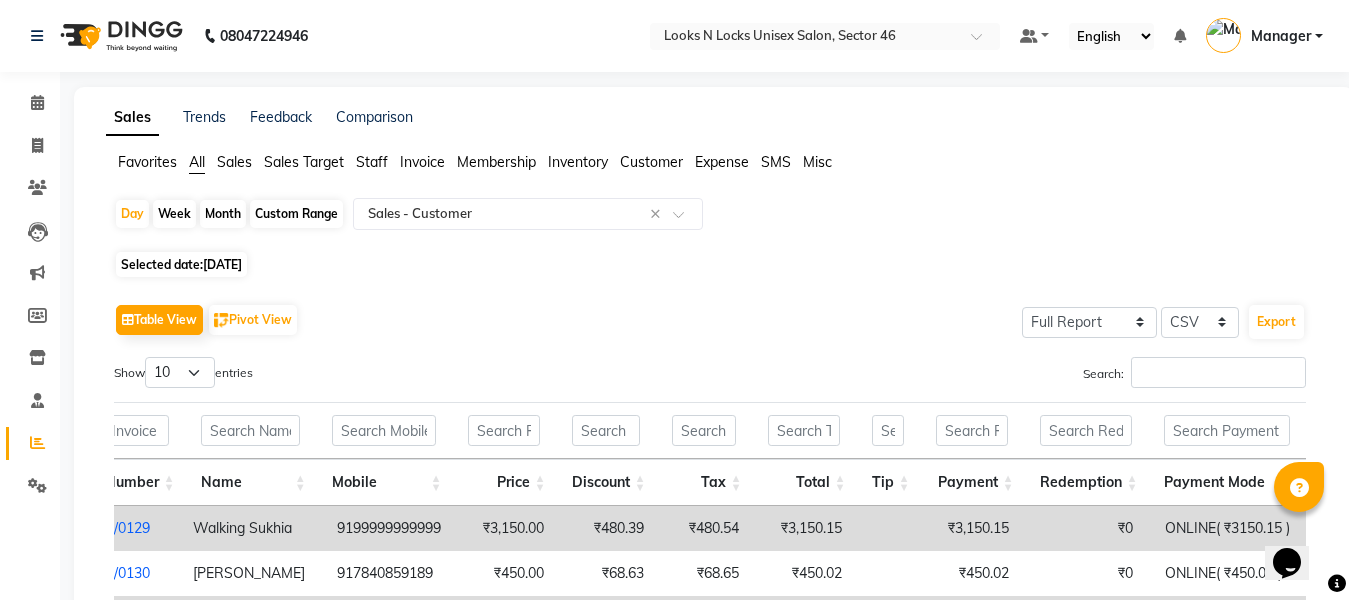 click on "19-04-2025" 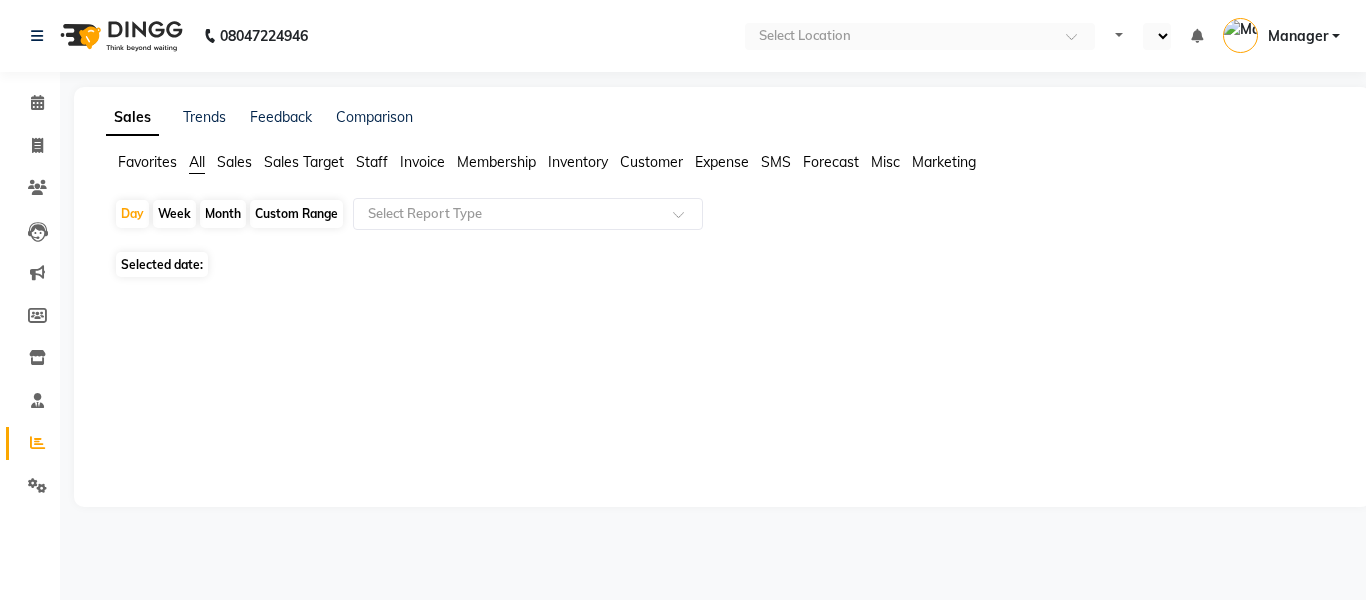 select on "en" 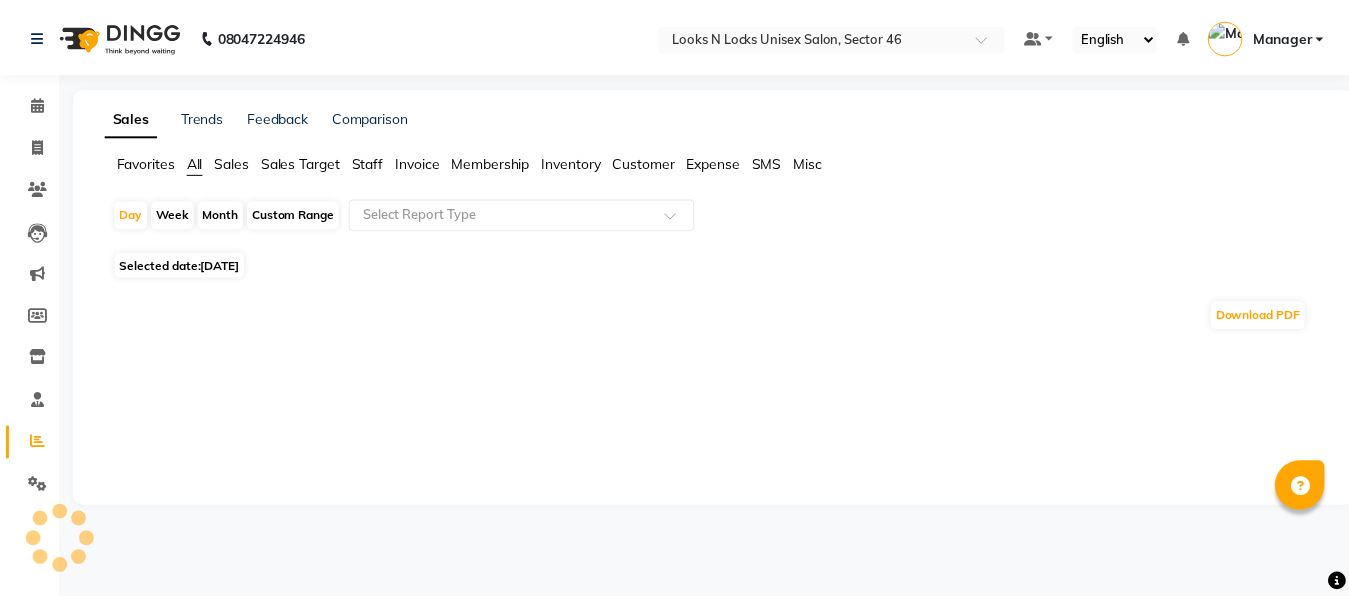 scroll, scrollTop: 0, scrollLeft: 0, axis: both 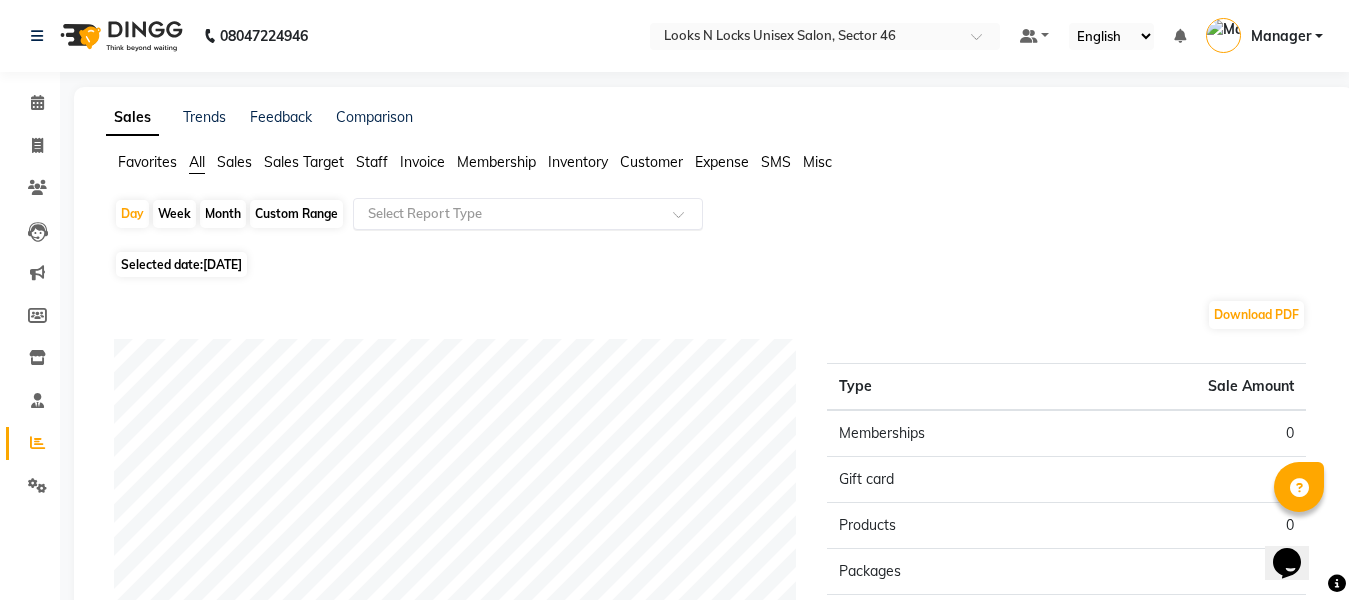 click 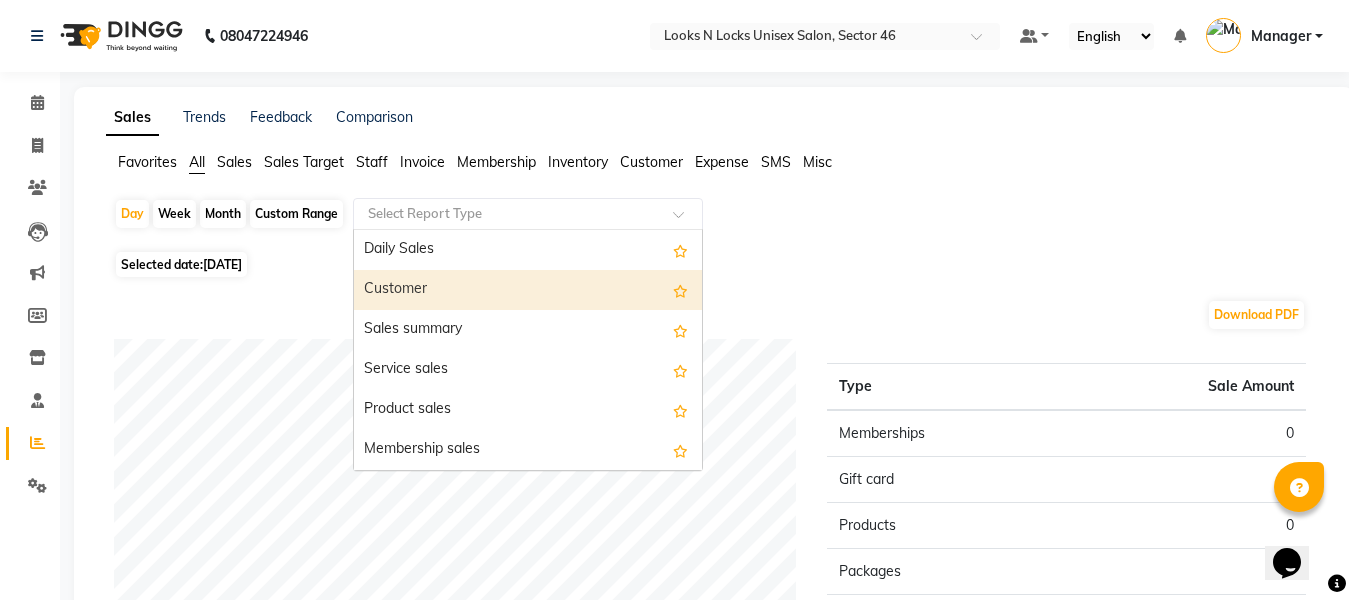 click on "Customer" at bounding box center [528, 290] 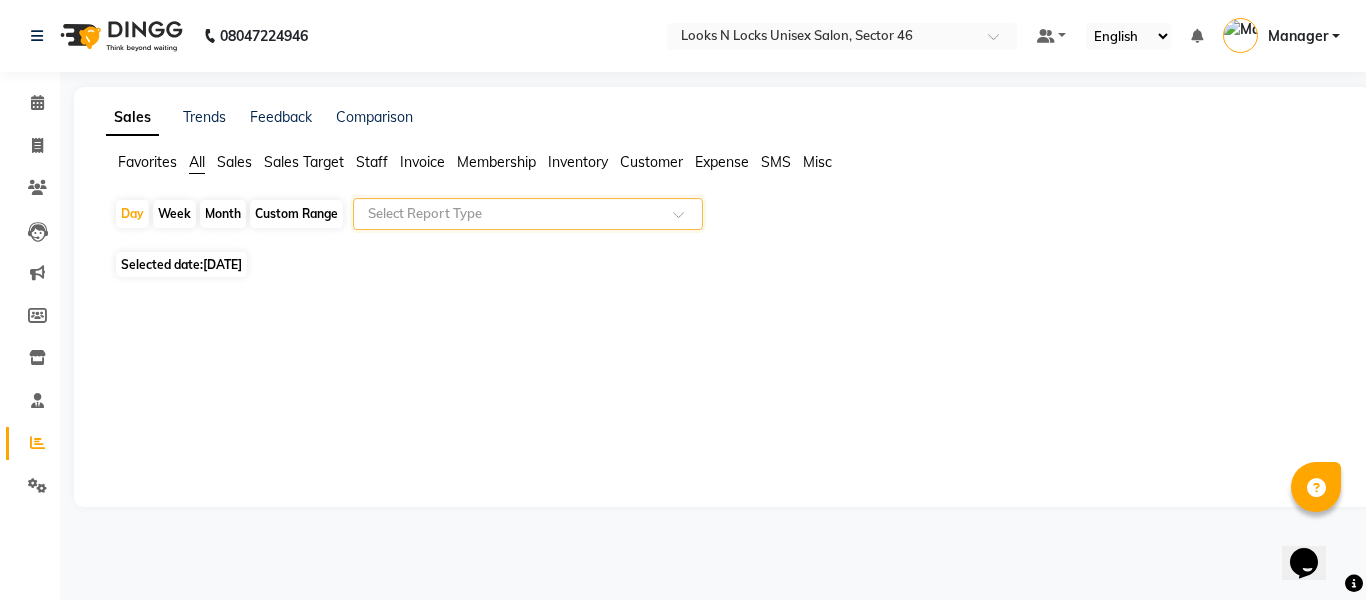 click 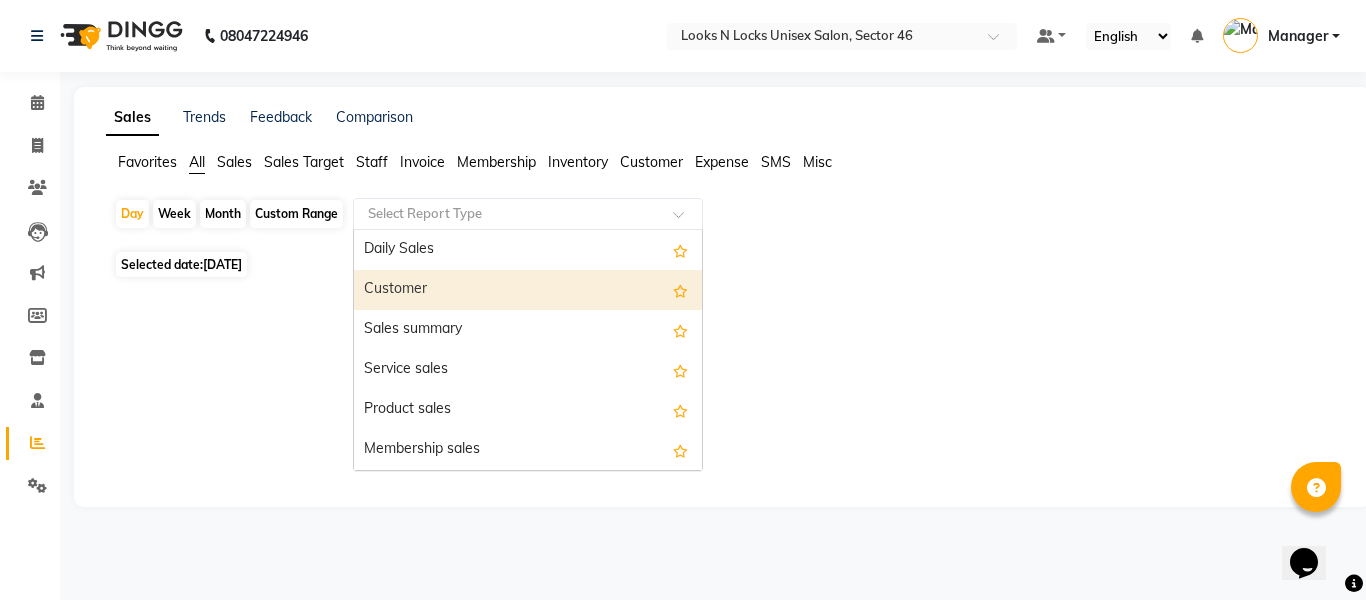 click on "Customer" at bounding box center (528, 290) 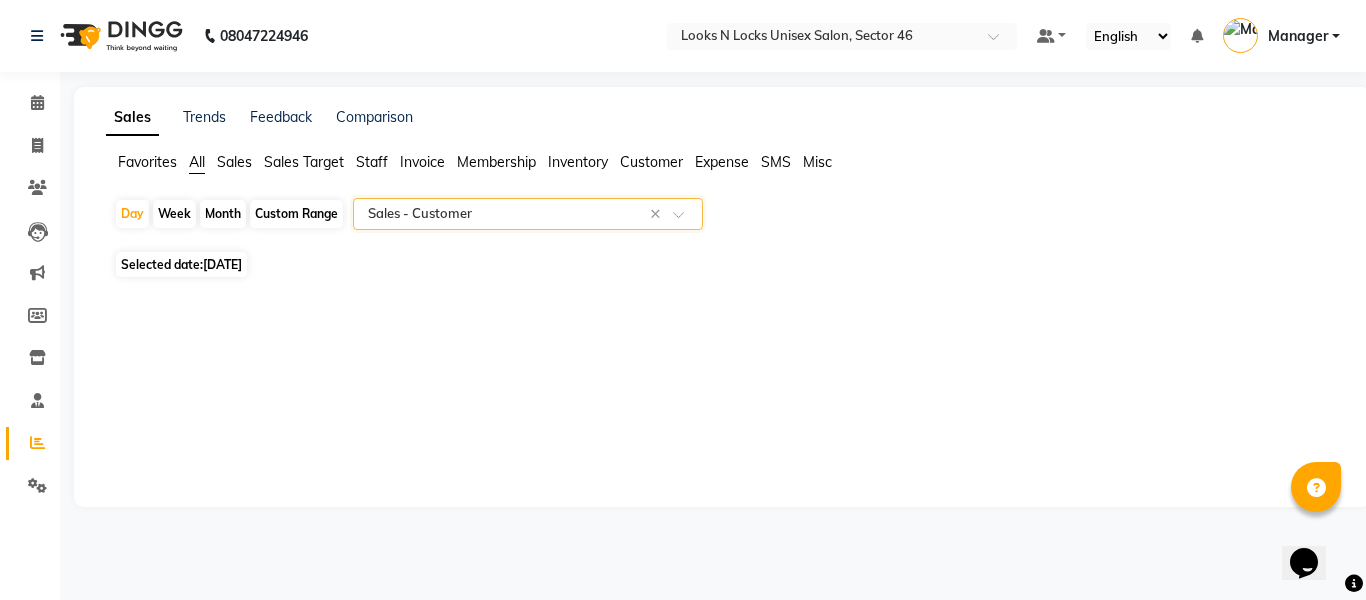click on "[DATE]" 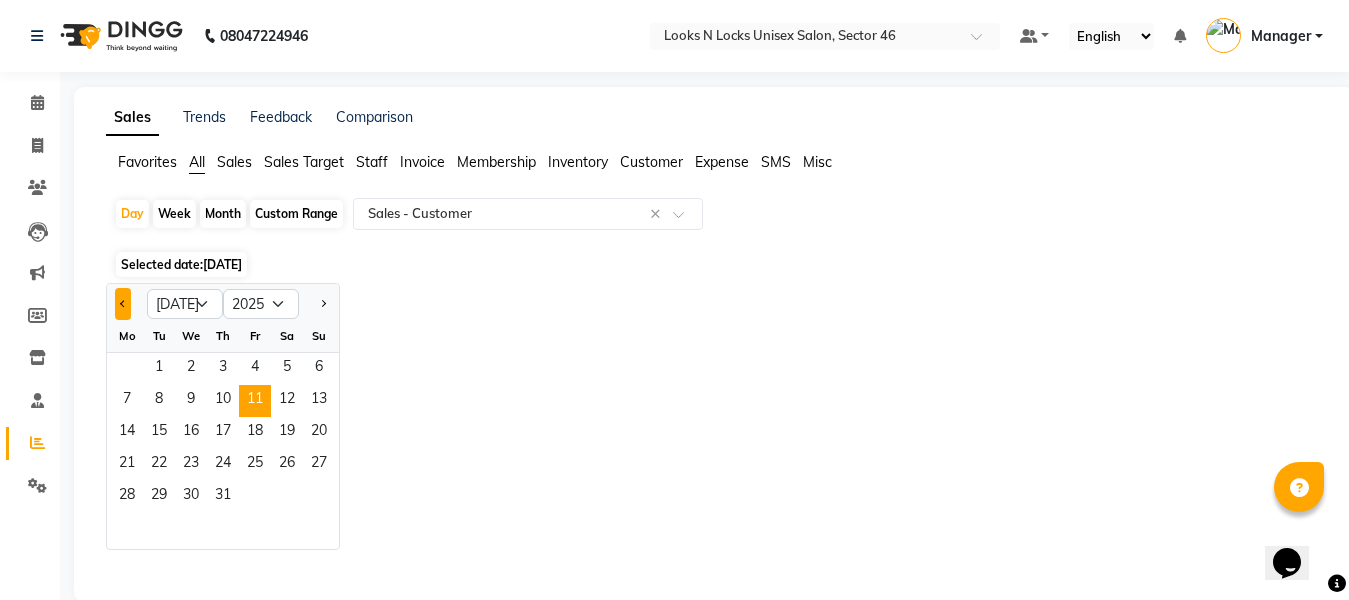 click 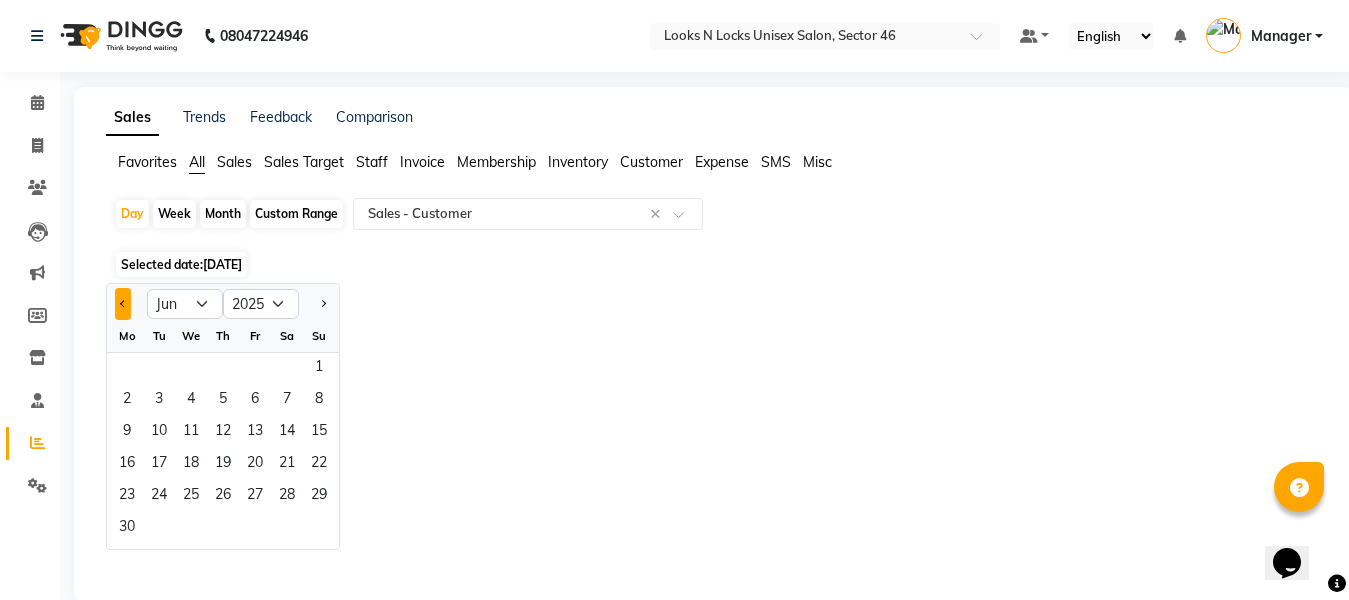 click 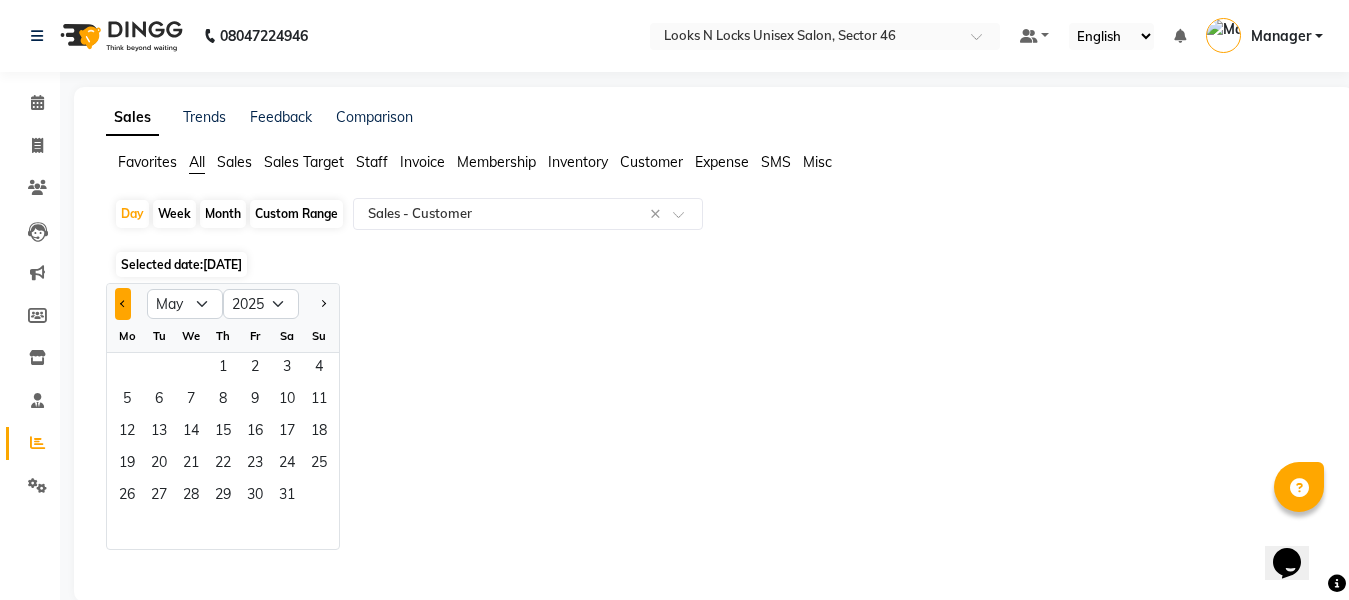 click 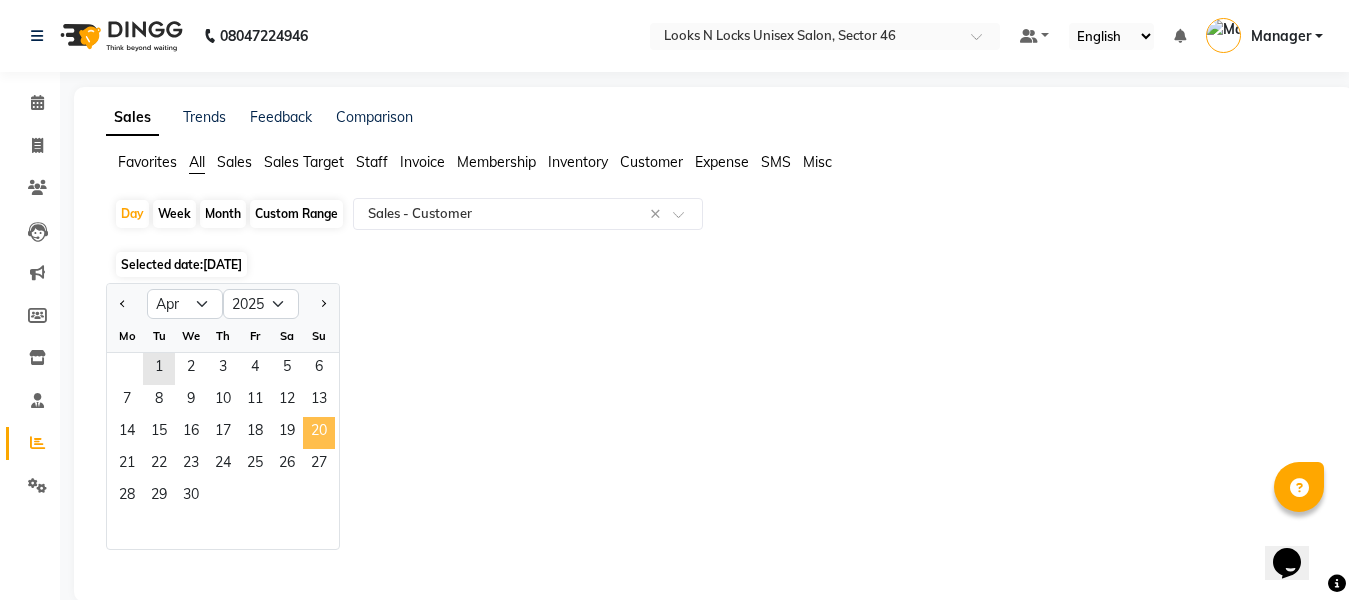 click on "20" 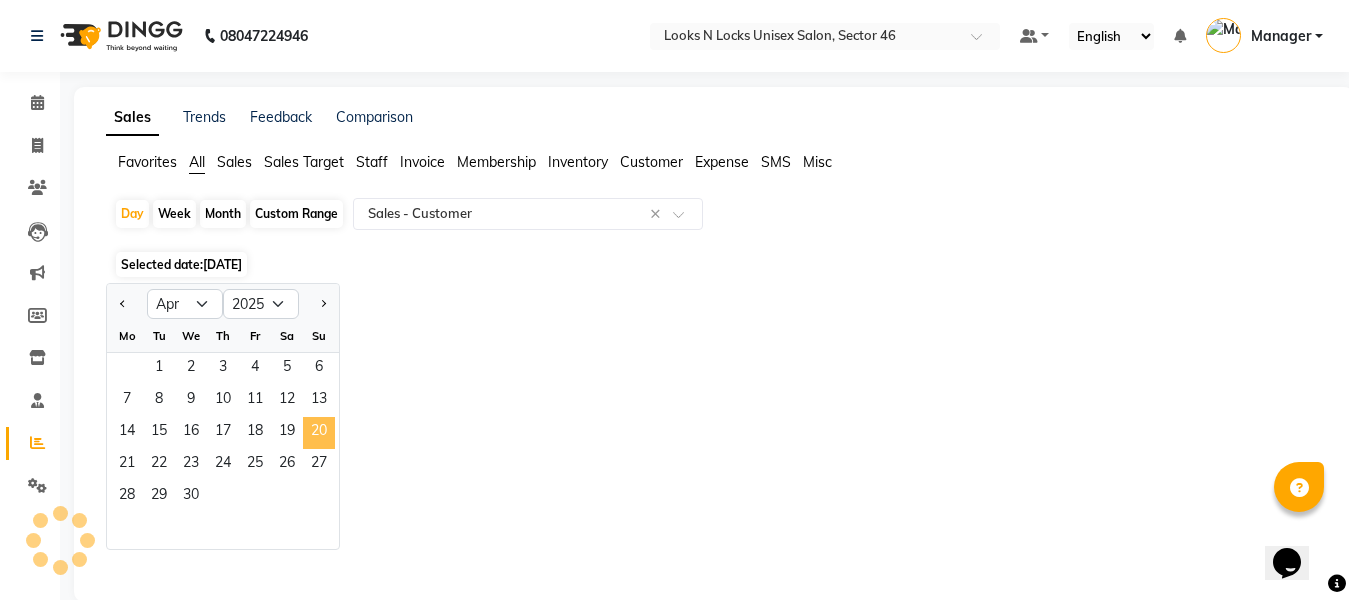 select on "full_report" 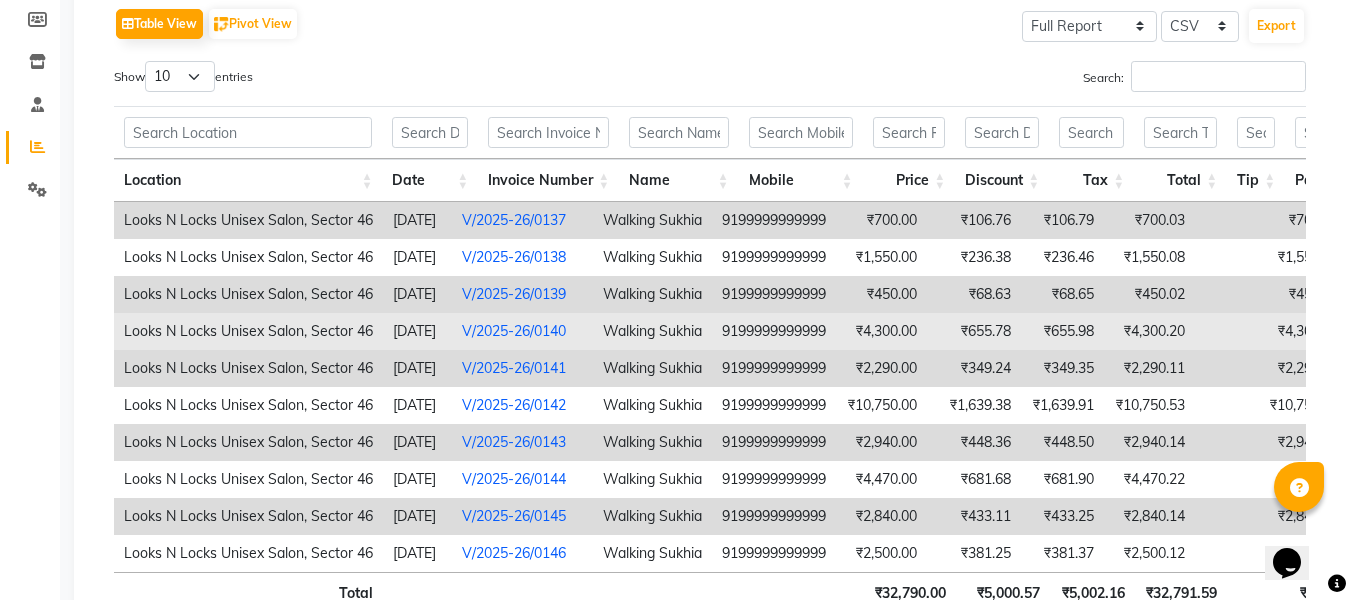 scroll, scrollTop: 300, scrollLeft: 0, axis: vertical 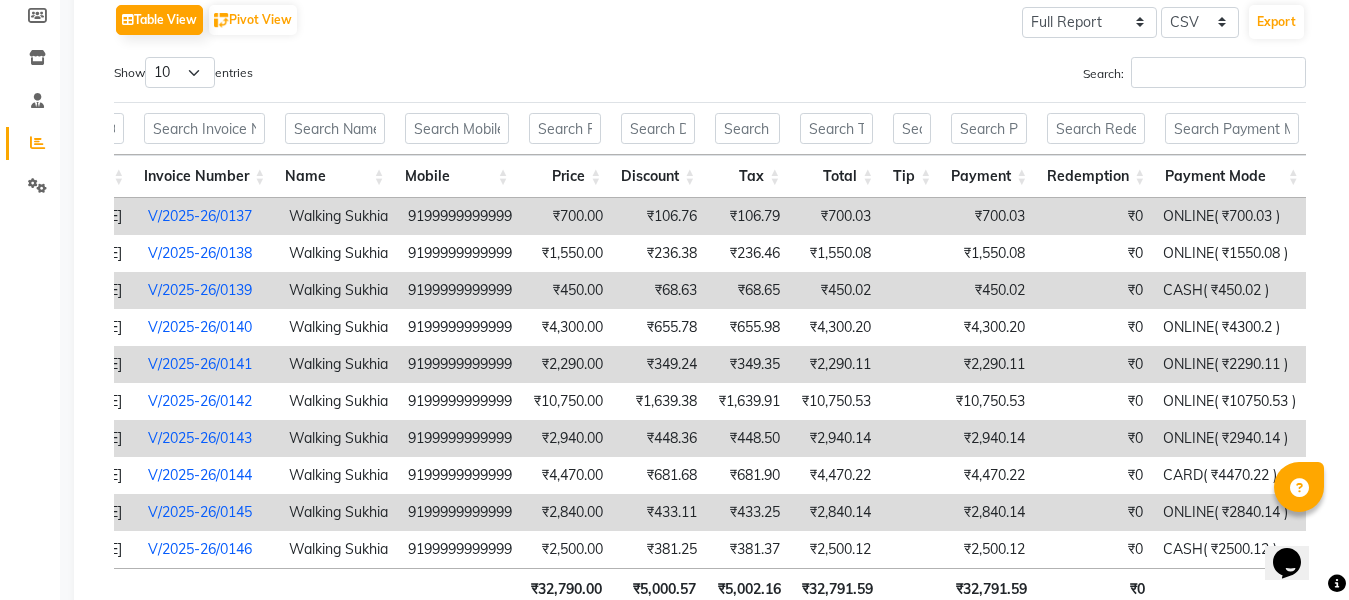 drag, startPoint x: 1164, startPoint y: 576, endPoint x: 30, endPoint y: 43, distance: 1253.0144 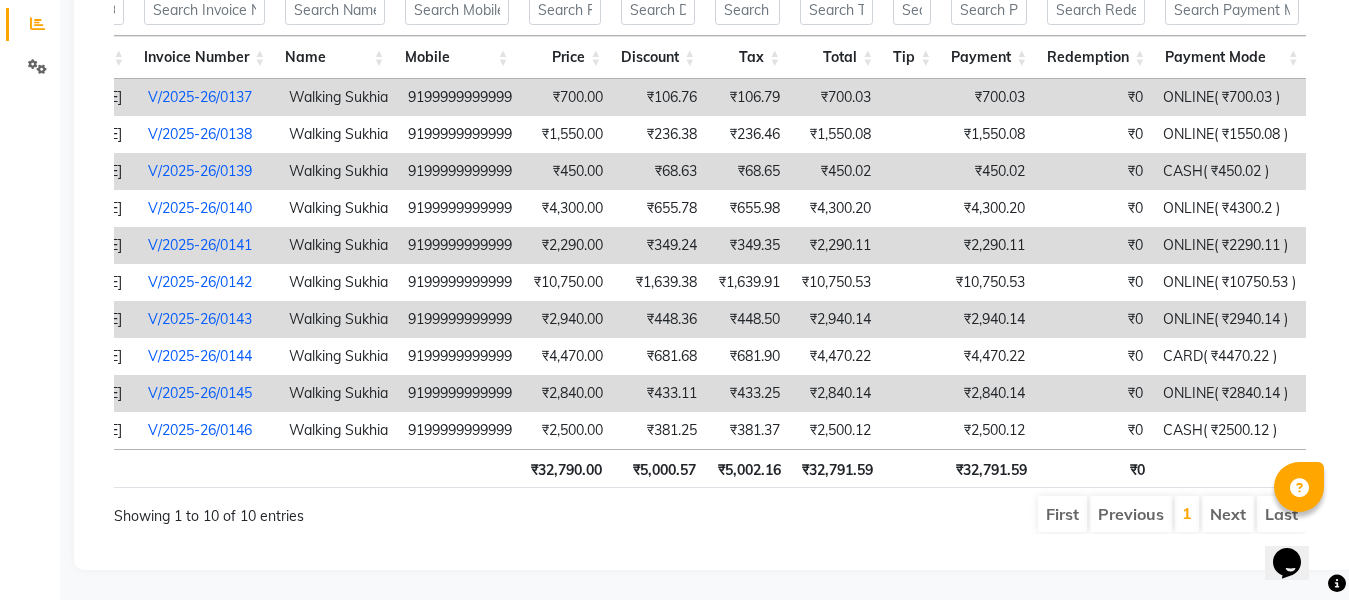 scroll, scrollTop: 453, scrollLeft: 0, axis: vertical 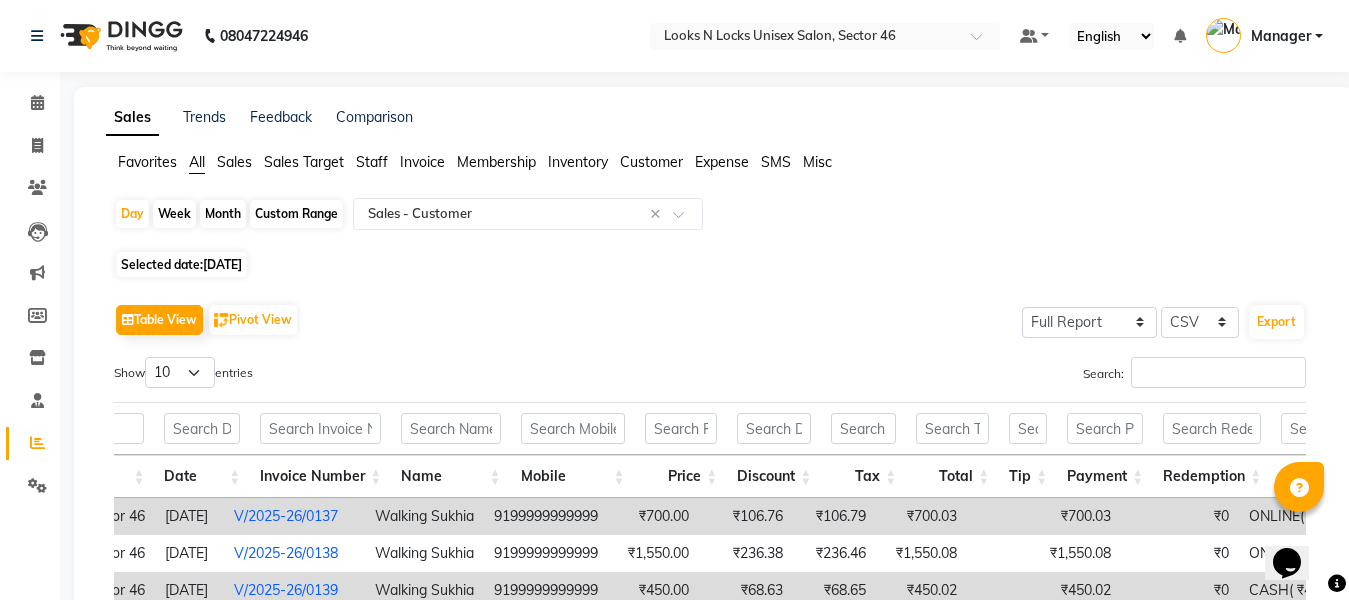 click on "[DATE]" 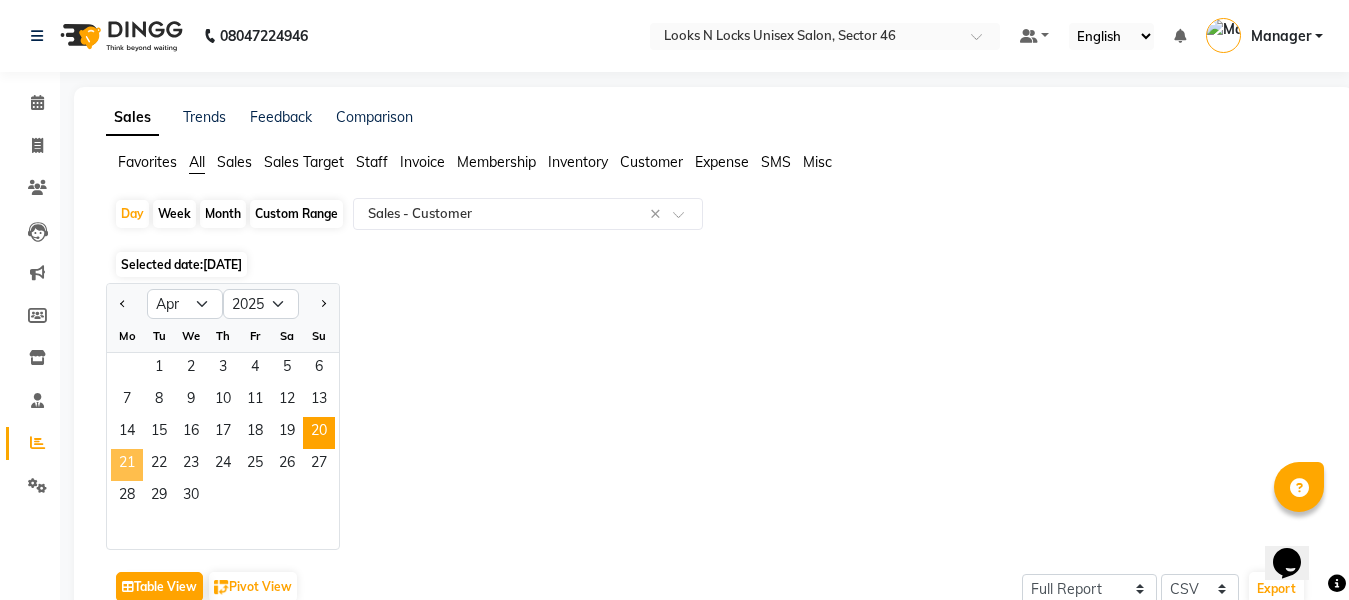 click on "21" 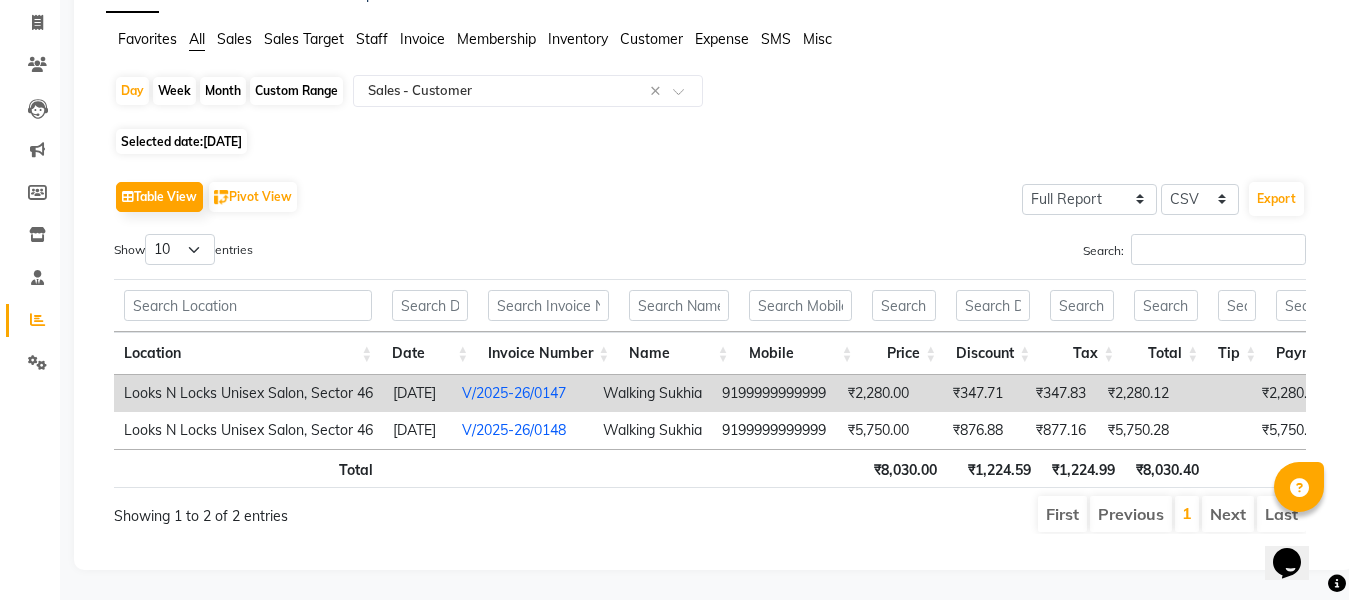scroll, scrollTop: 157, scrollLeft: 0, axis: vertical 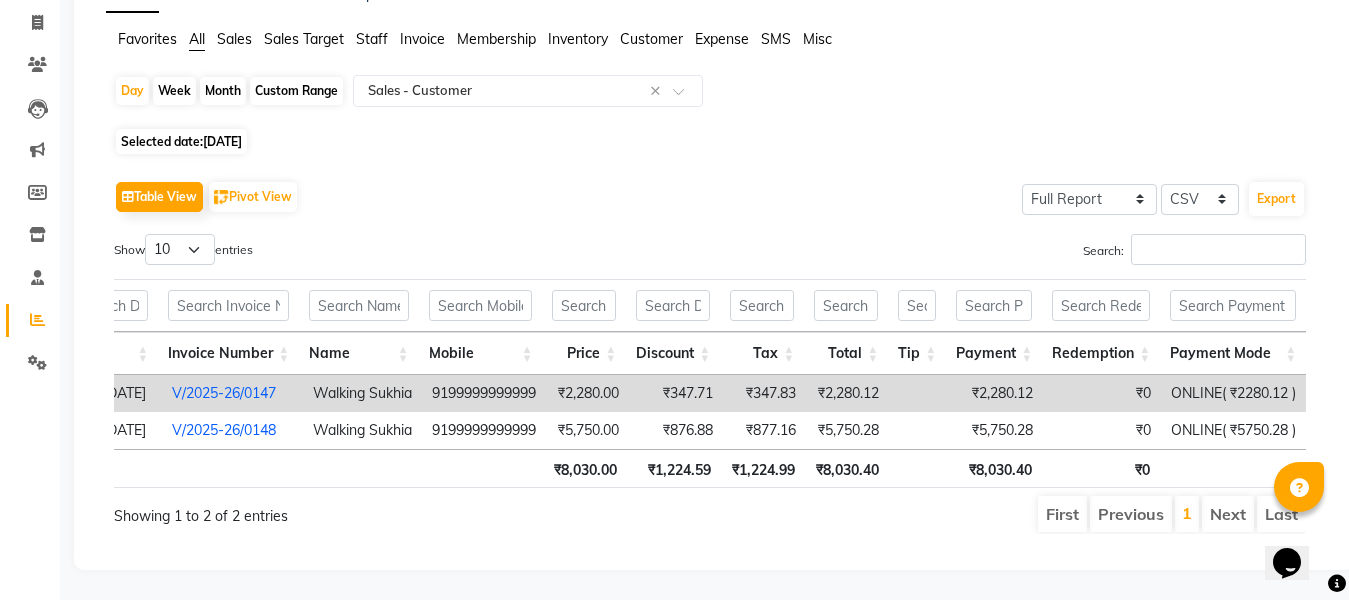 click on "[DATE]" 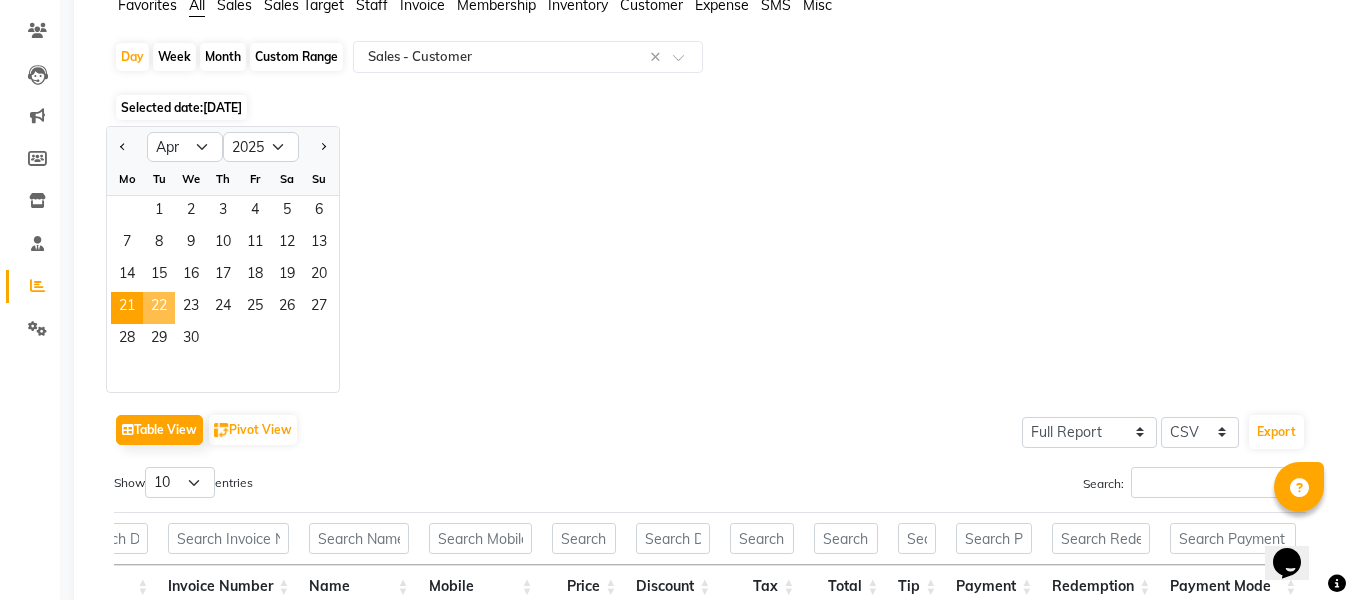 click on "22" 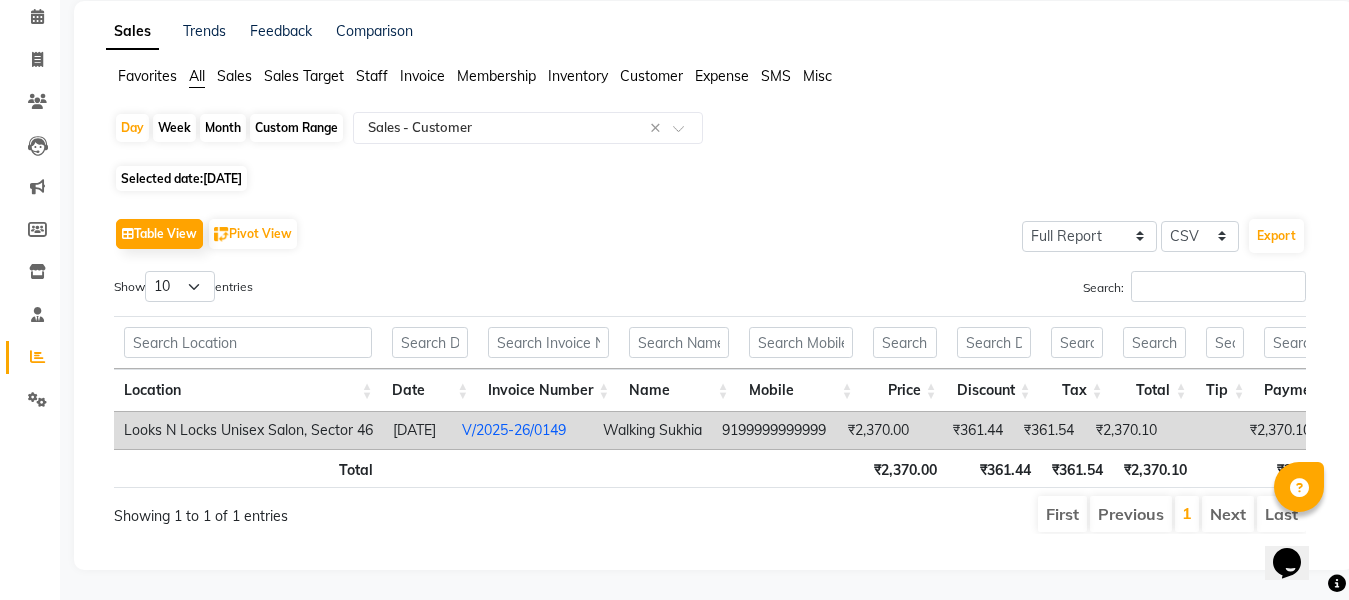 scroll, scrollTop: 100, scrollLeft: 0, axis: vertical 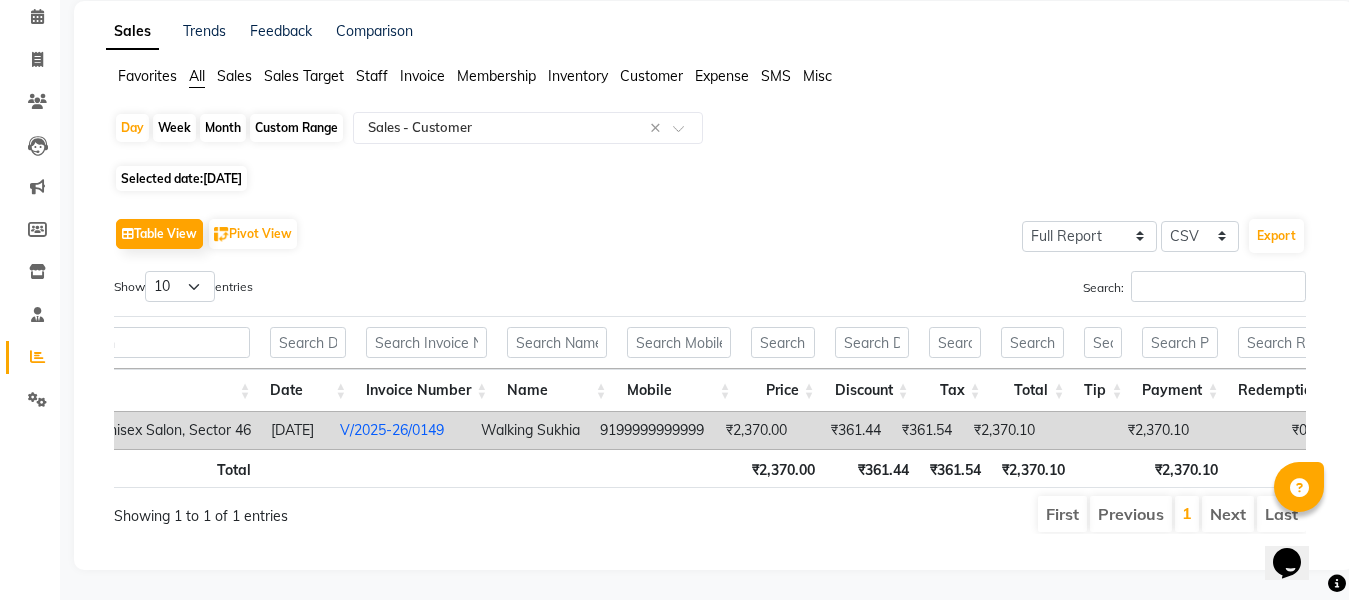 click on "Selected date:  [DATE]" 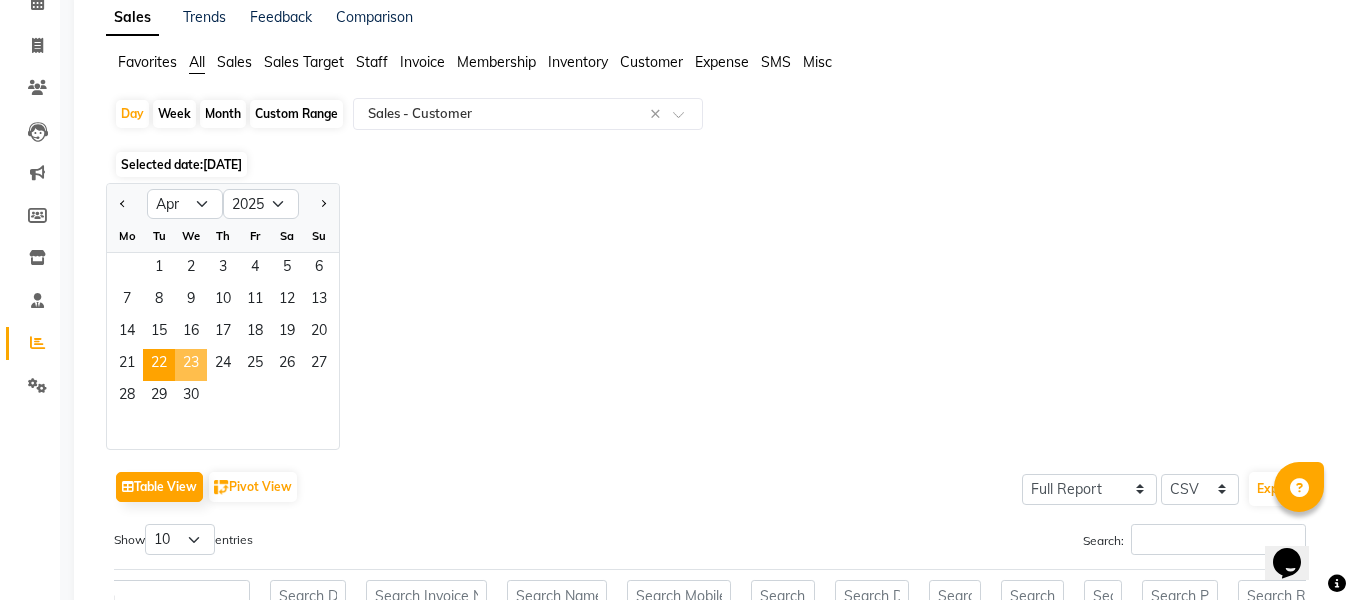 click on "23" 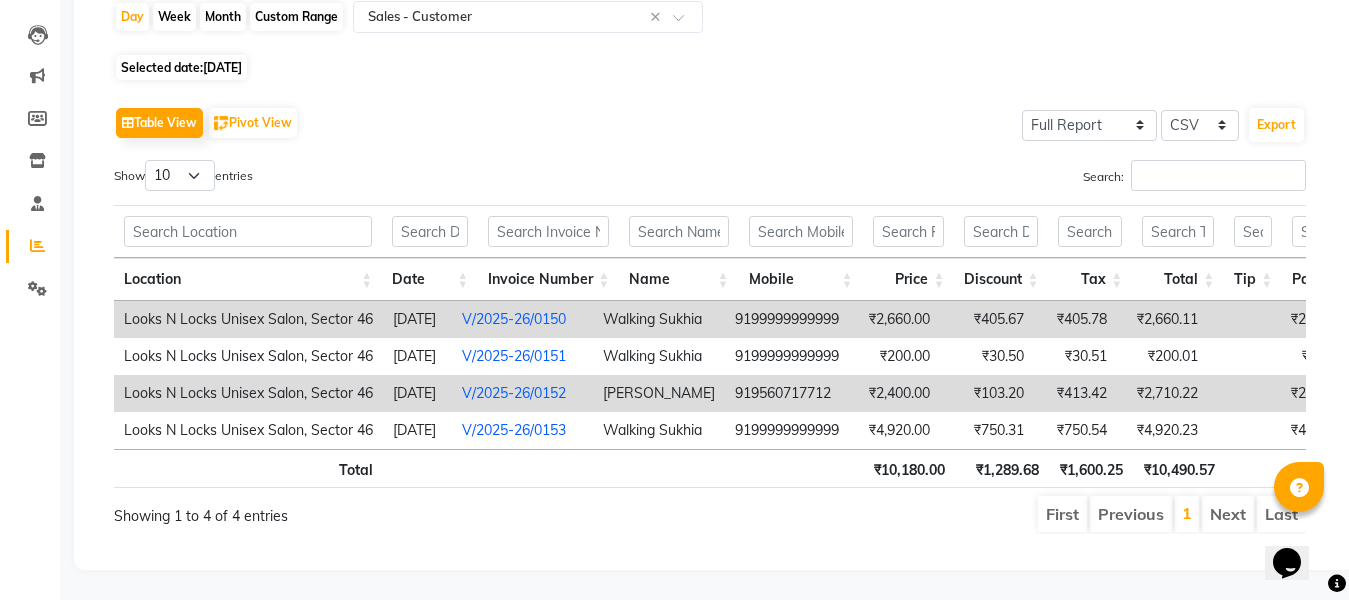 scroll, scrollTop: 0, scrollLeft: 121, axis: horizontal 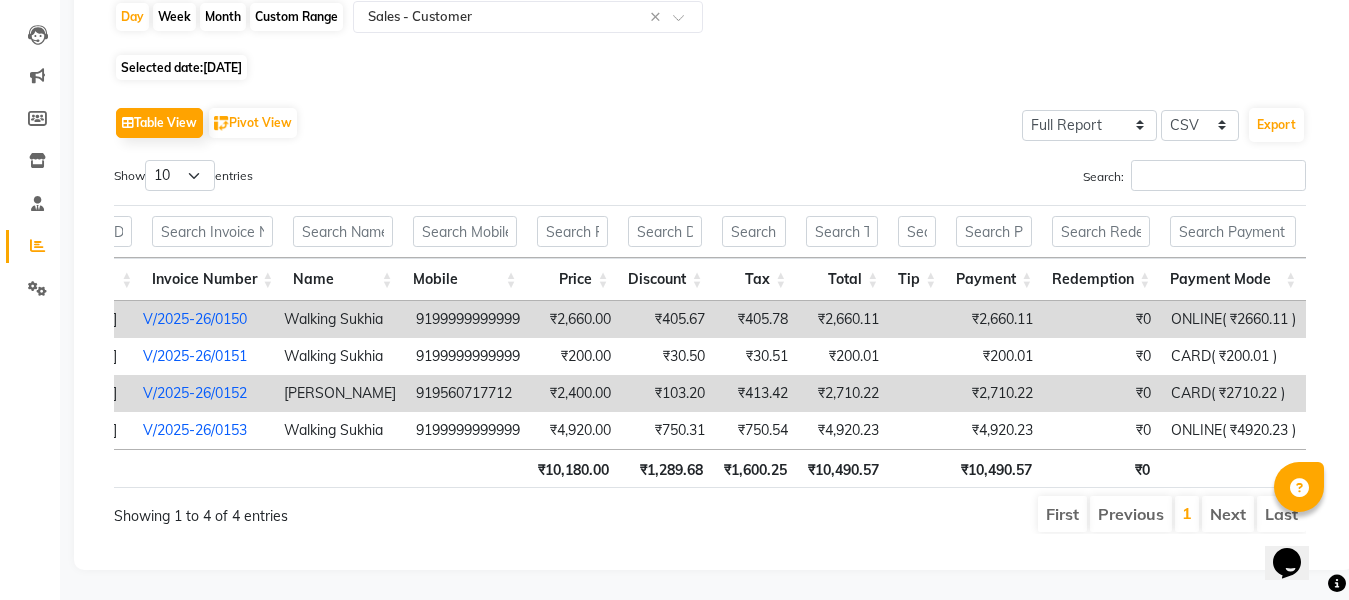 click on "Selected date:  [DATE]" 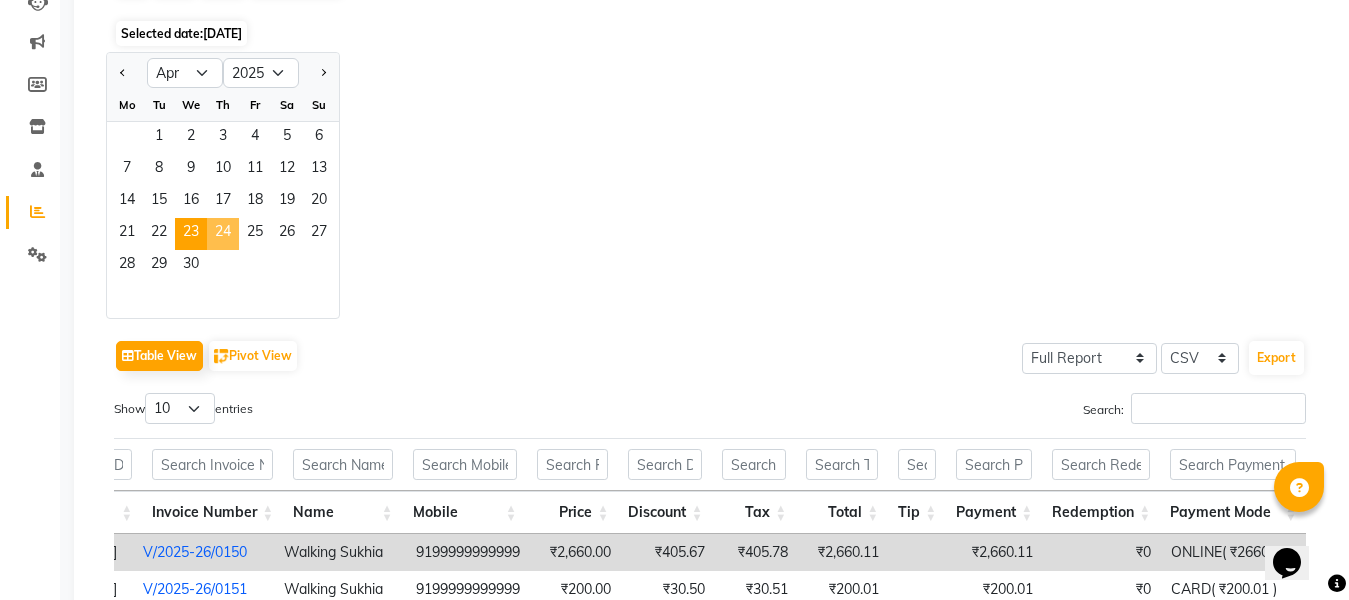 click on "24" 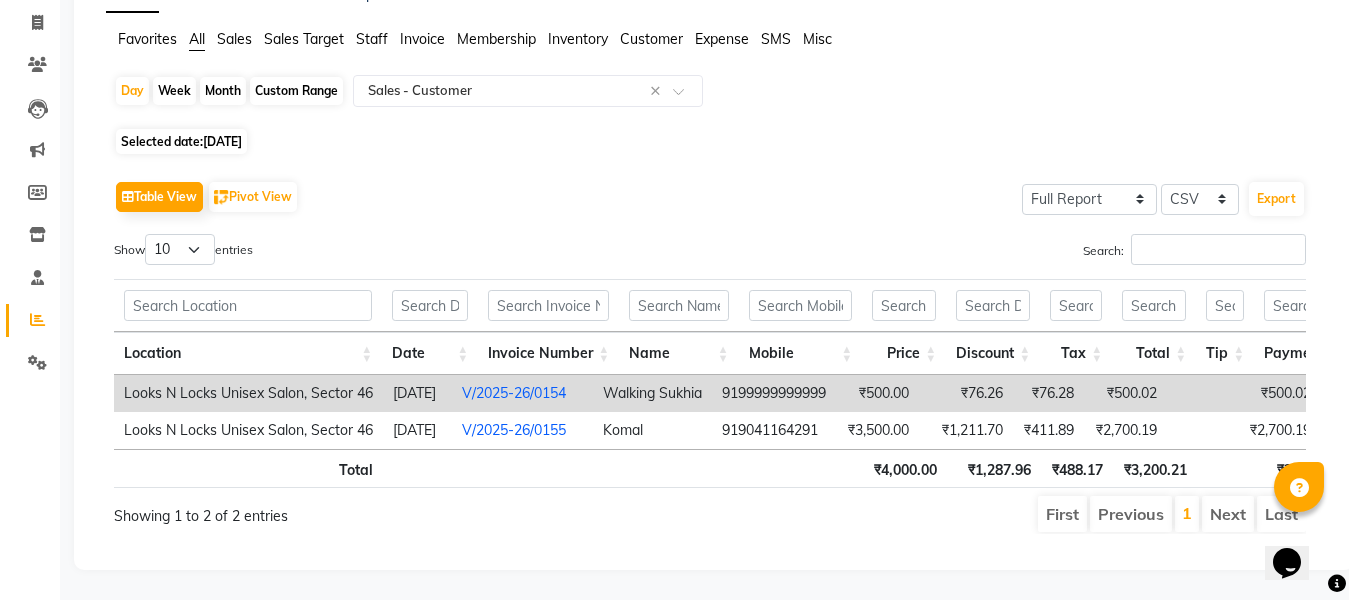 scroll, scrollTop: 0, scrollLeft: 149, axis: horizontal 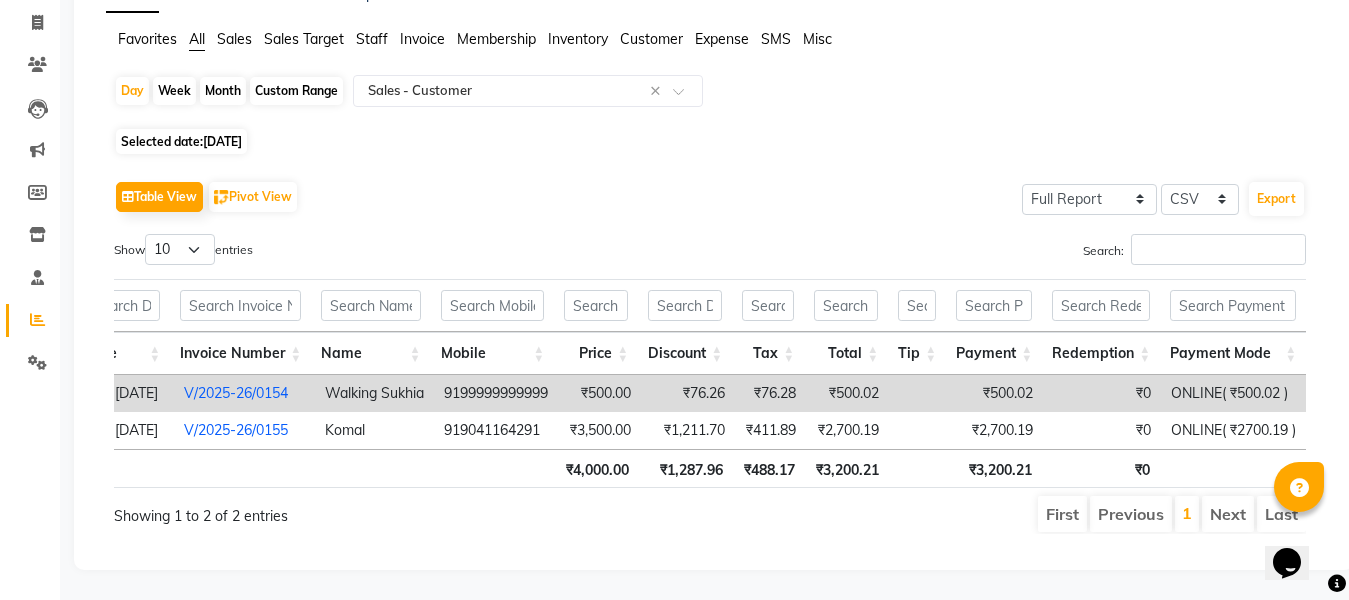 click on "[DATE]" 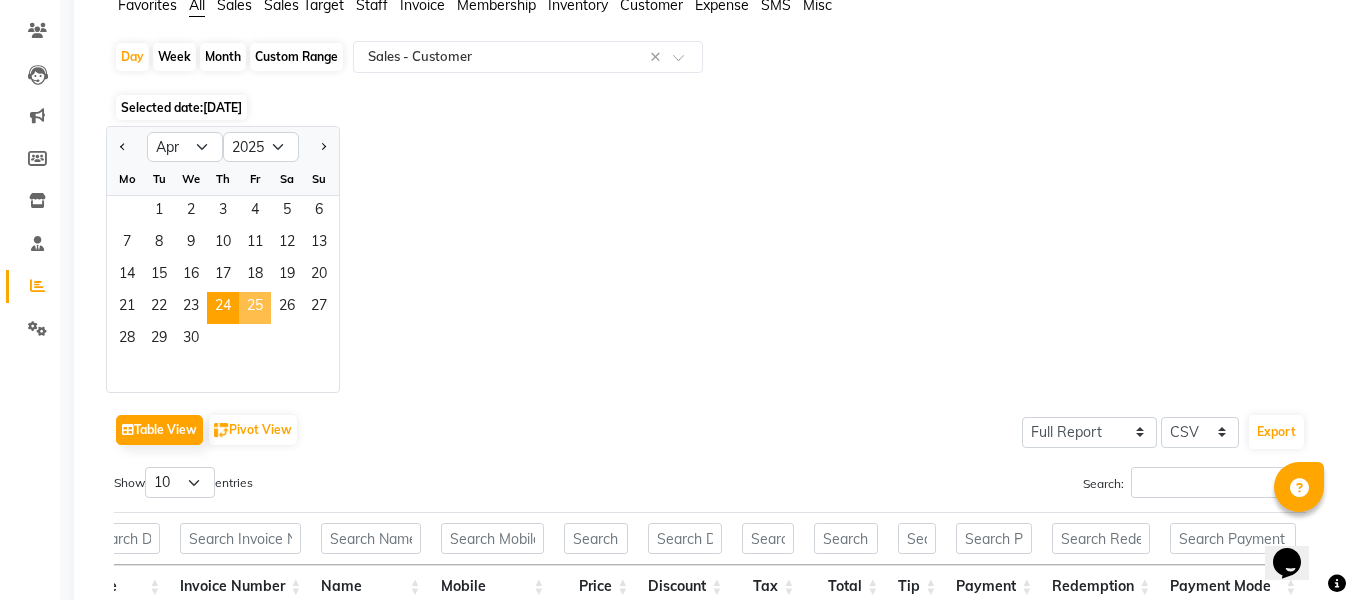 click on "25" 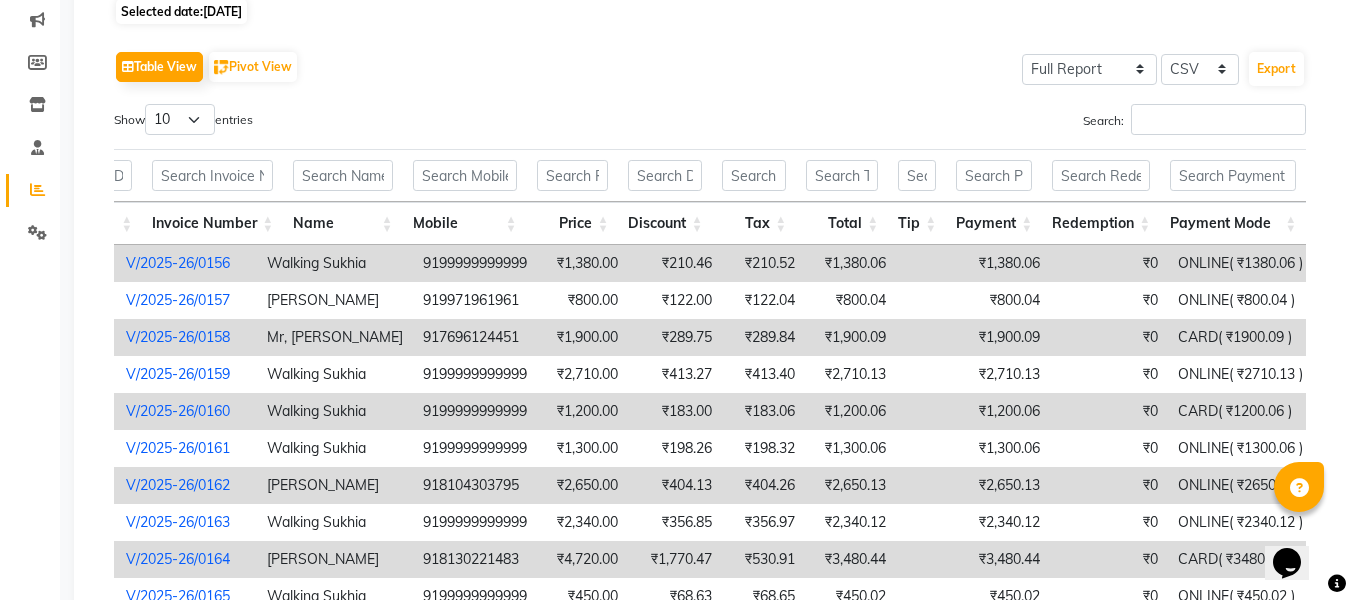 click on "Selected date:  [DATE]" 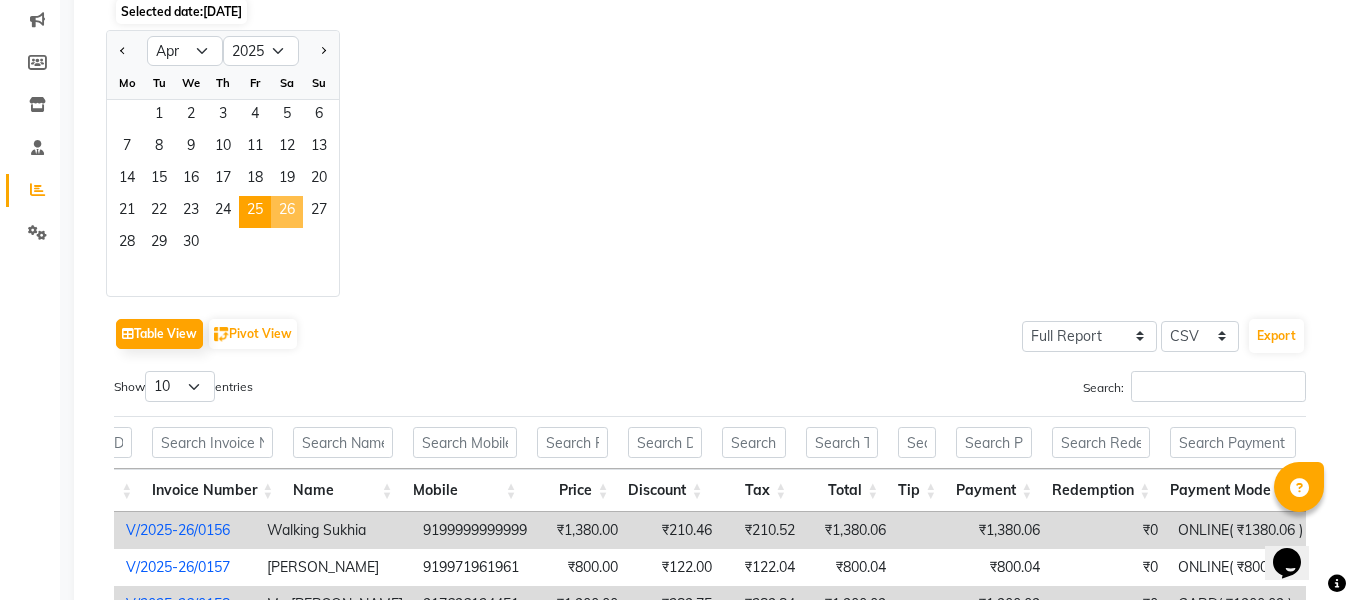 click on "26" 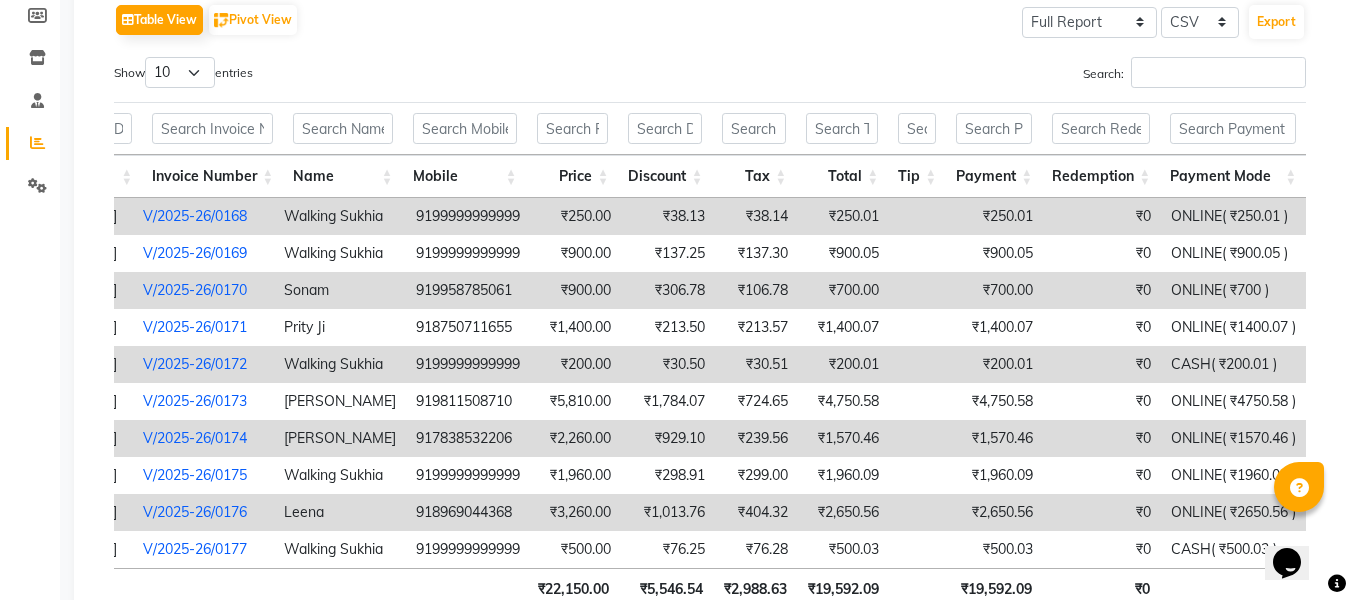 click on "[DATE]" at bounding box center [98, 364] 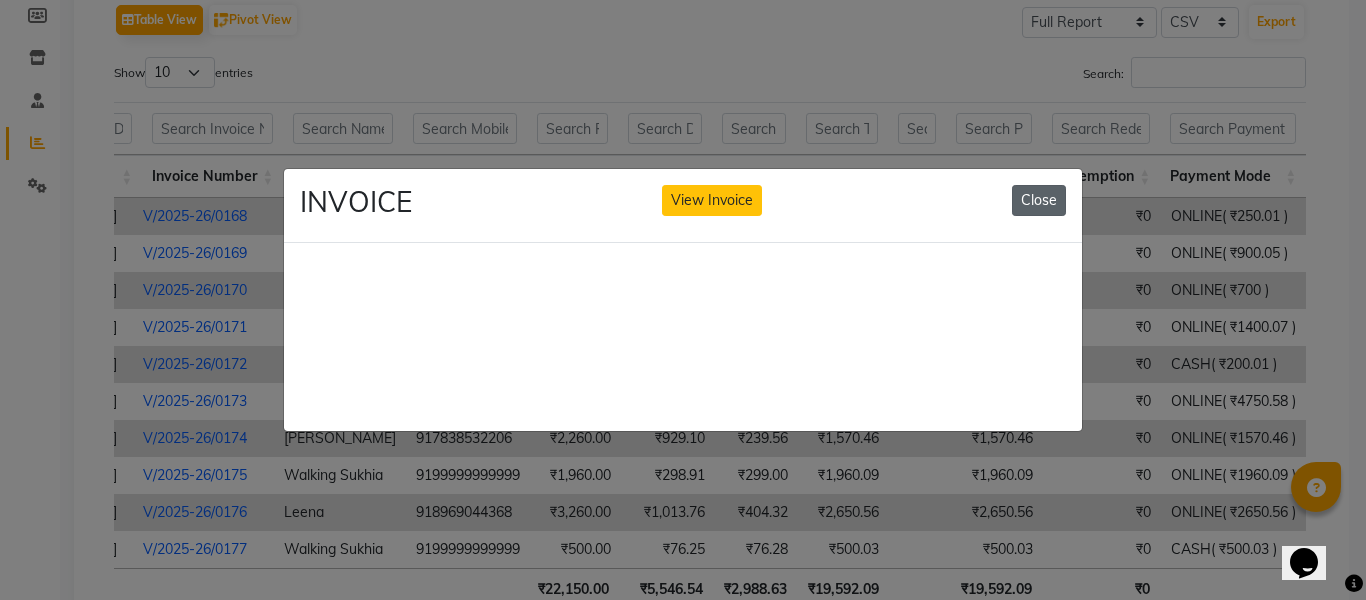 click on "Close" 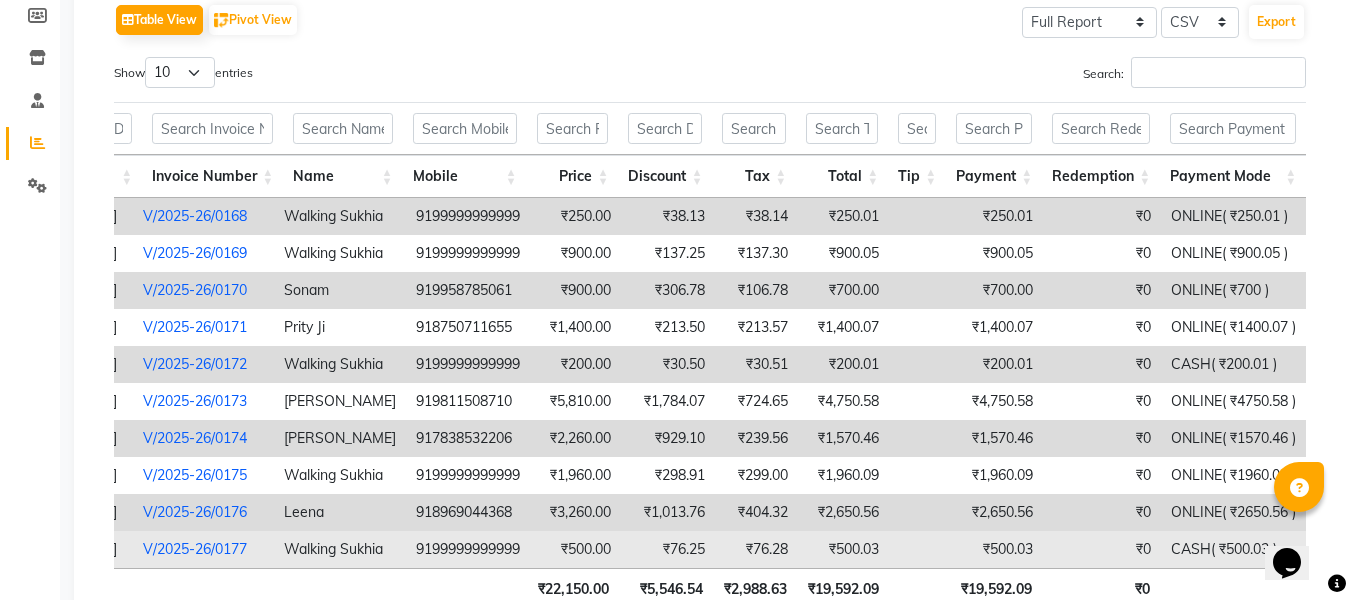 scroll, scrollTop: 0, scrollLeft: 319, axis: horizontal 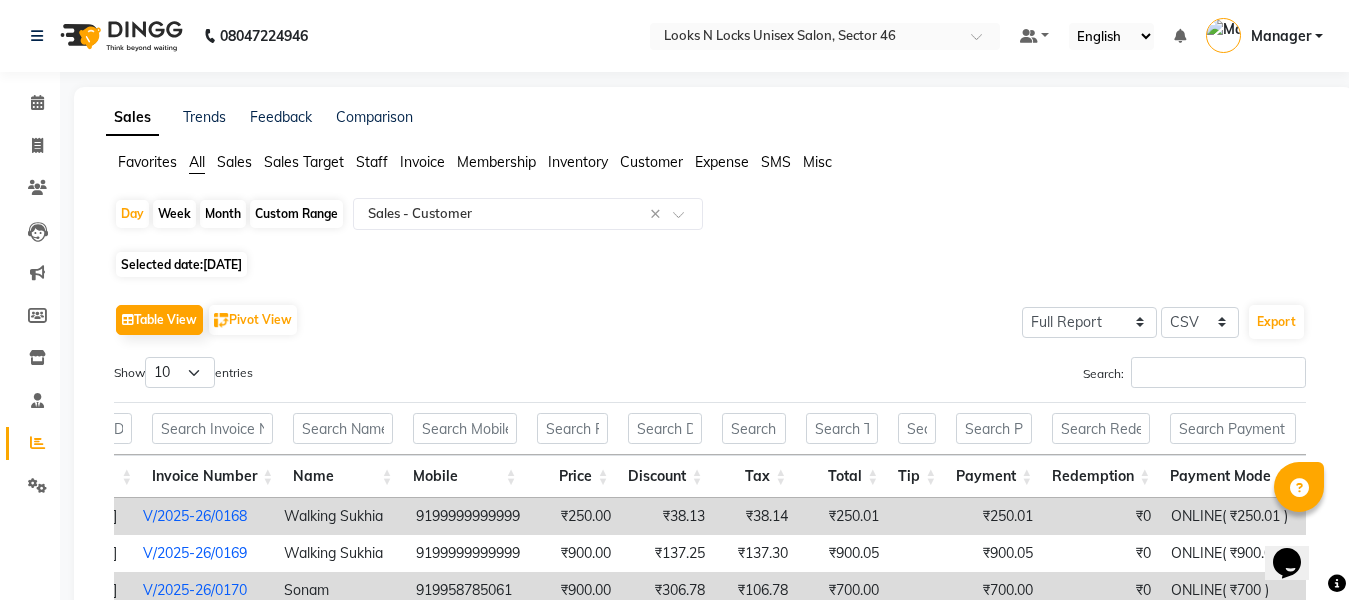 click on "[DATE]" 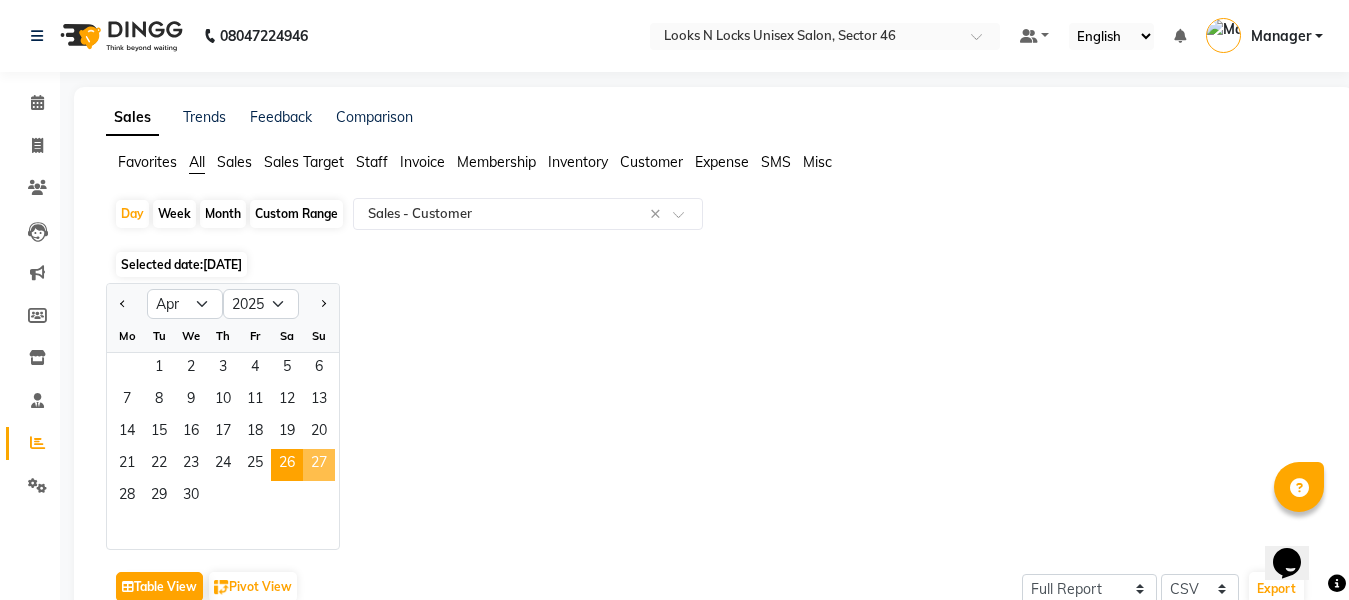 click on "27" 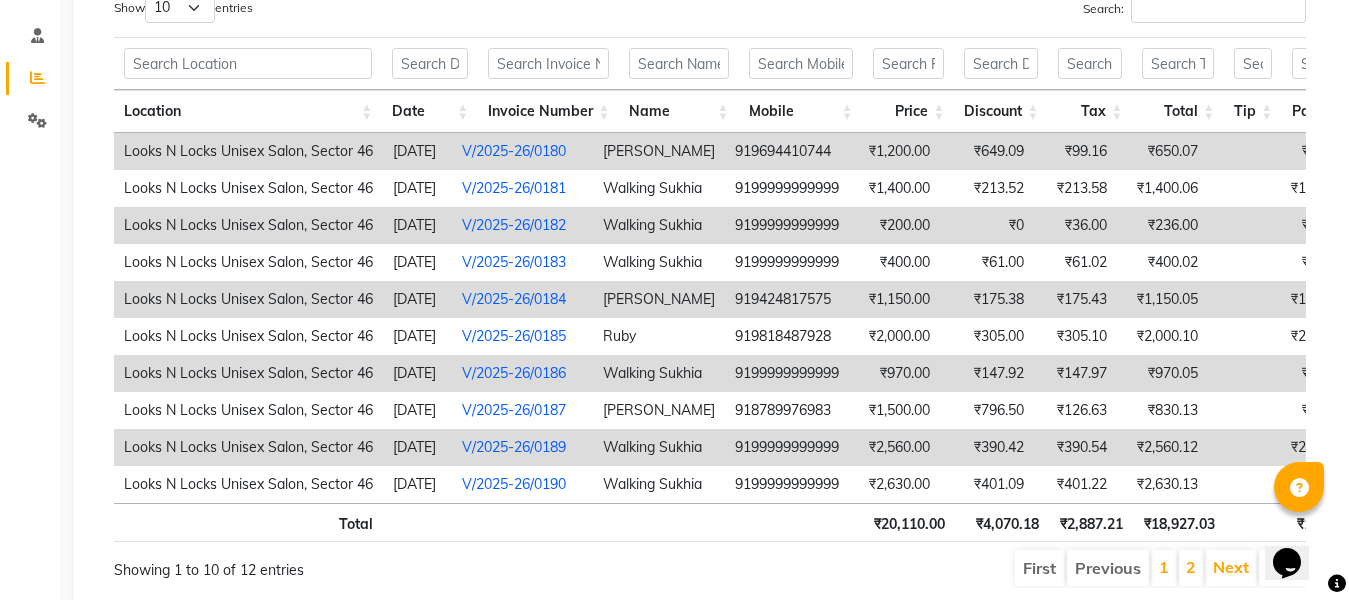 scroll, scrollTop: 400, scrollLeft: 0, axis: vertical 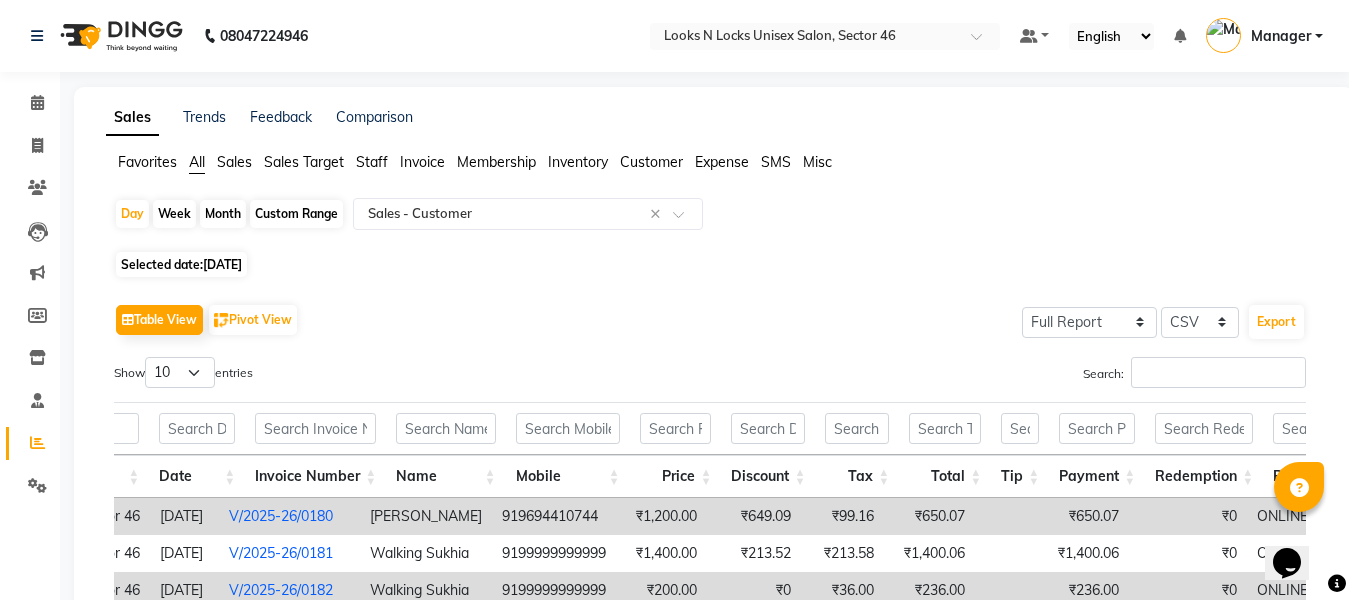click on "[DATE]" 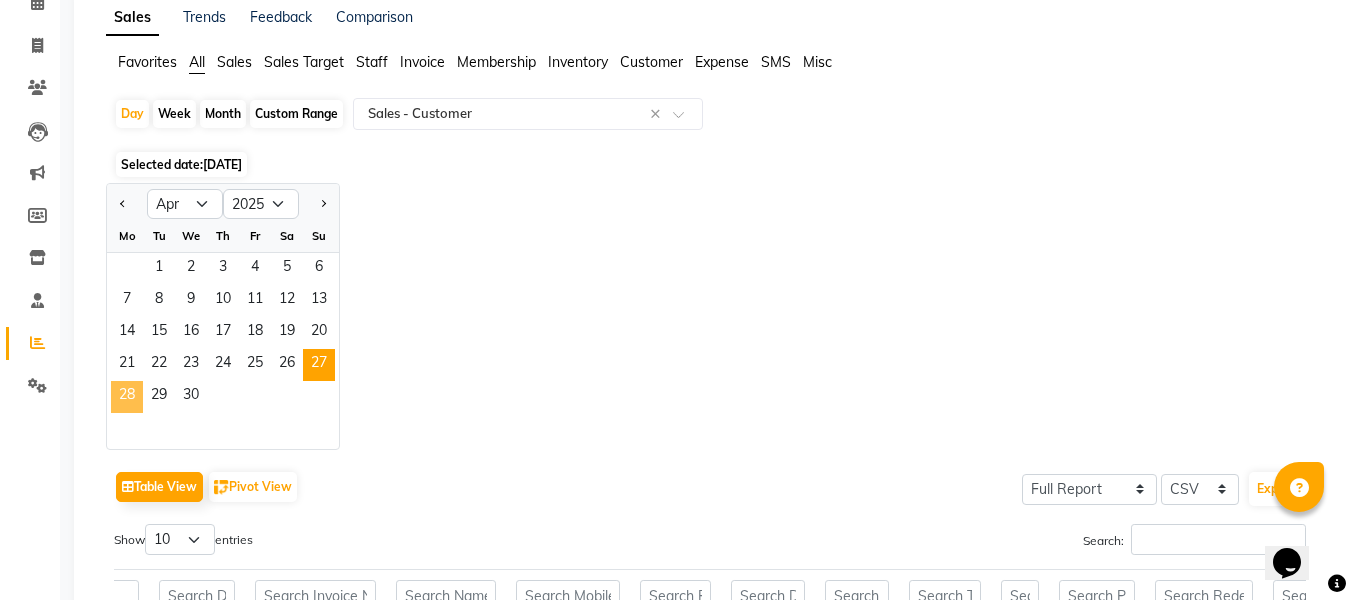 click on "28" 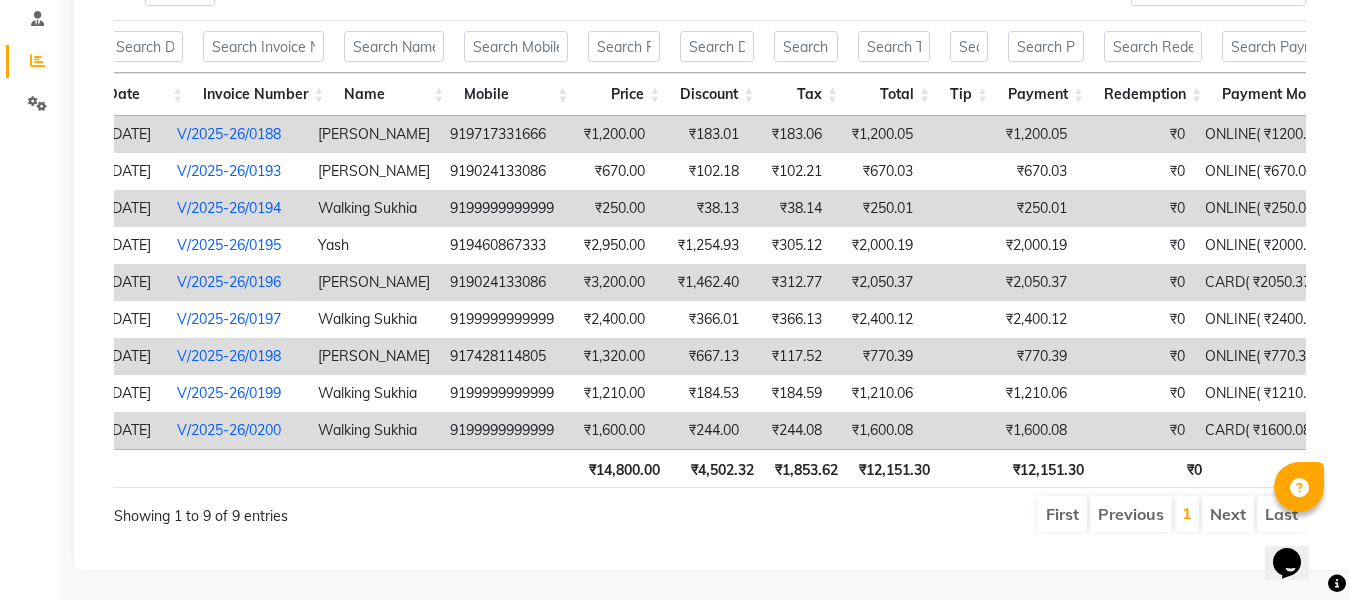 scroll, scrollTop: 0, scrollLeft: 337, axis: horizontal 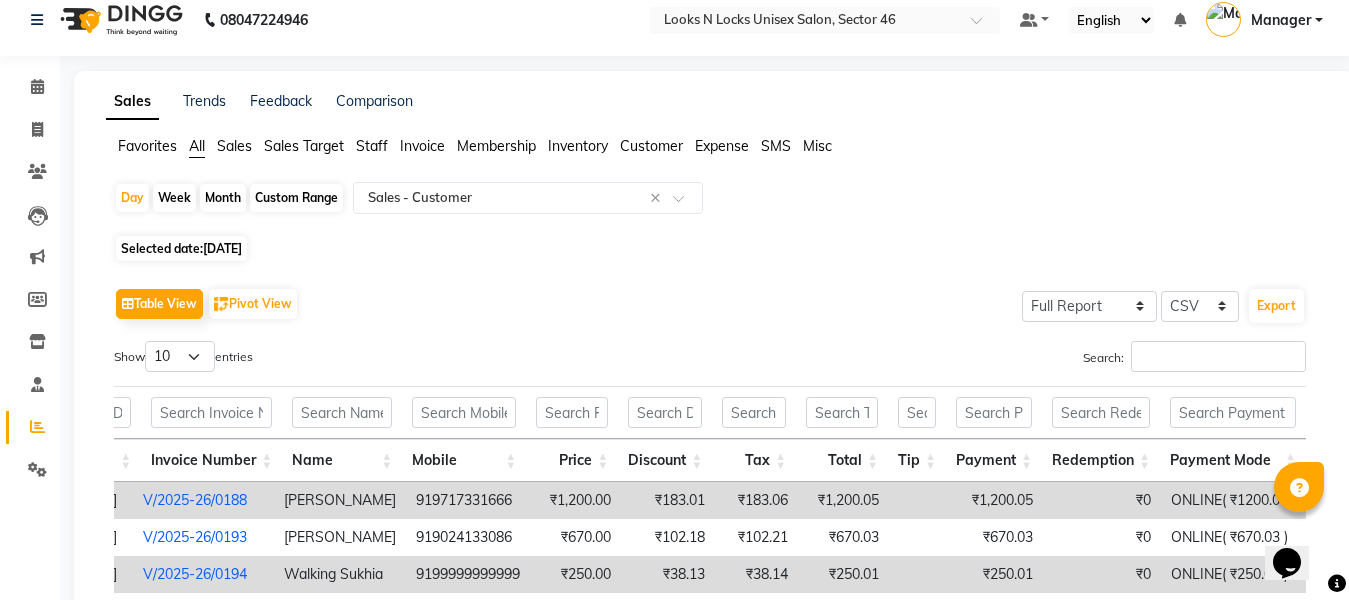 click on "[DATE]" 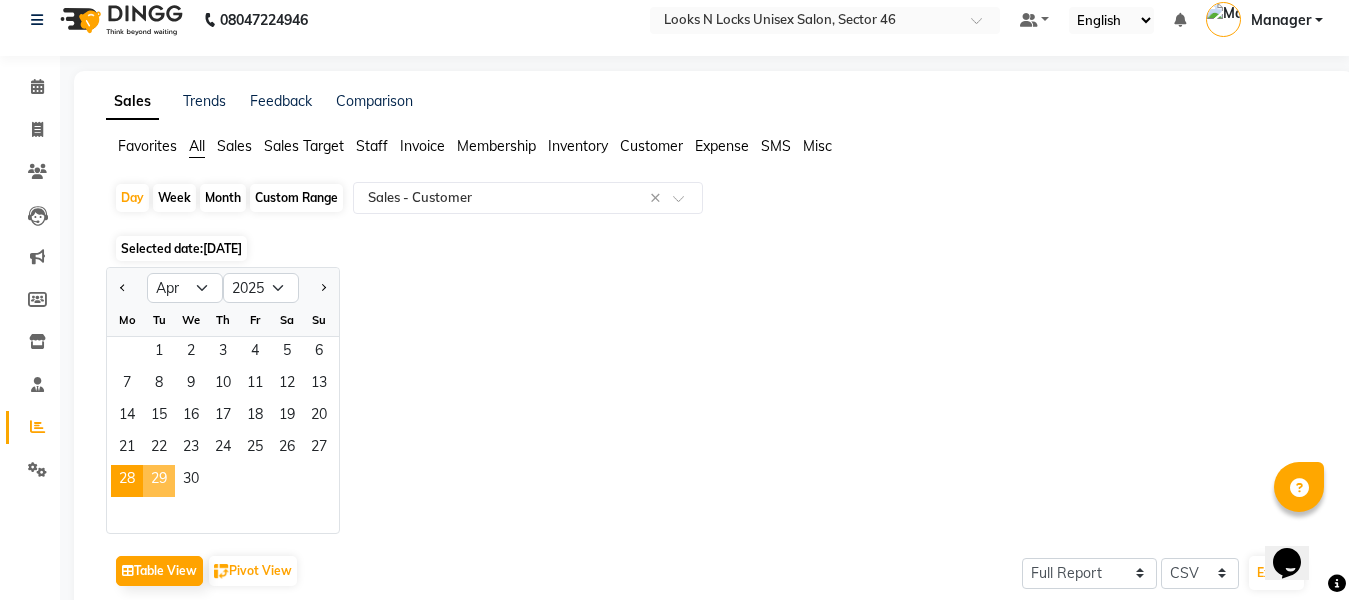click on "29" 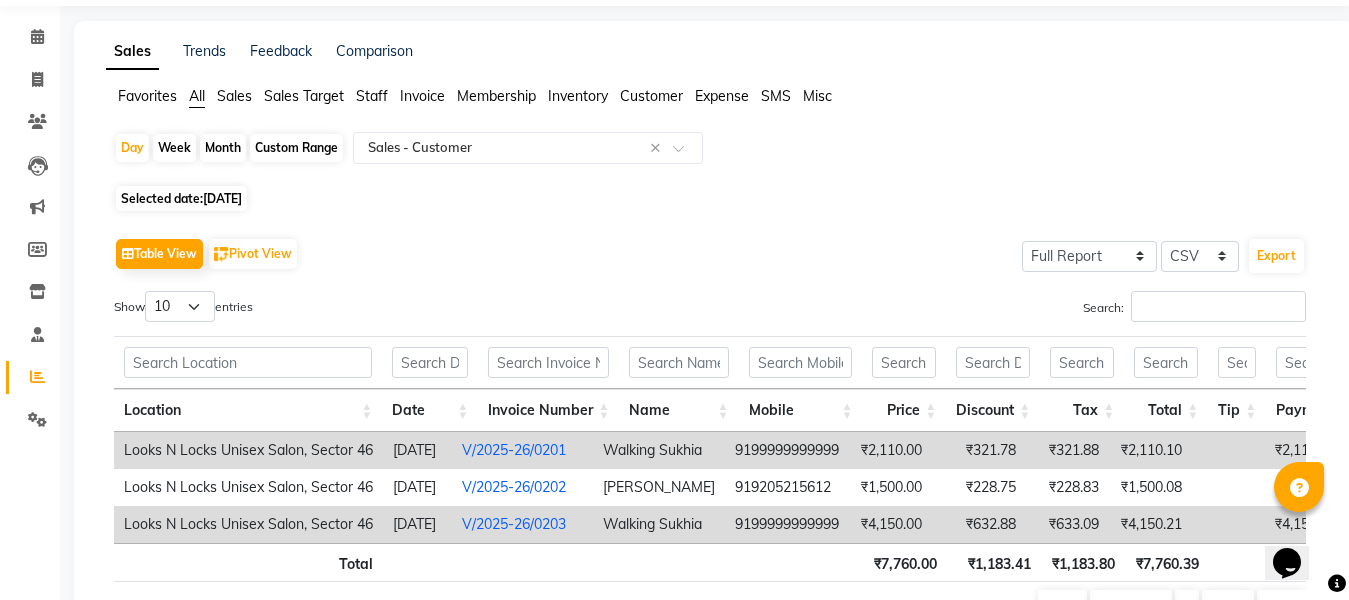 scroll, scrollTop: 194, scrollLeft: 0, axis: vertical 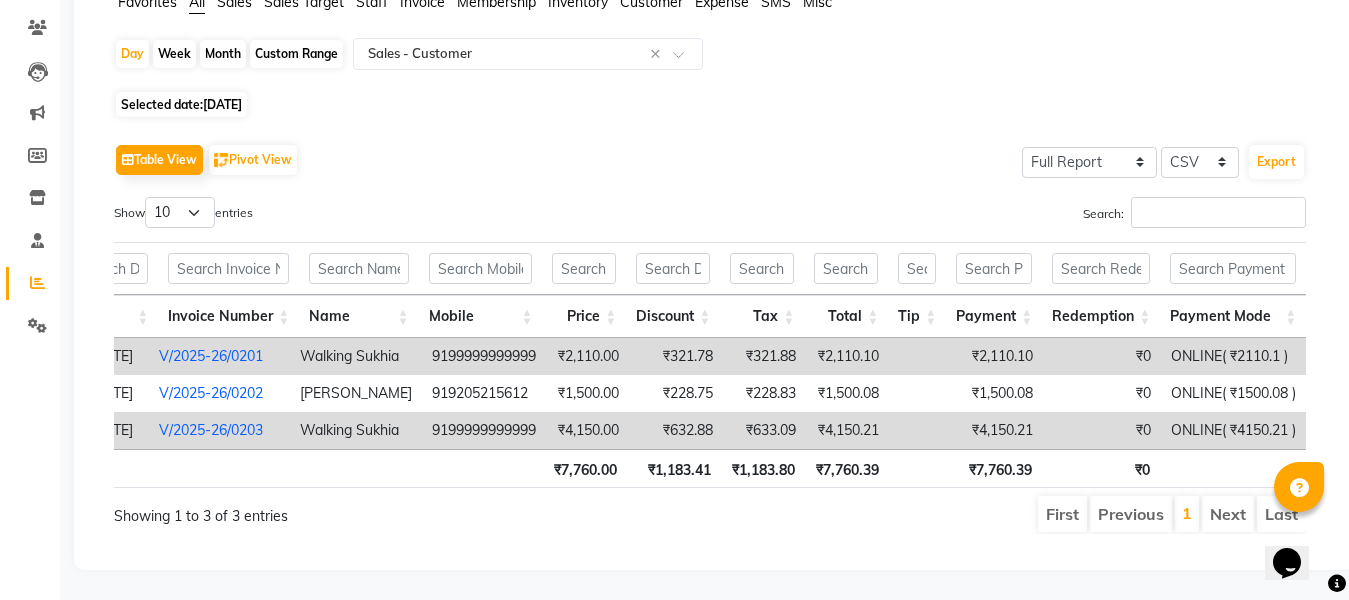 click on "[DATE]" 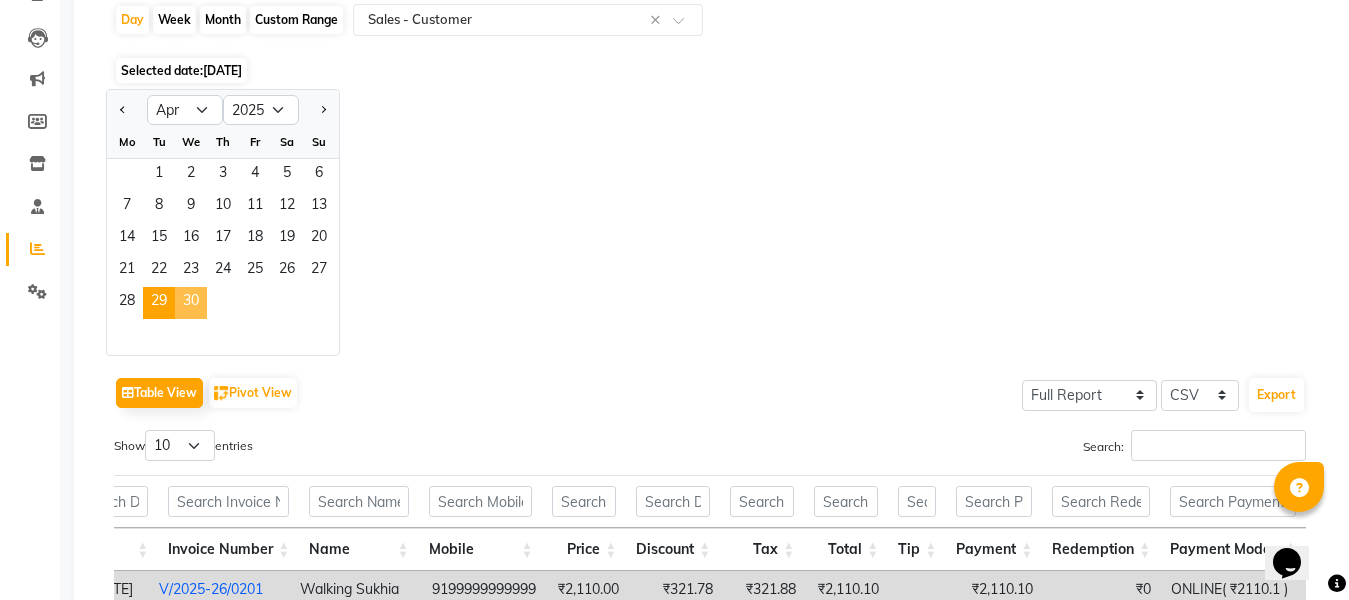 click on "30" 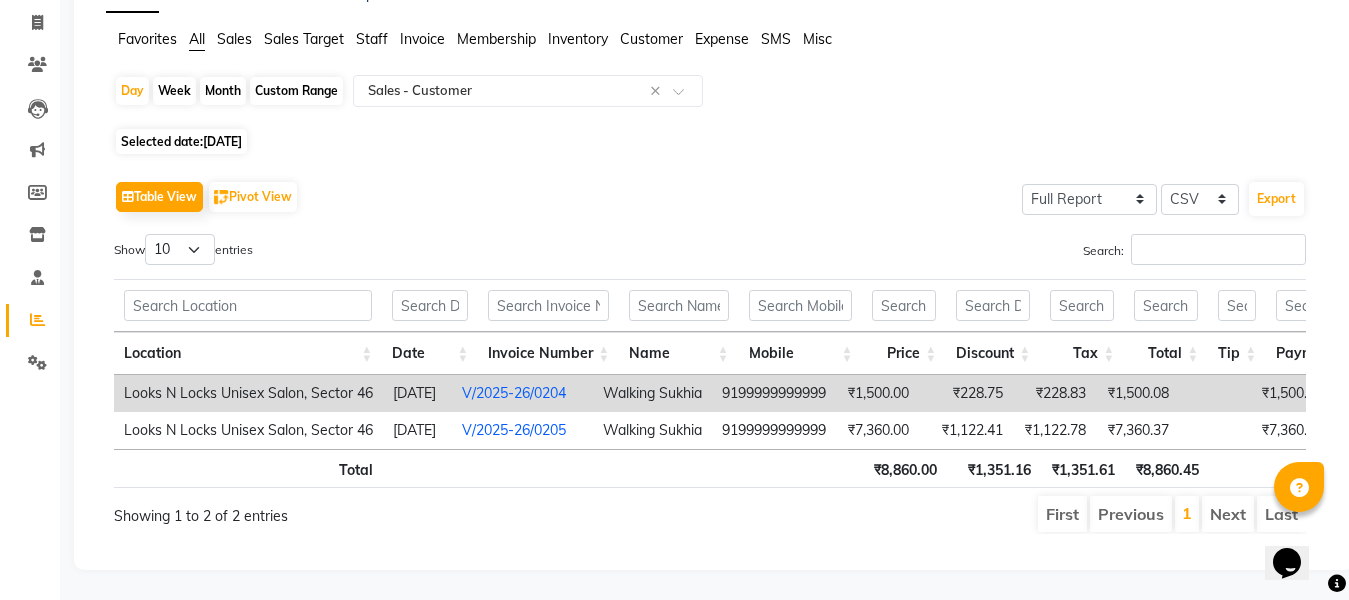 scroll, scrollTop: 157, scrollLeft: 0, axis: vertical 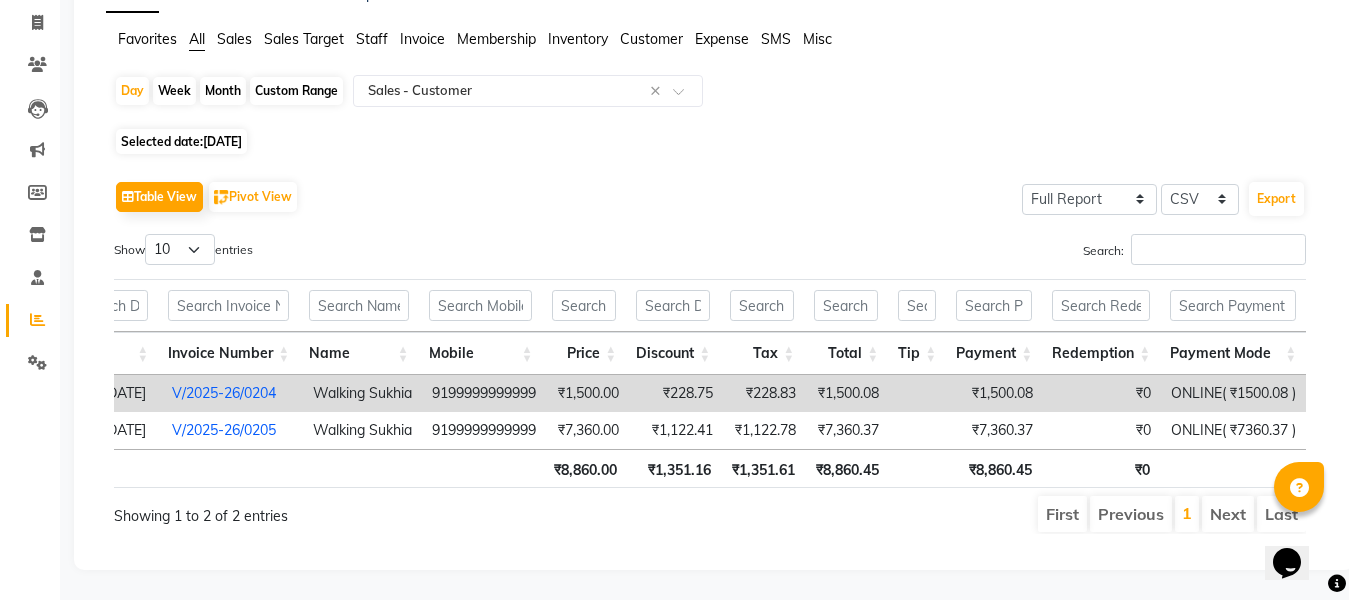 click on "[DATE]" 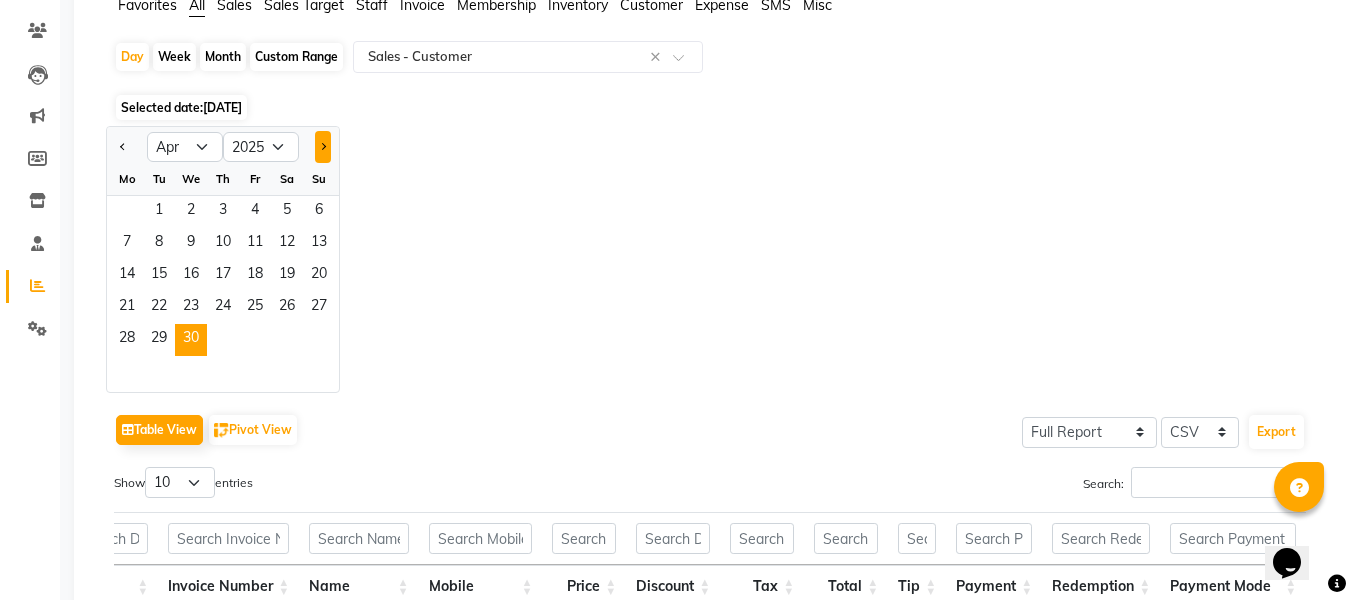 click 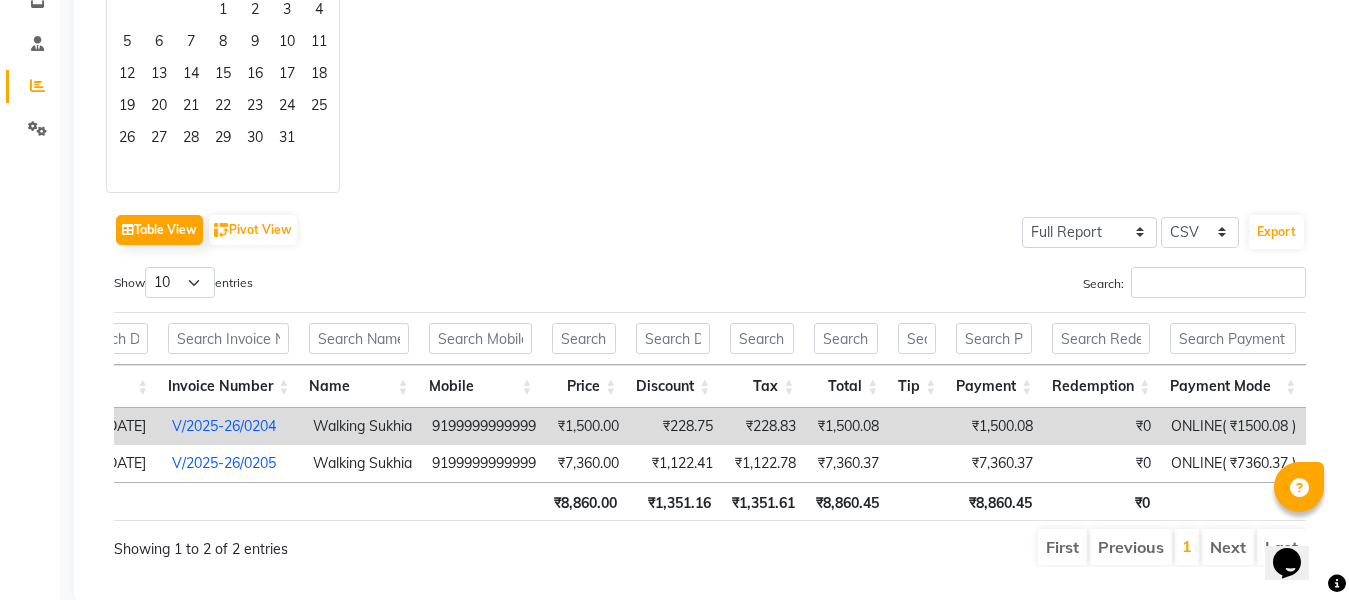 scroll, scrollTop: 424, scrollLeft: 0, axis: vertical 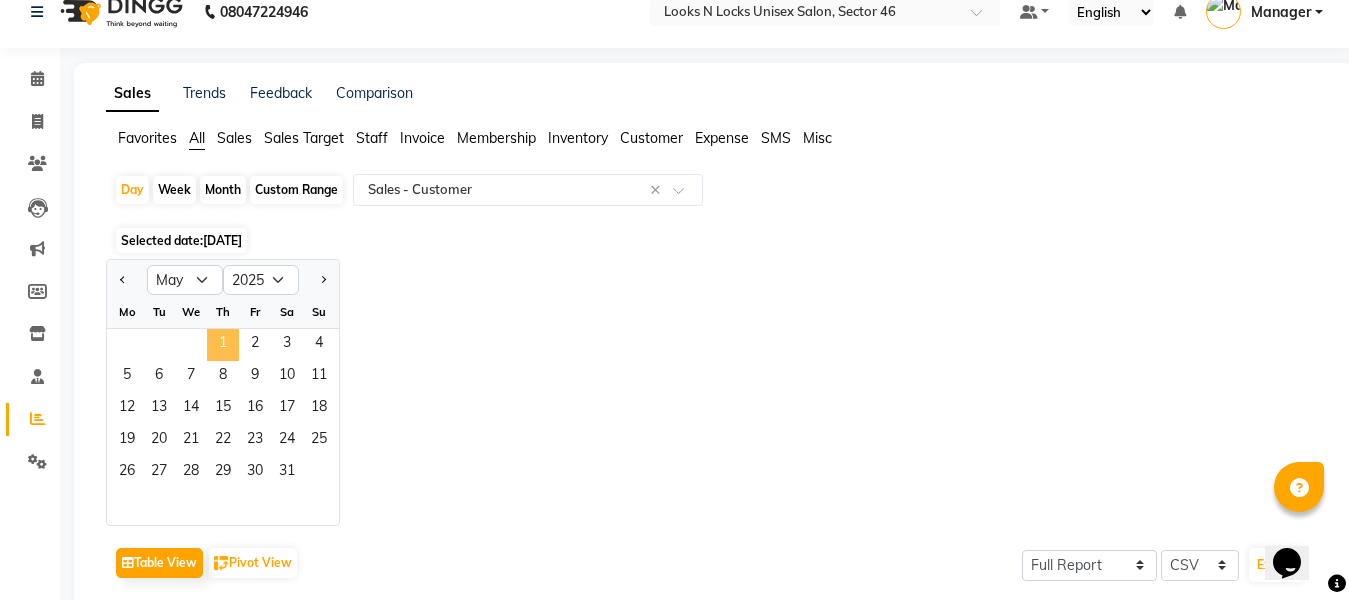 click on "1" 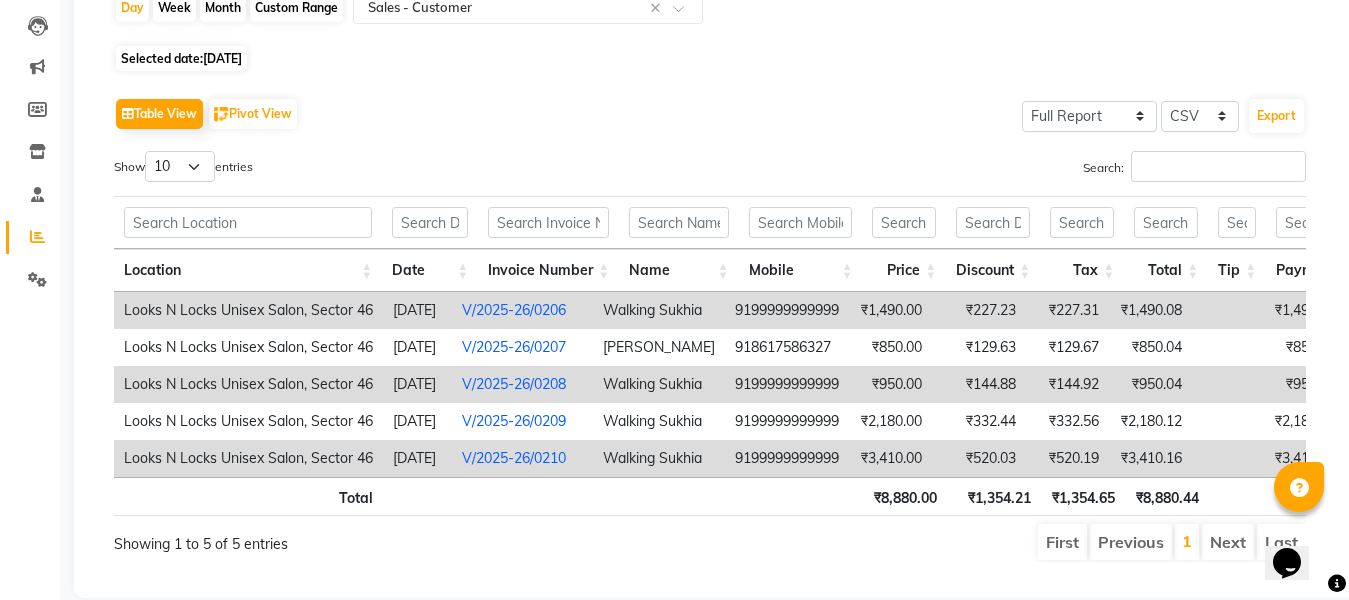 scroll, scrollTop: 268, scrollLeft: 0, axis: vertical 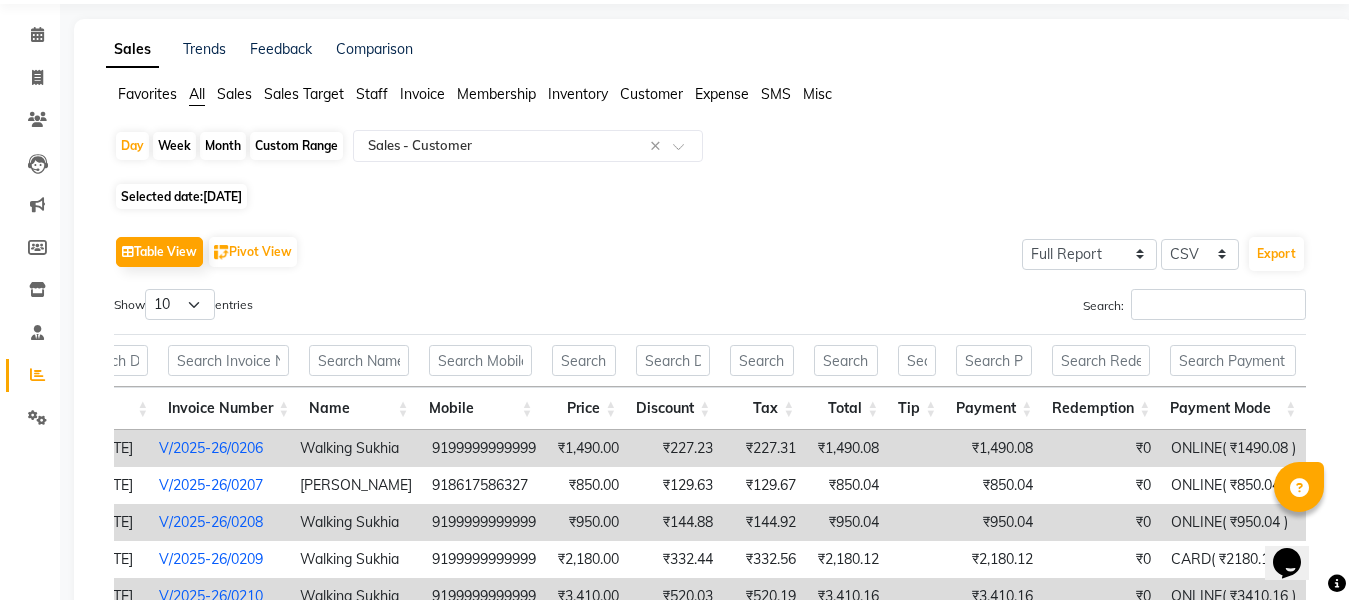 click on "[DATE]" 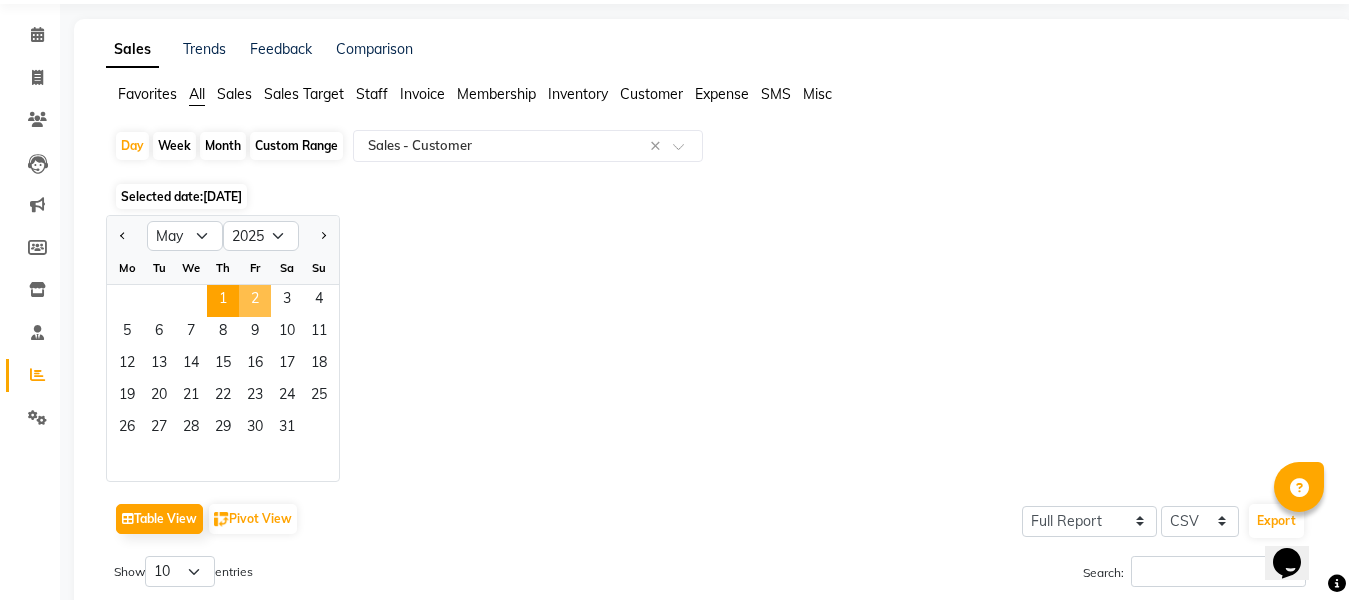 click on "2" 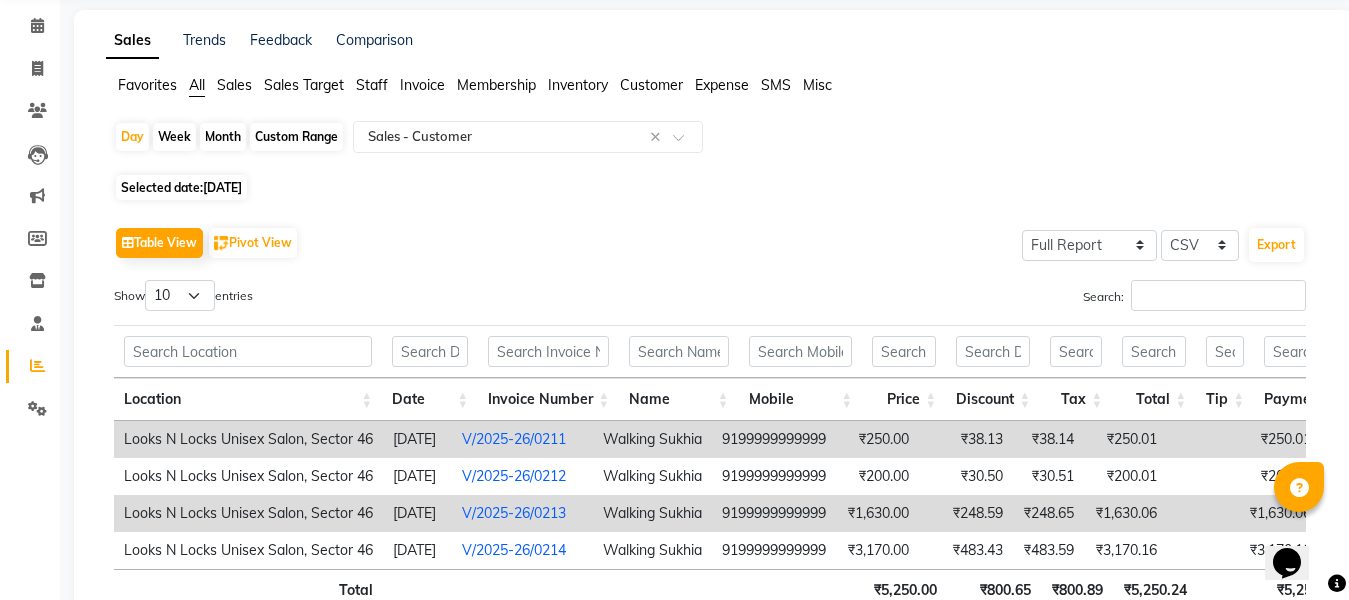 scroll, scrollTop: 231, scrollLeft: 0, axis: vertical 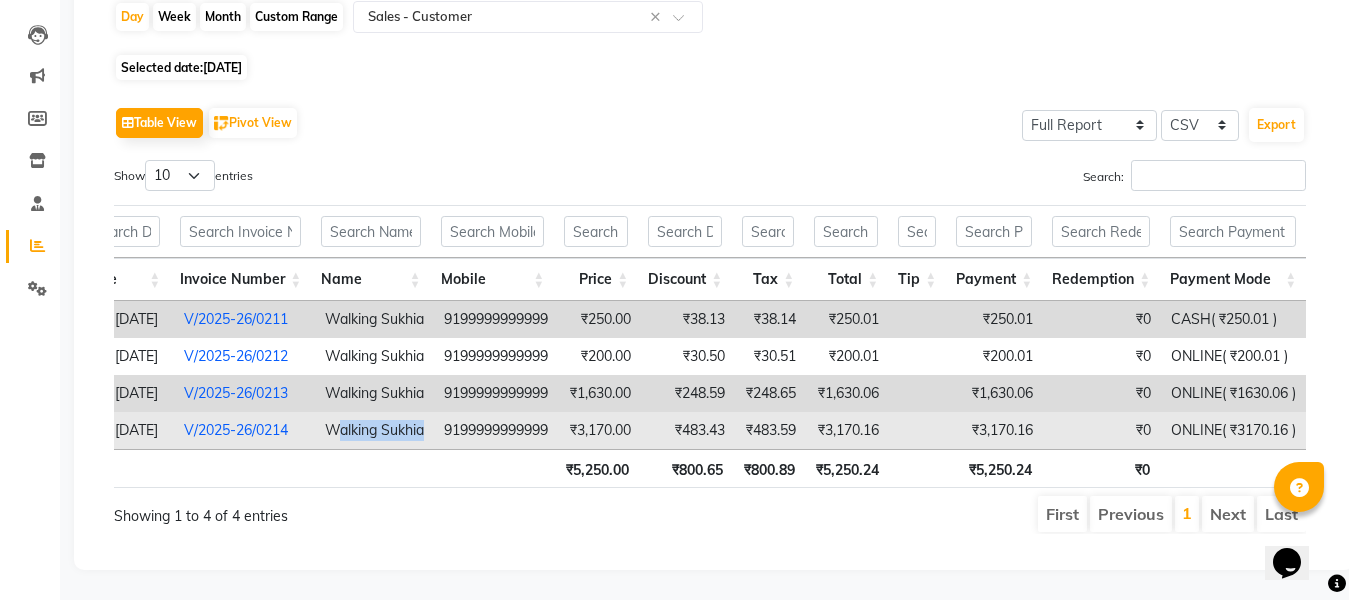 drag, startPoint x: 420, startPoint y: 414, endPoint x: 340, endPoint y: 414, distance: 80 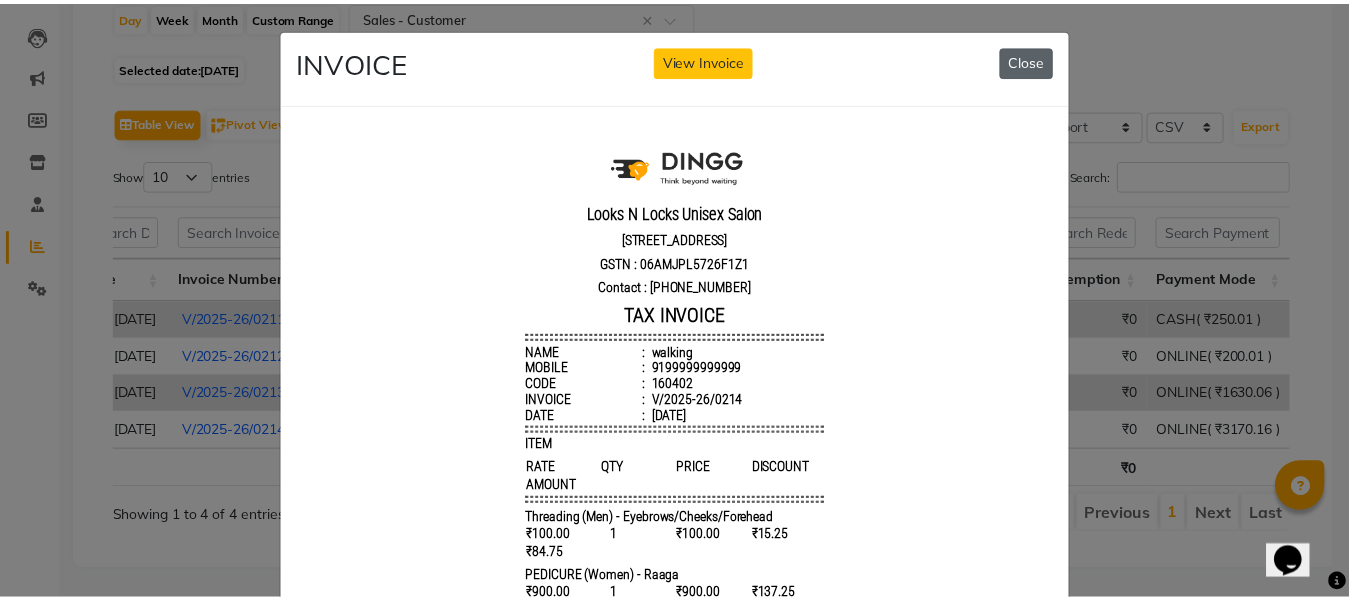scroll, scrollTop: 0, scrollLeft: 0, axis: both 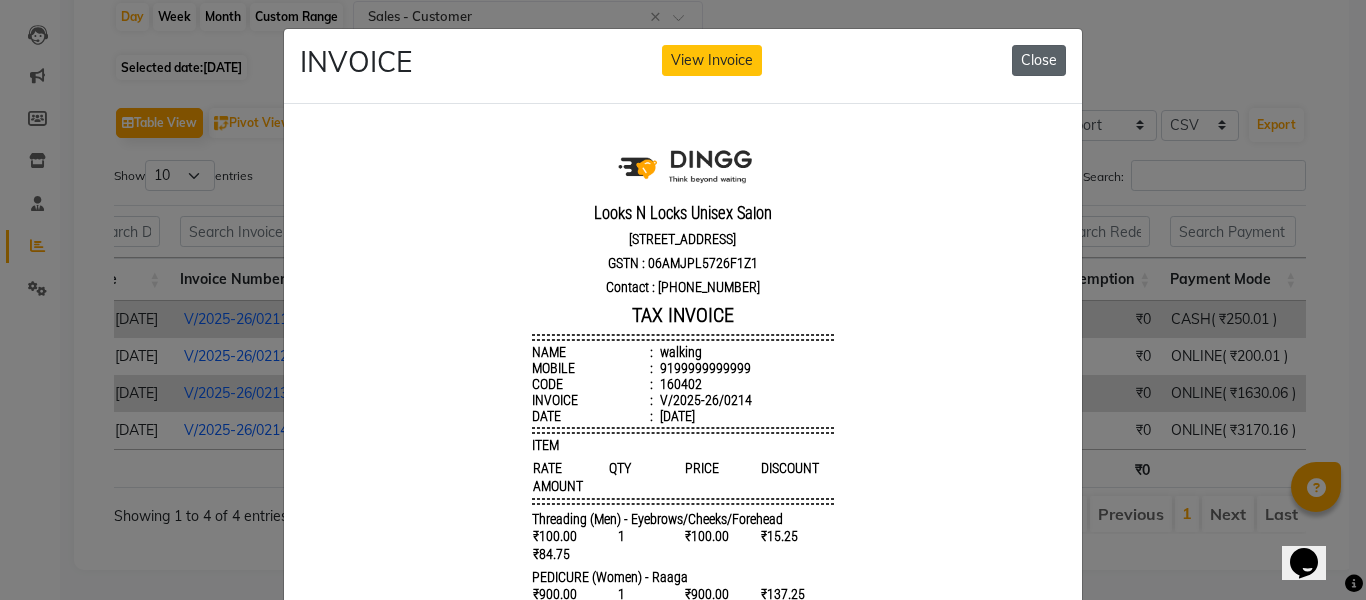 click on "Close" 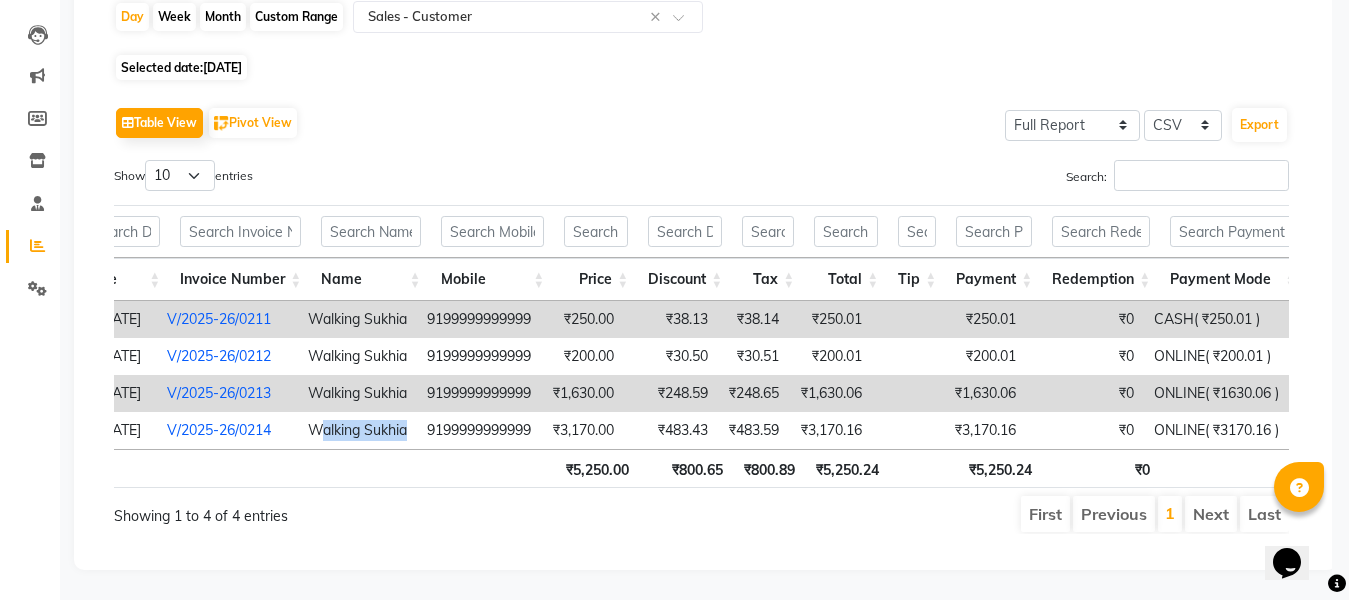 scroll, scrollTop: 0, scrollLeft: 291, axis: horizontal 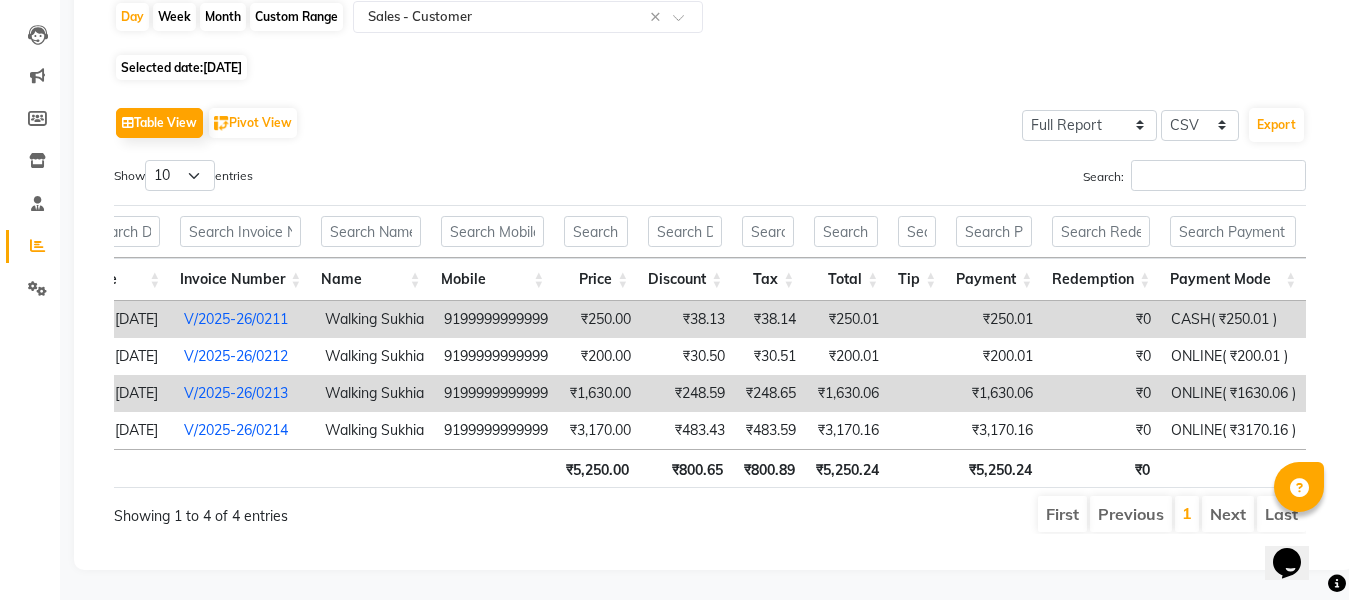 click on "[DATE]" 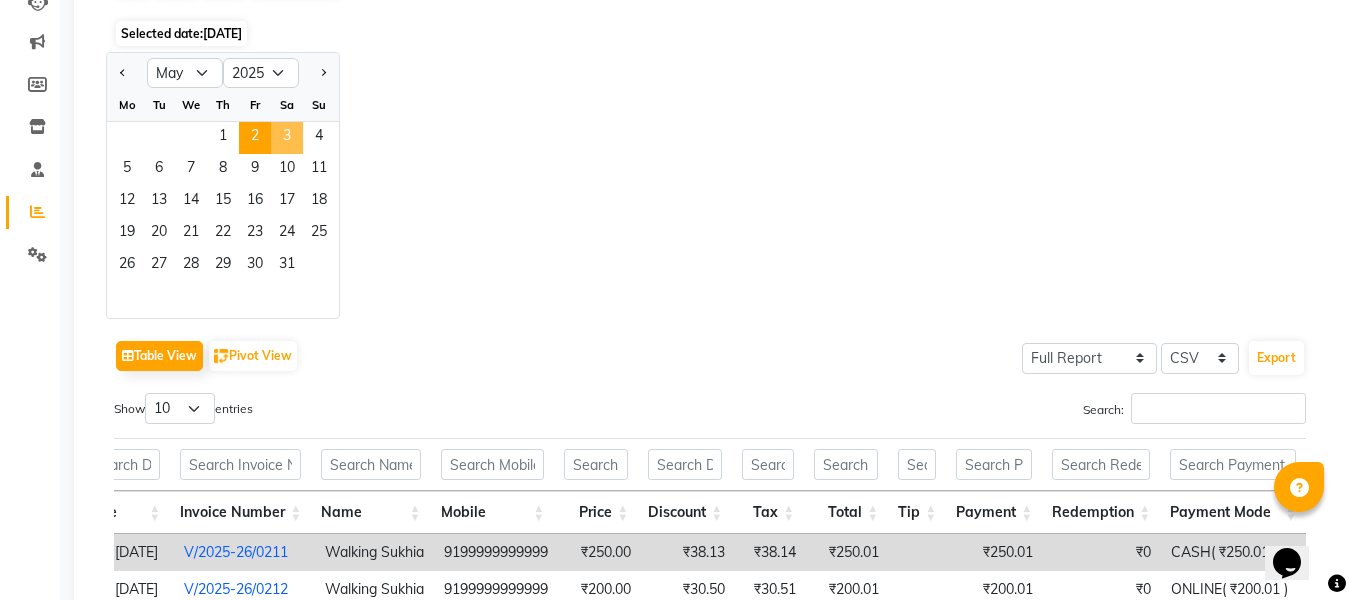click on "3" 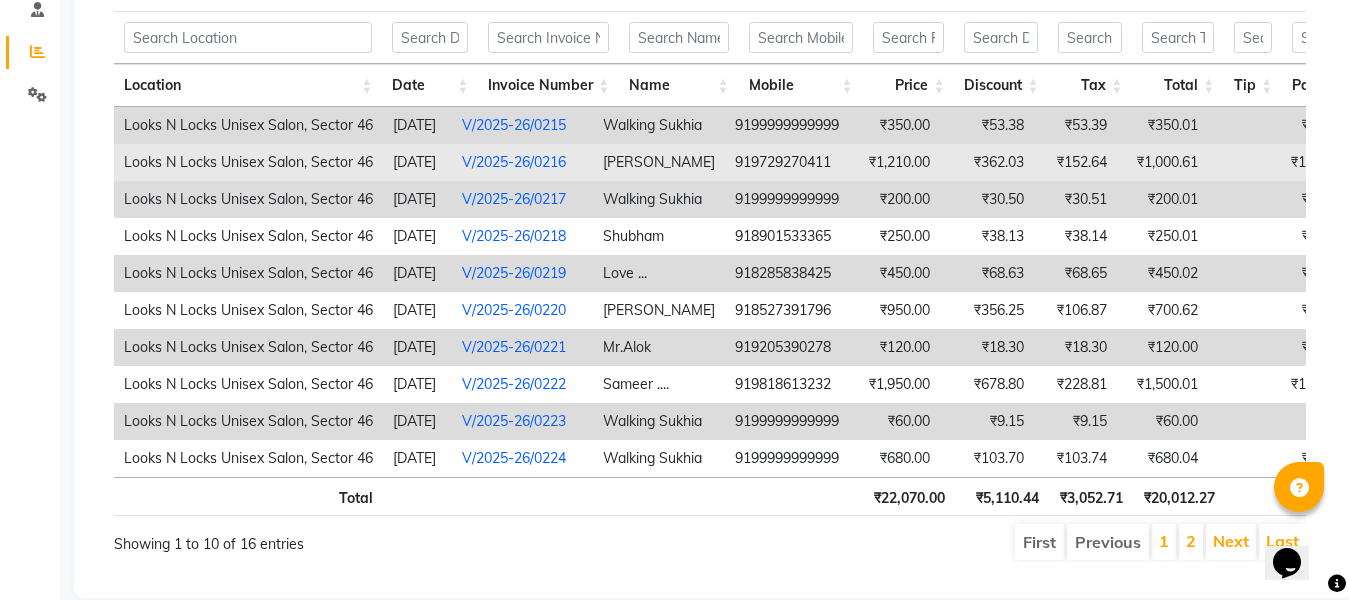 scroll, scrollTop: 400, scrollLeft: 0, axis: vertical 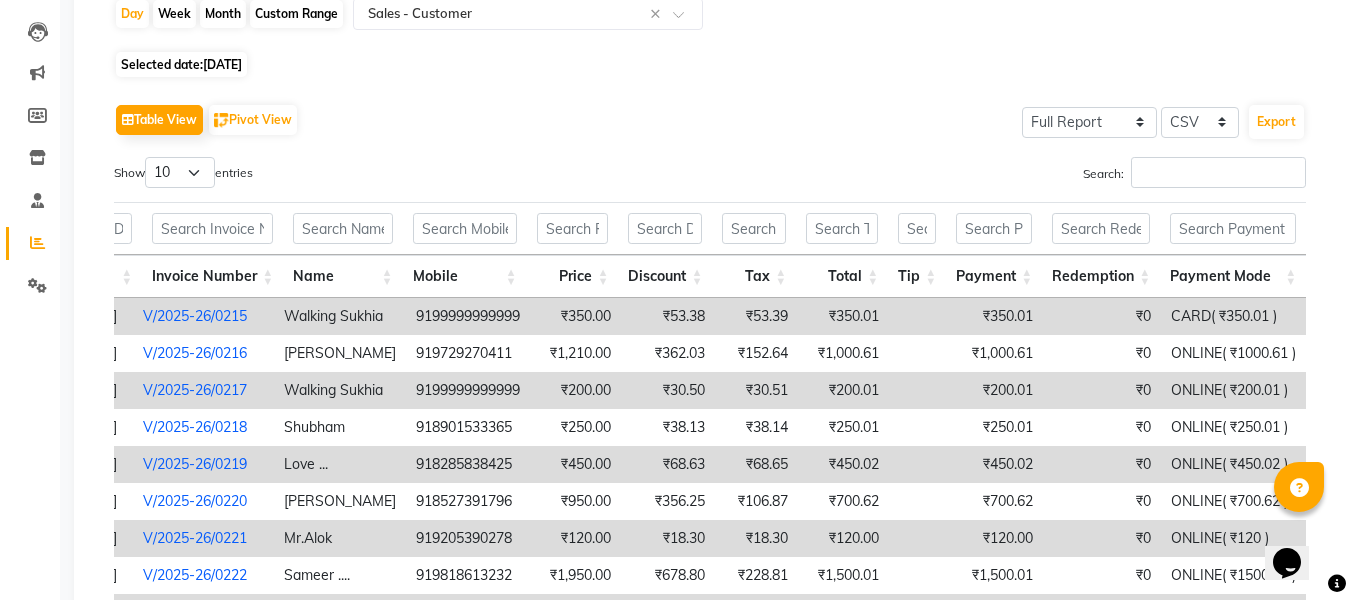 click on "[DATE]" 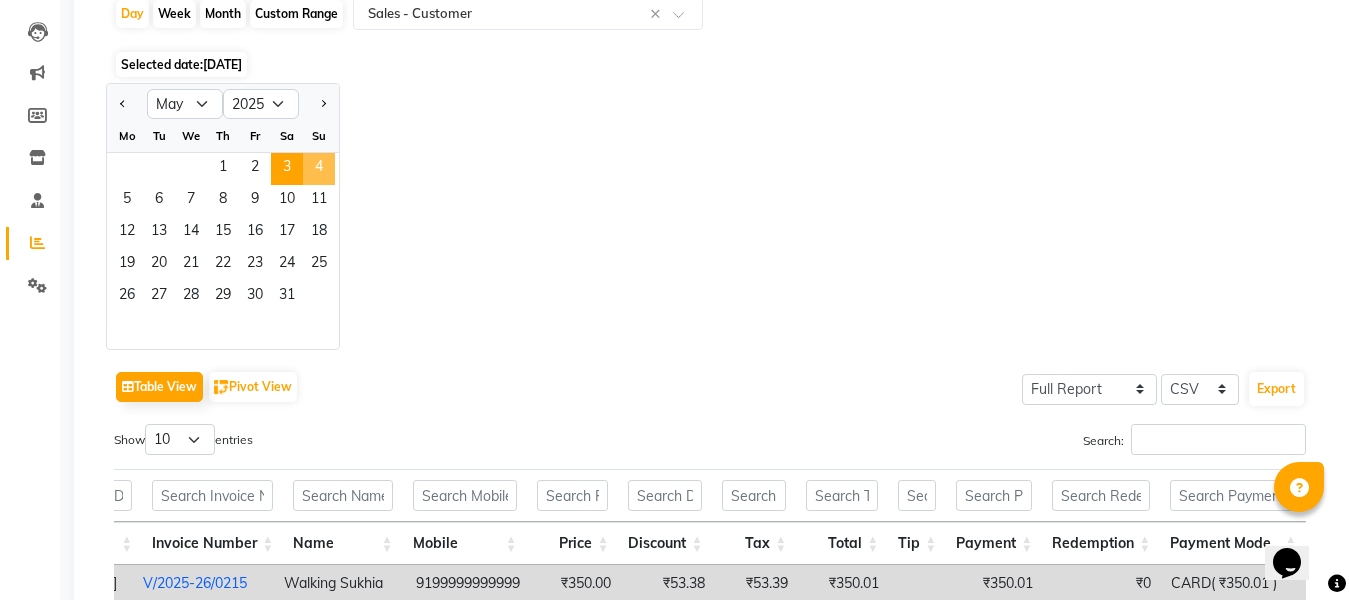 click on "4" 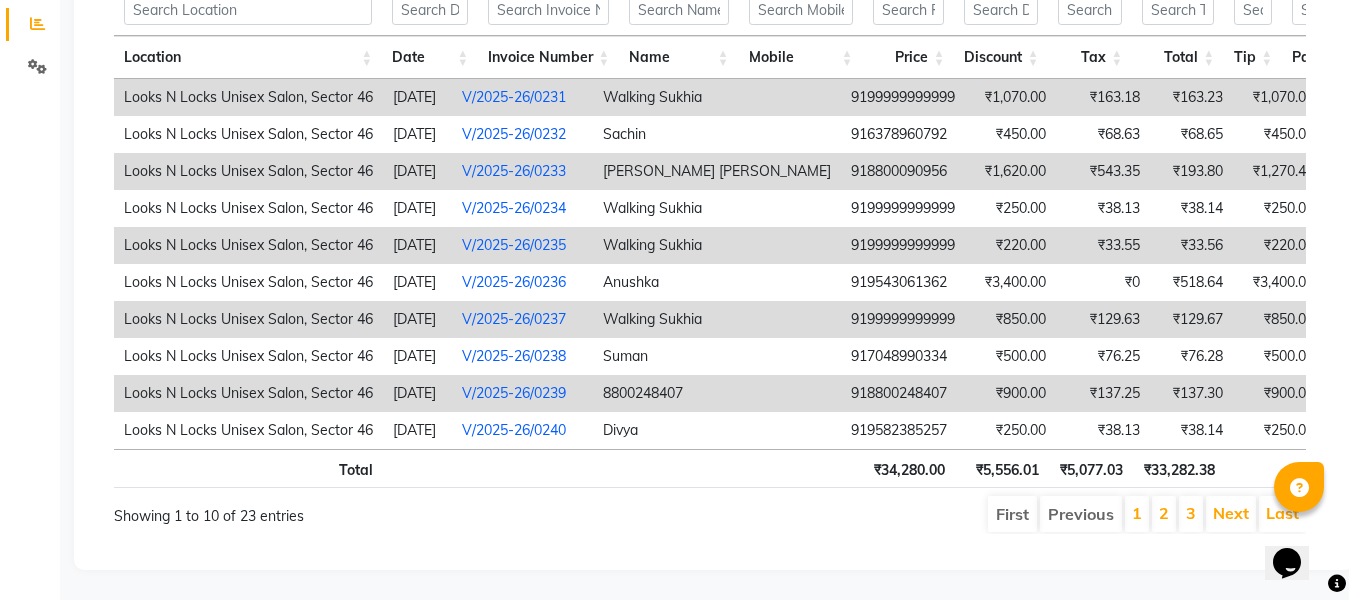 scroll, scrollTop: 453, scrollLeft: 0, axis: vertical 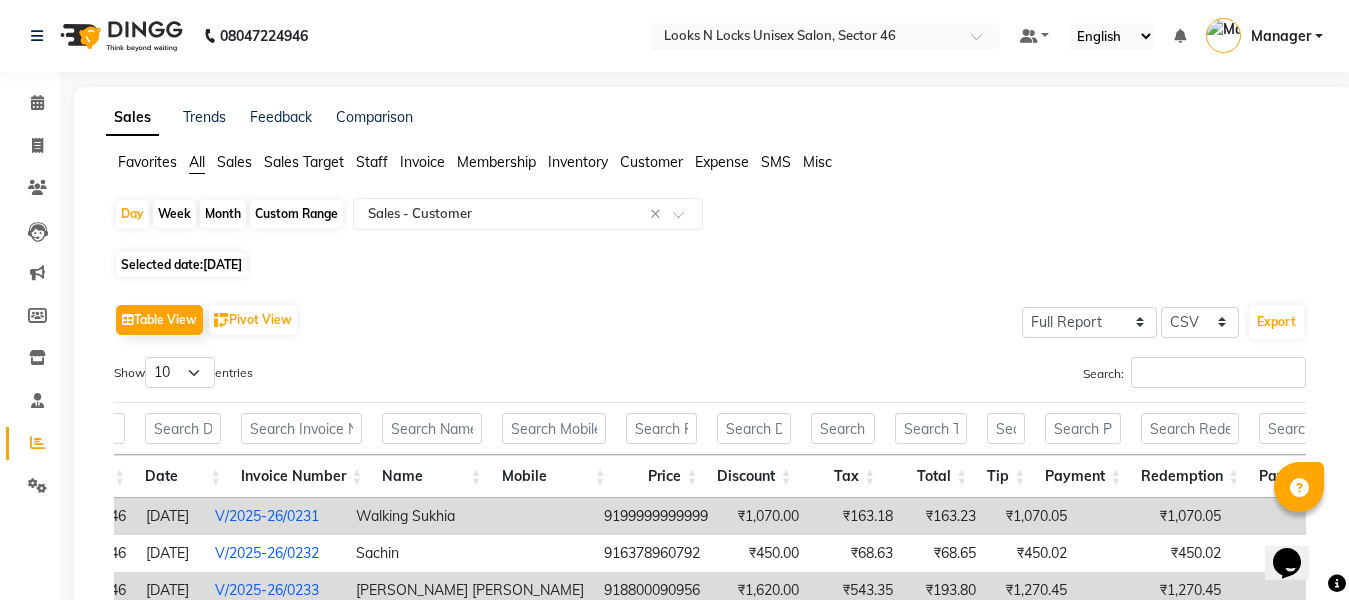 click on "[DATE]" 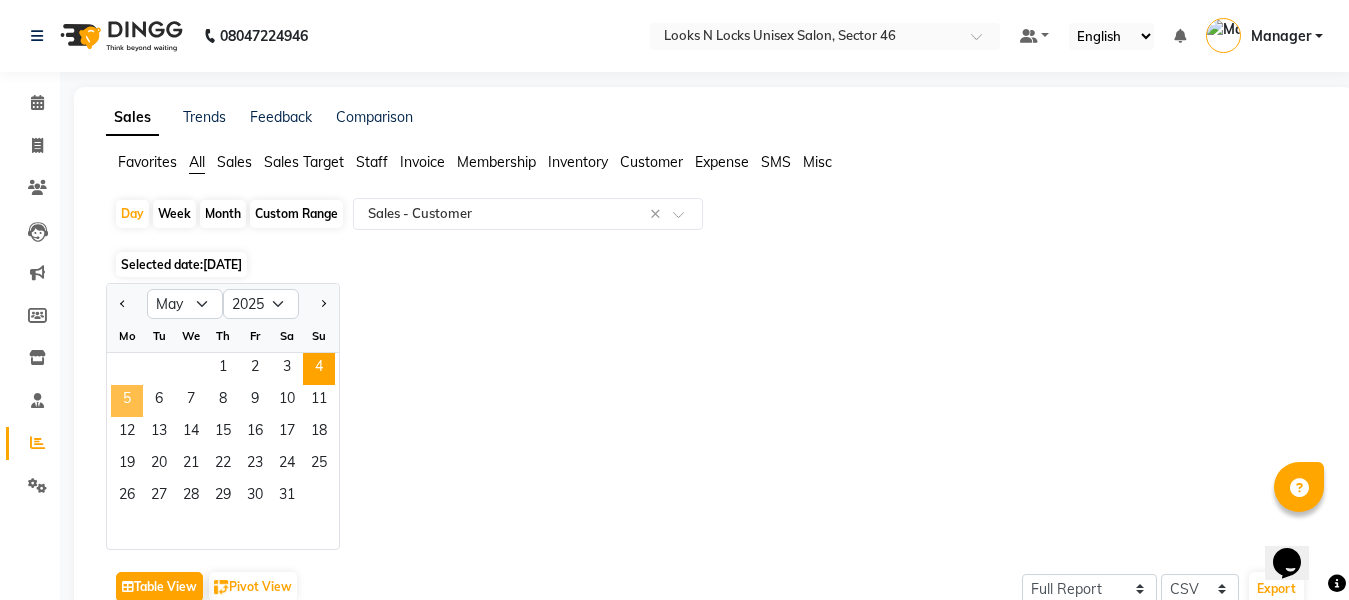 click on "5" 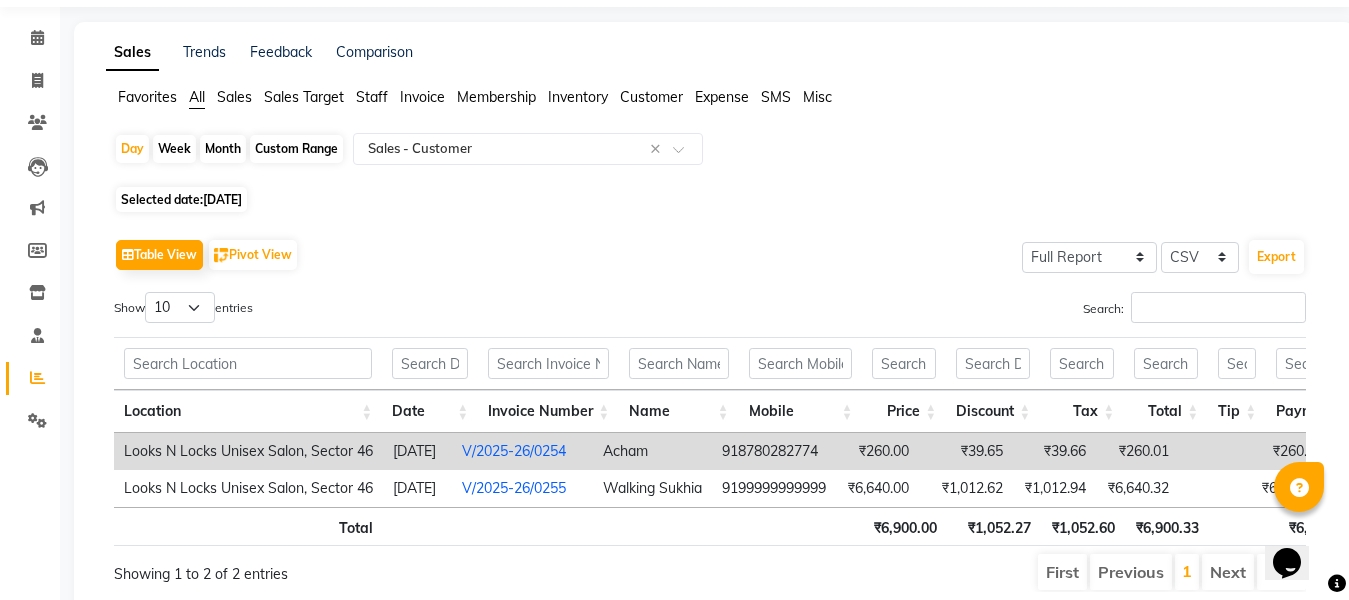scroll, scrollTop: 157, scrollLeft: 0, axis: vertical 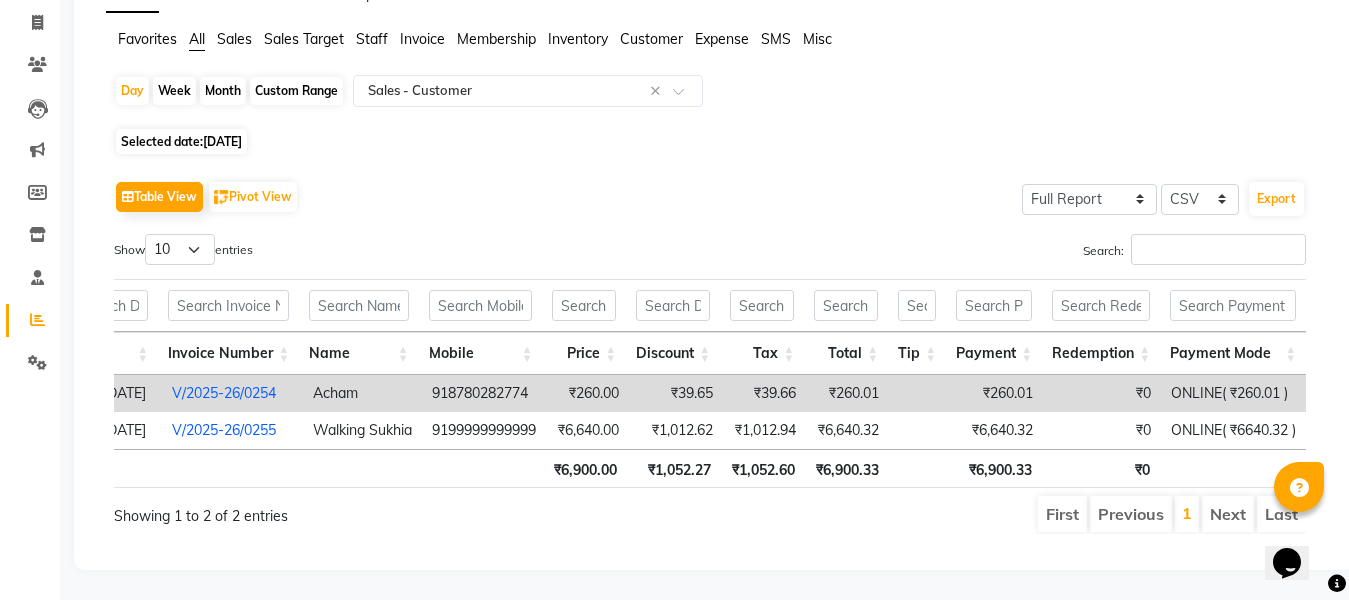 click on "[DATE]" 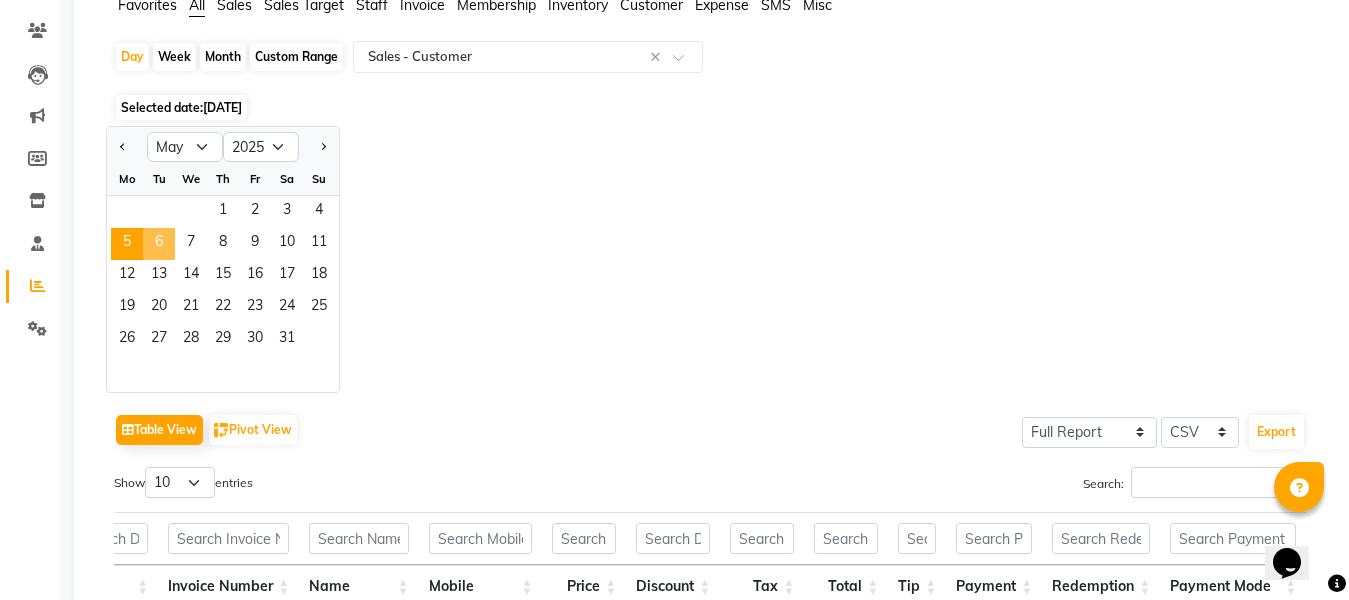 click on "6" 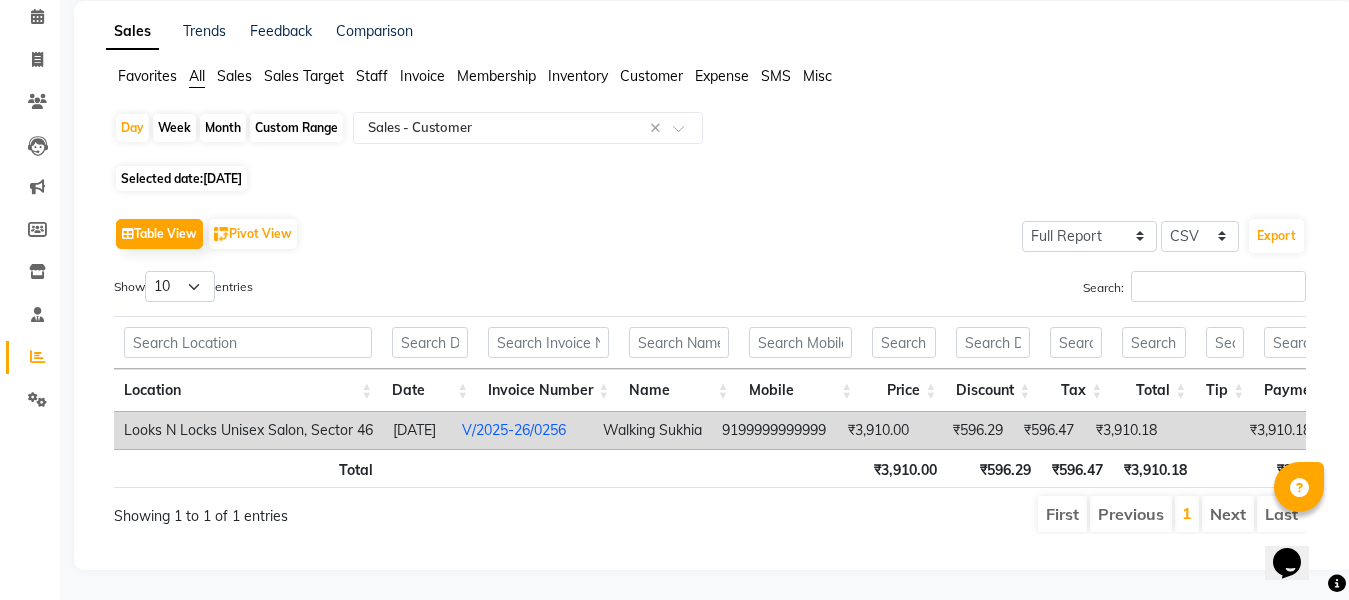 scroll, scrollTop: 120, scrollLeft: 0, axis: vertical 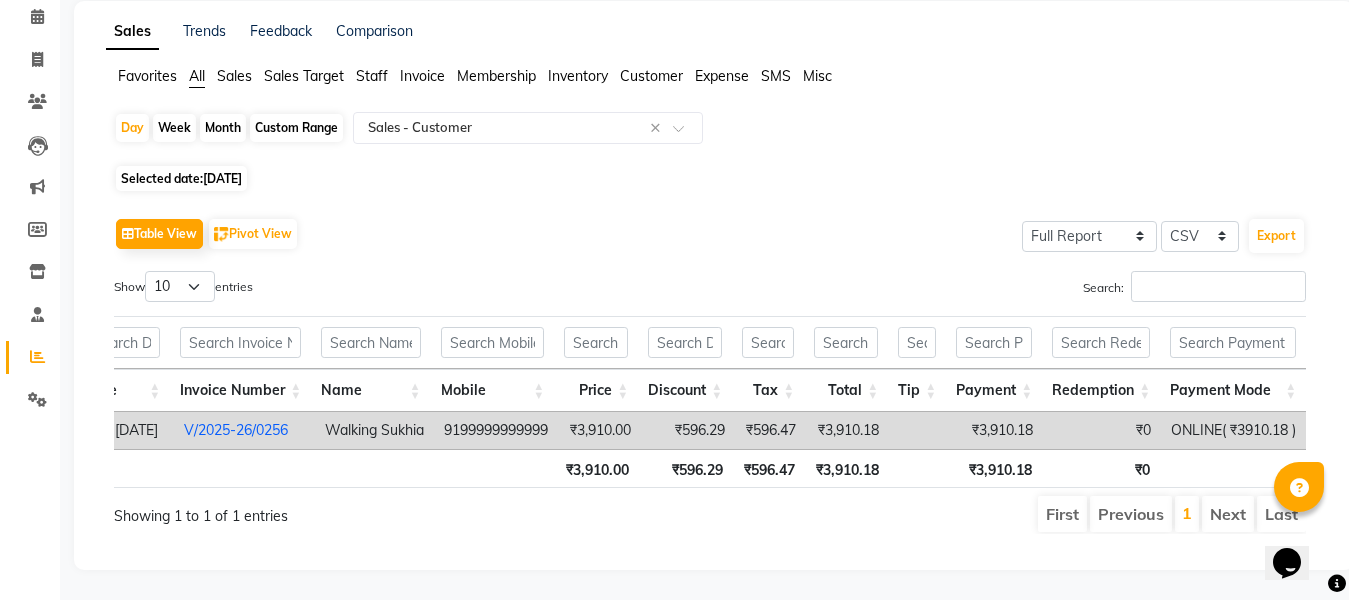 click on "[DATE]" 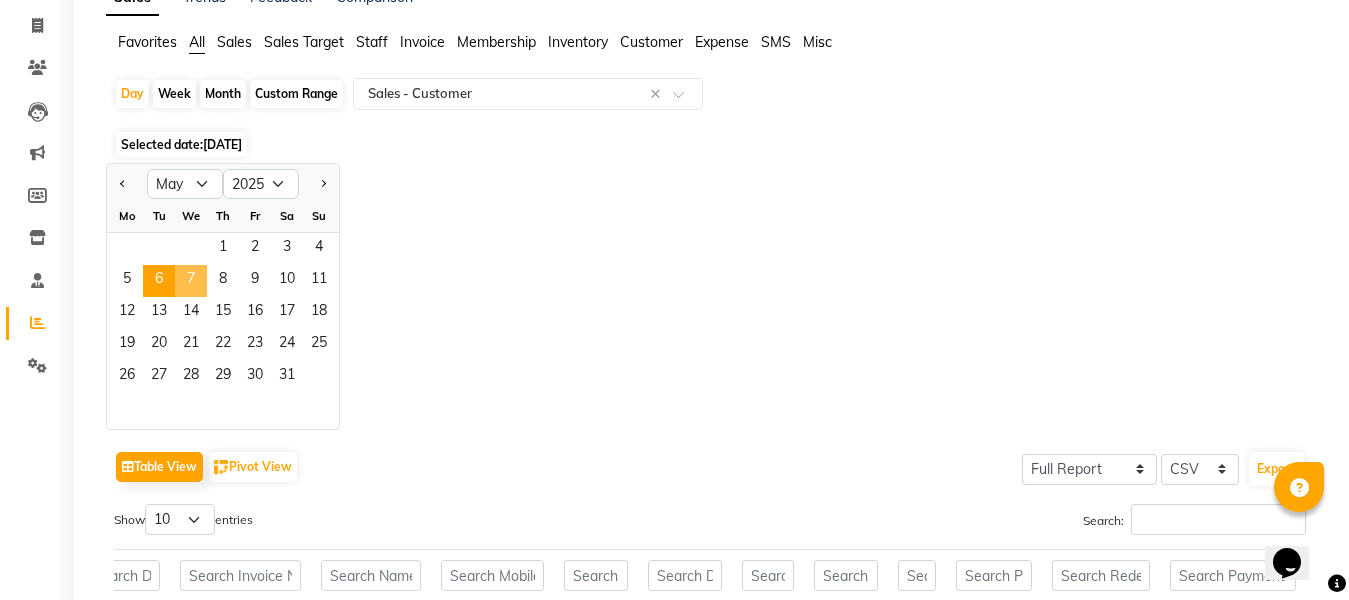 click on "7" 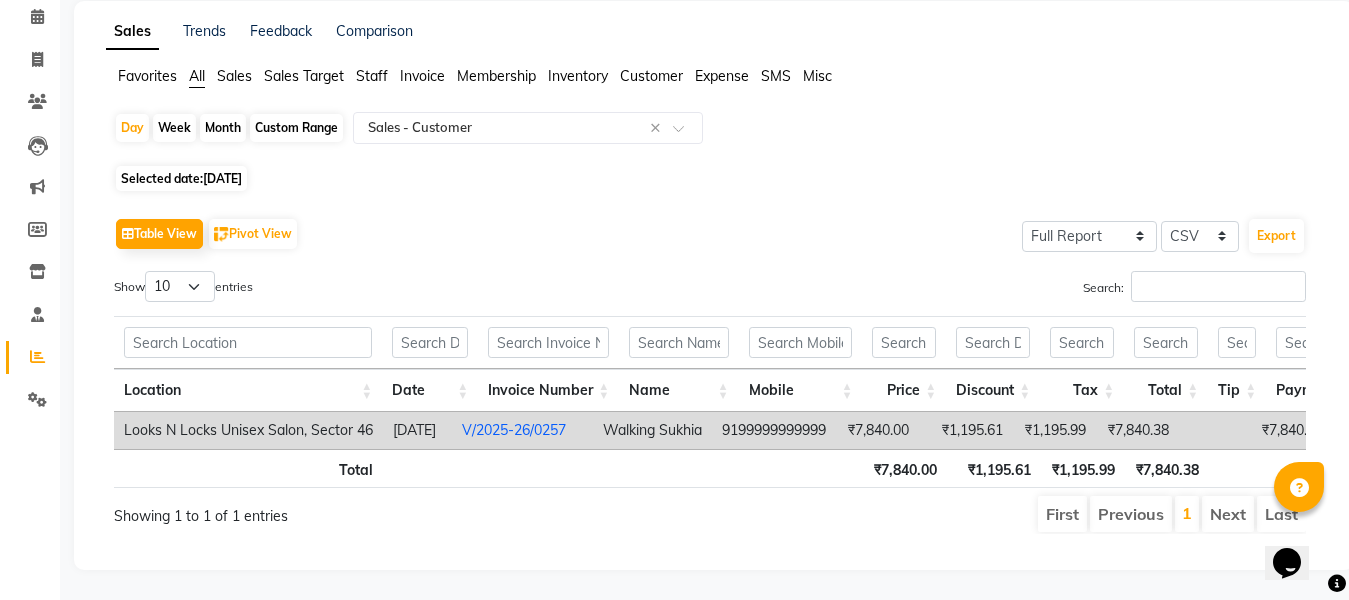 scroll, scrollTop: 120, scrollLeft: 0, axis: vertical 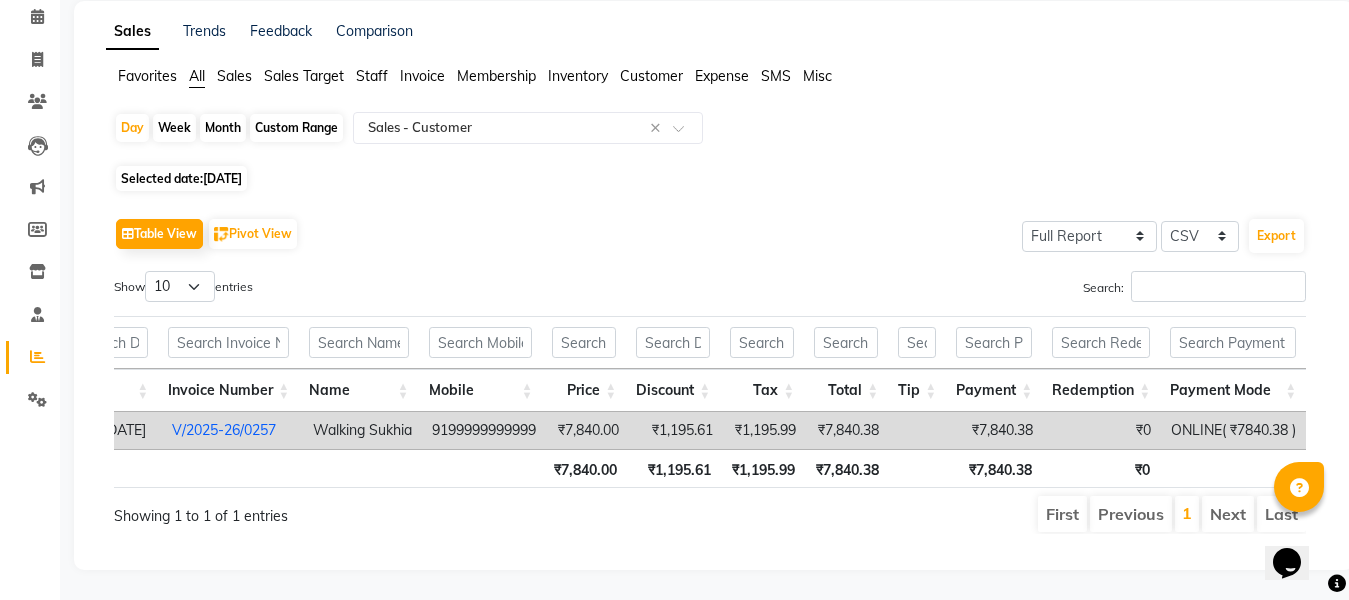 click on "[DATE]" 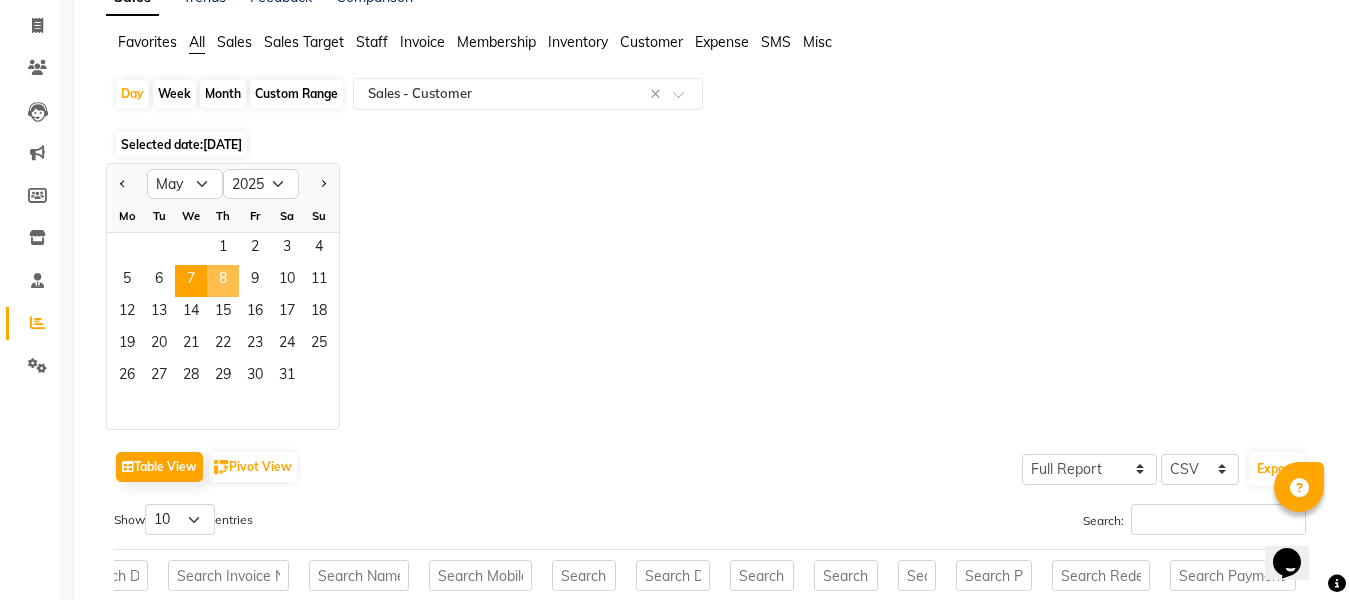 click on "8" 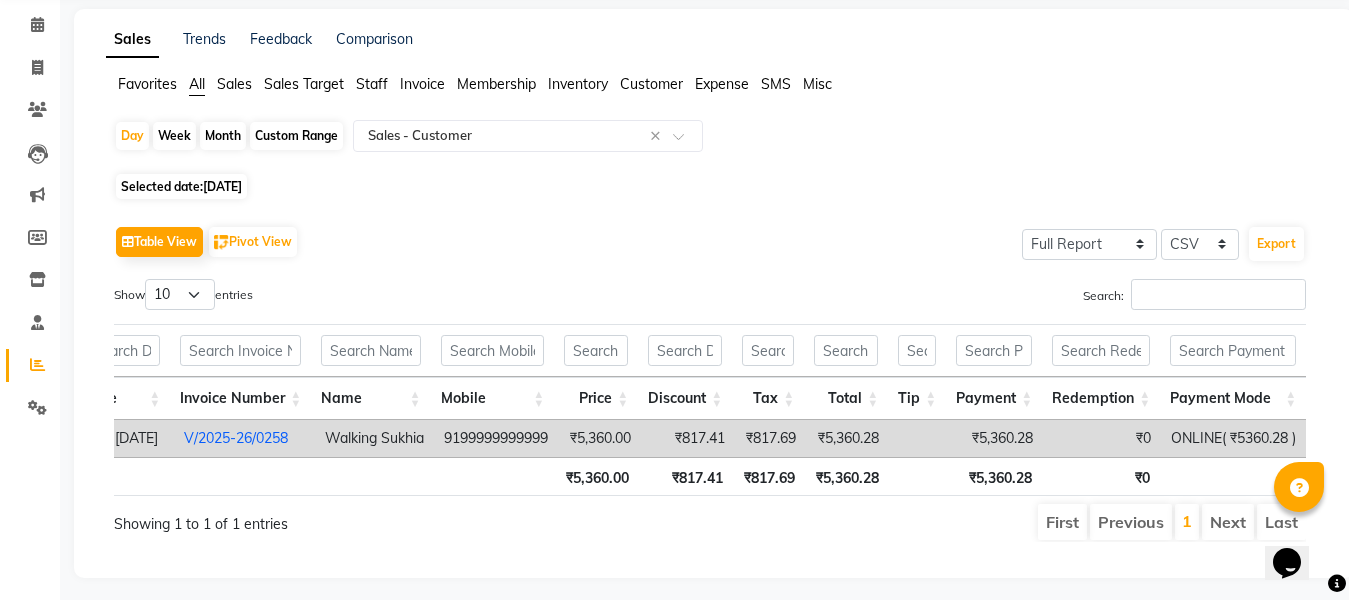 click on "[DATE]" 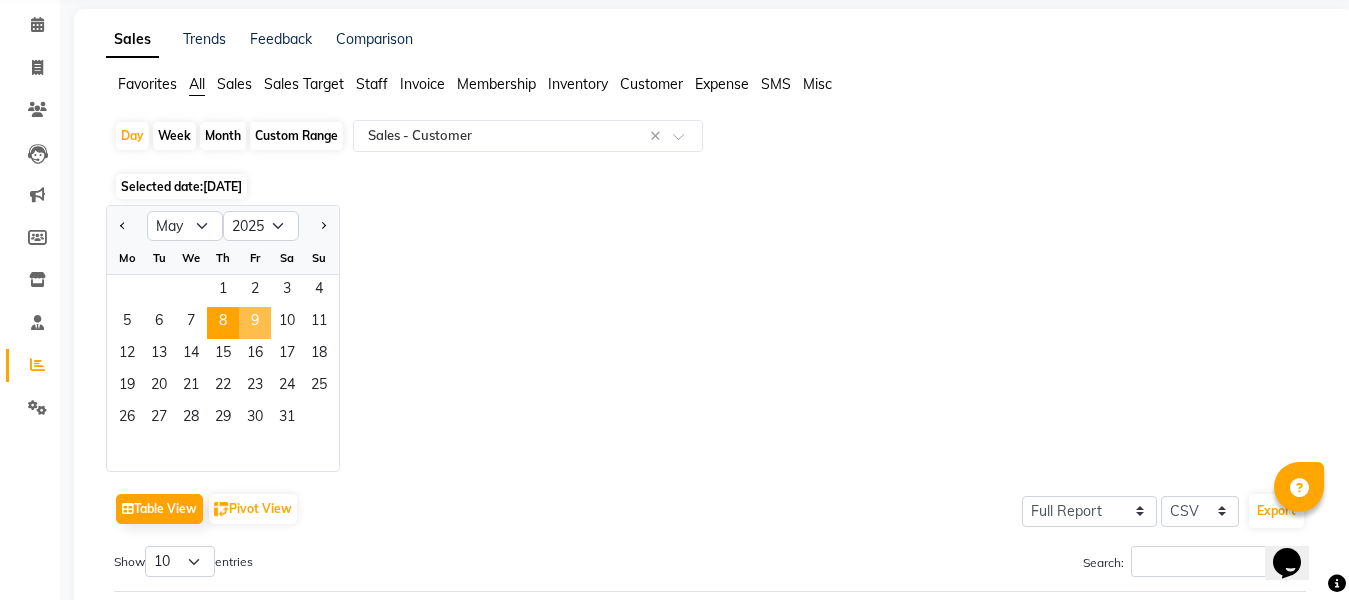 click on "9" 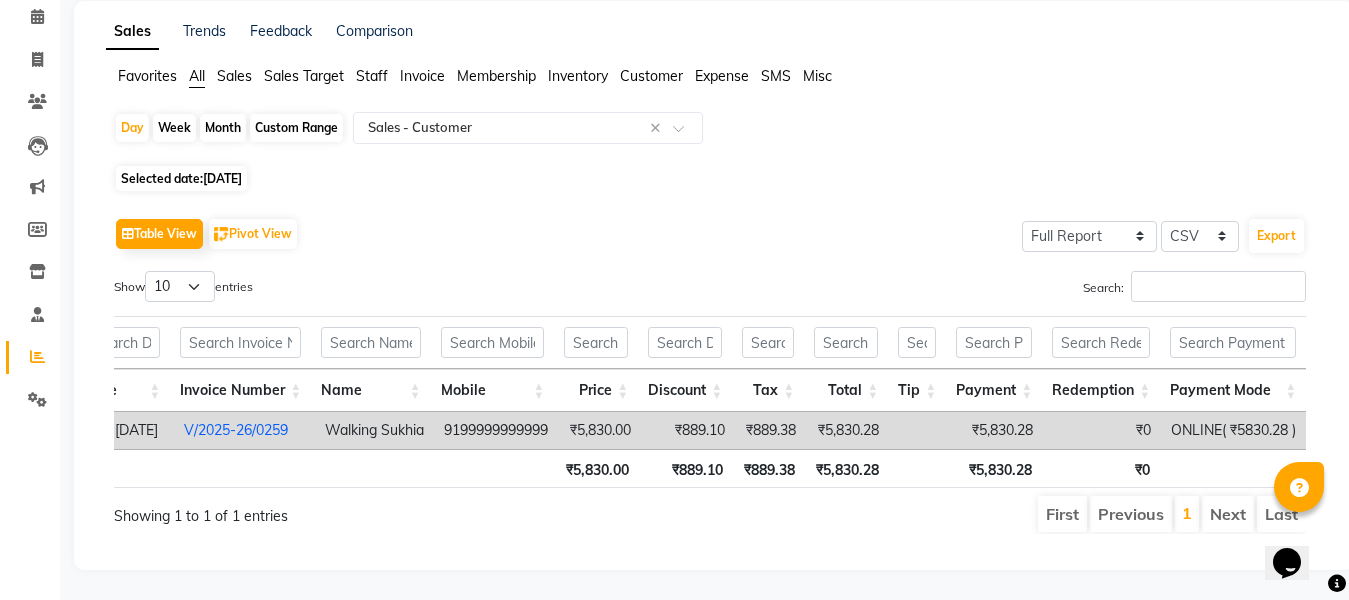 click on "[DATE]" 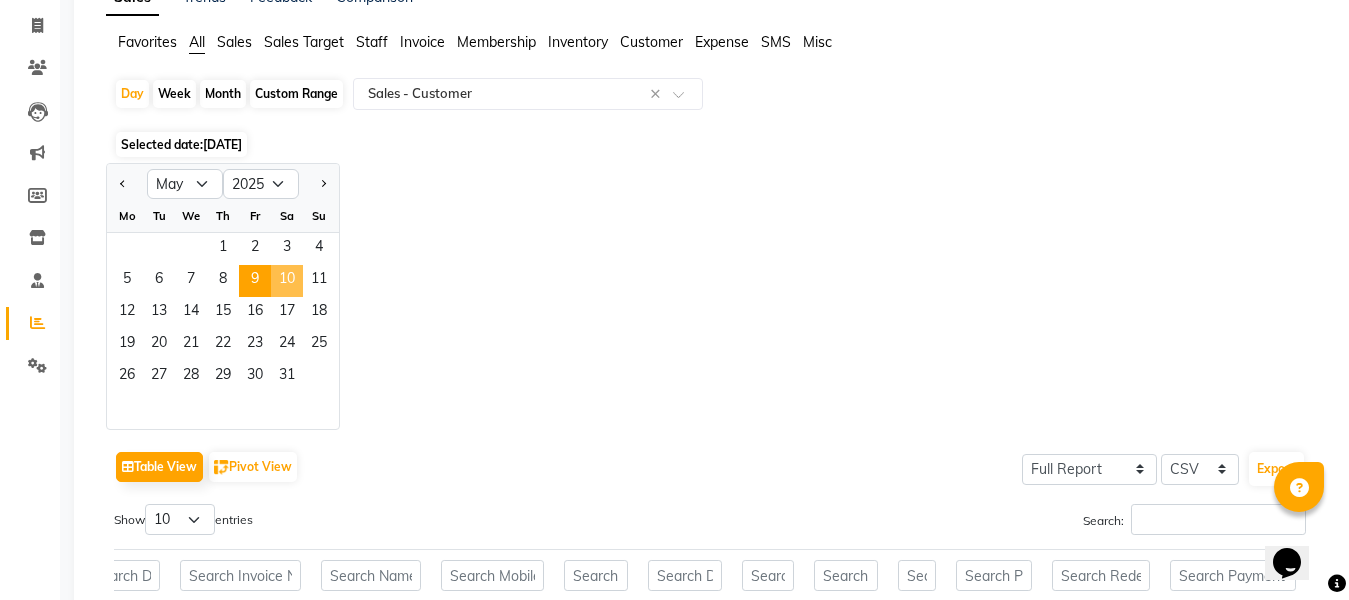 click on "10" 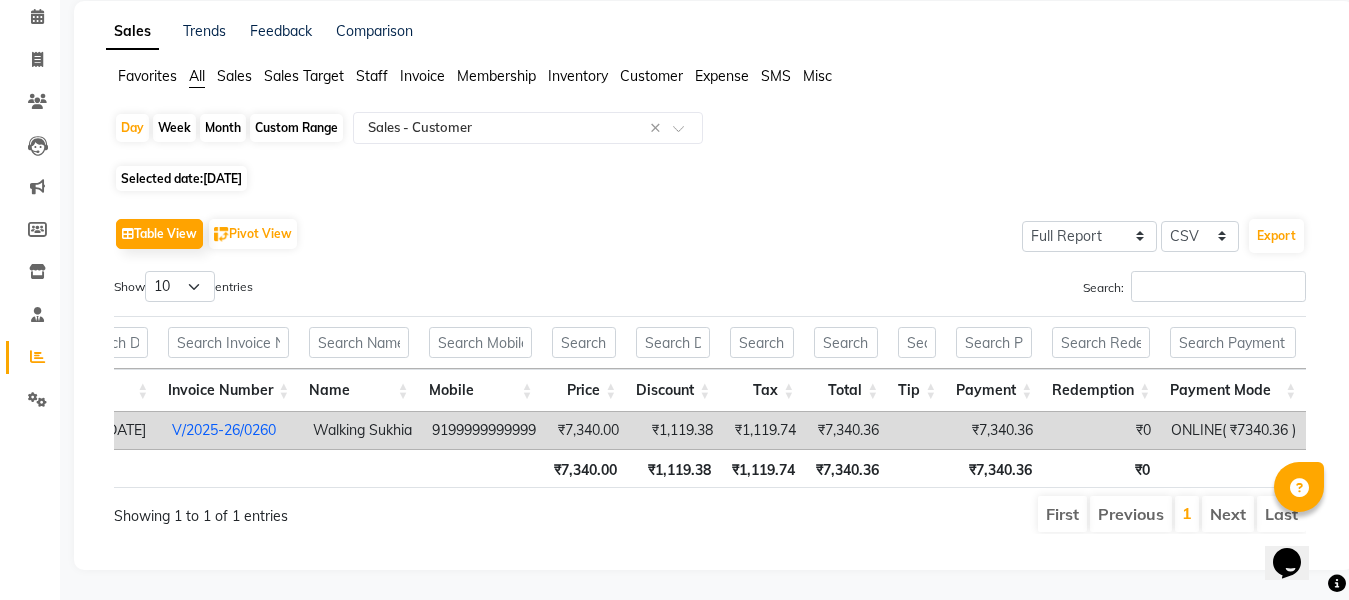 click on "[DATE]" 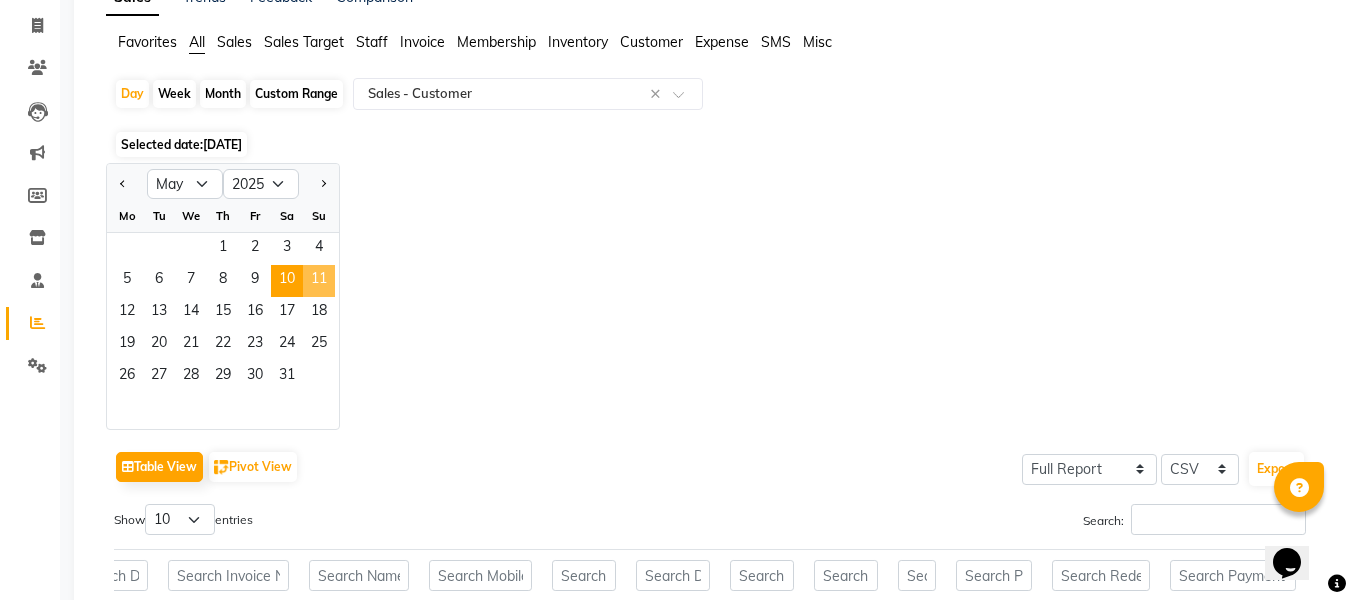 click on "11" 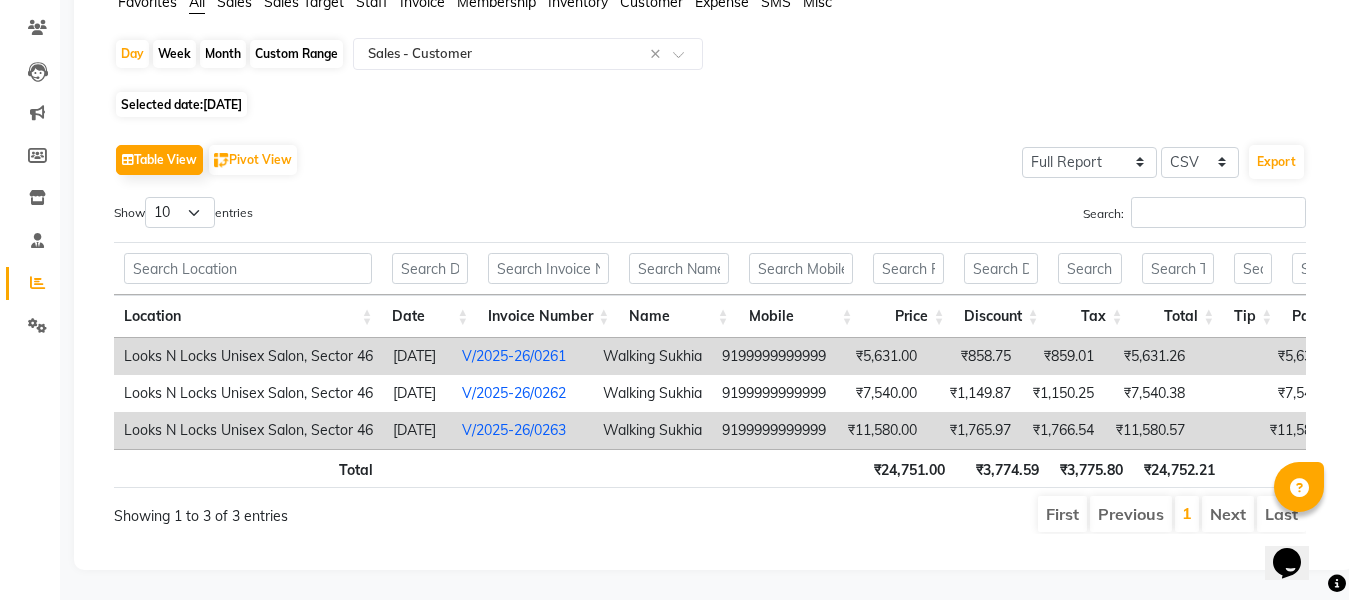 scroll, scrollTop: 194, scrollLeft: 0, axis: vertical 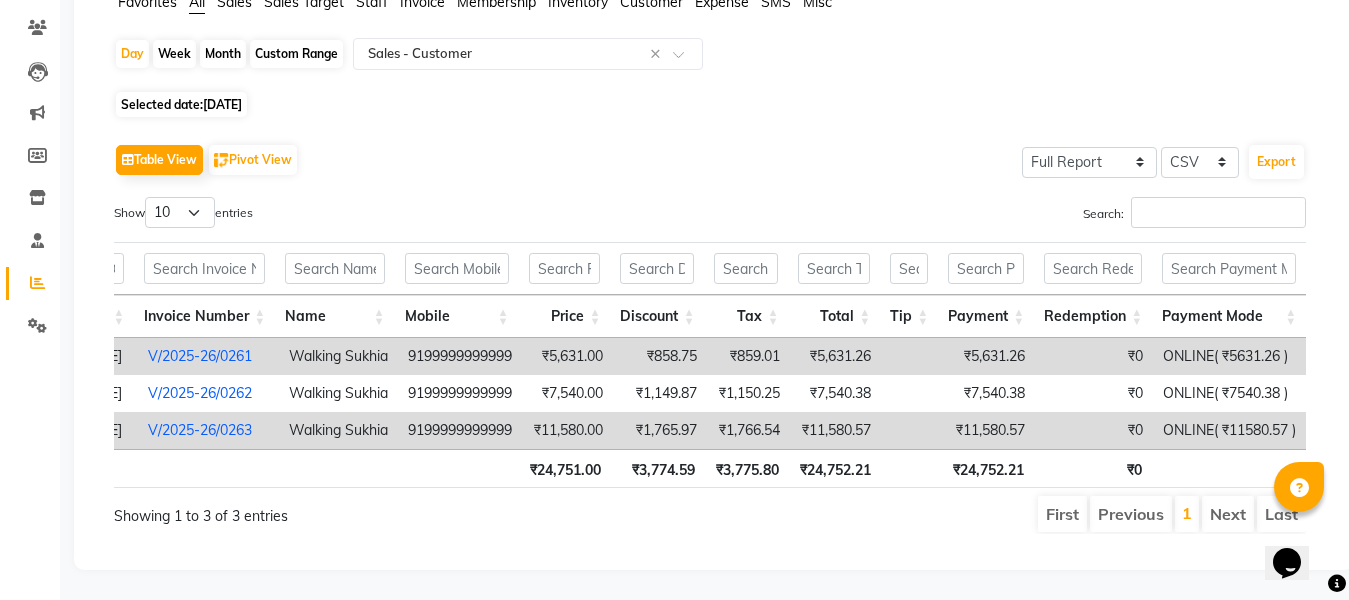 click on "[DATE]" 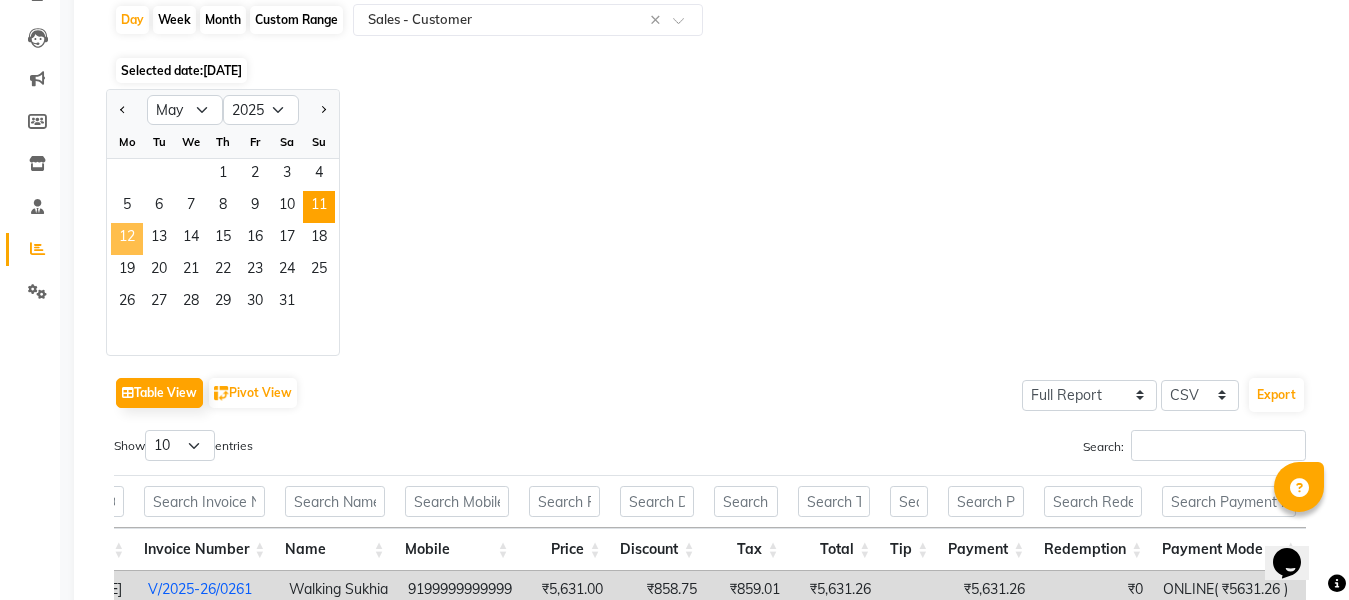 click on "12" 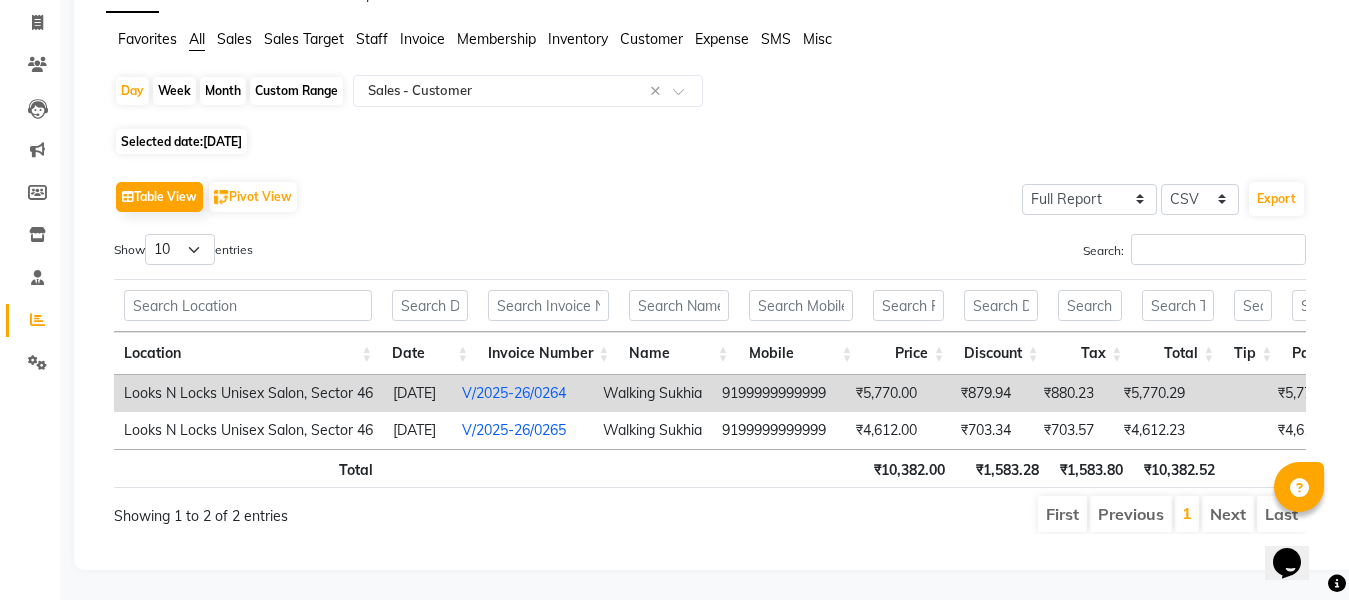 scroll, scrollTop: 0, scrollLeft: 0, axis: both 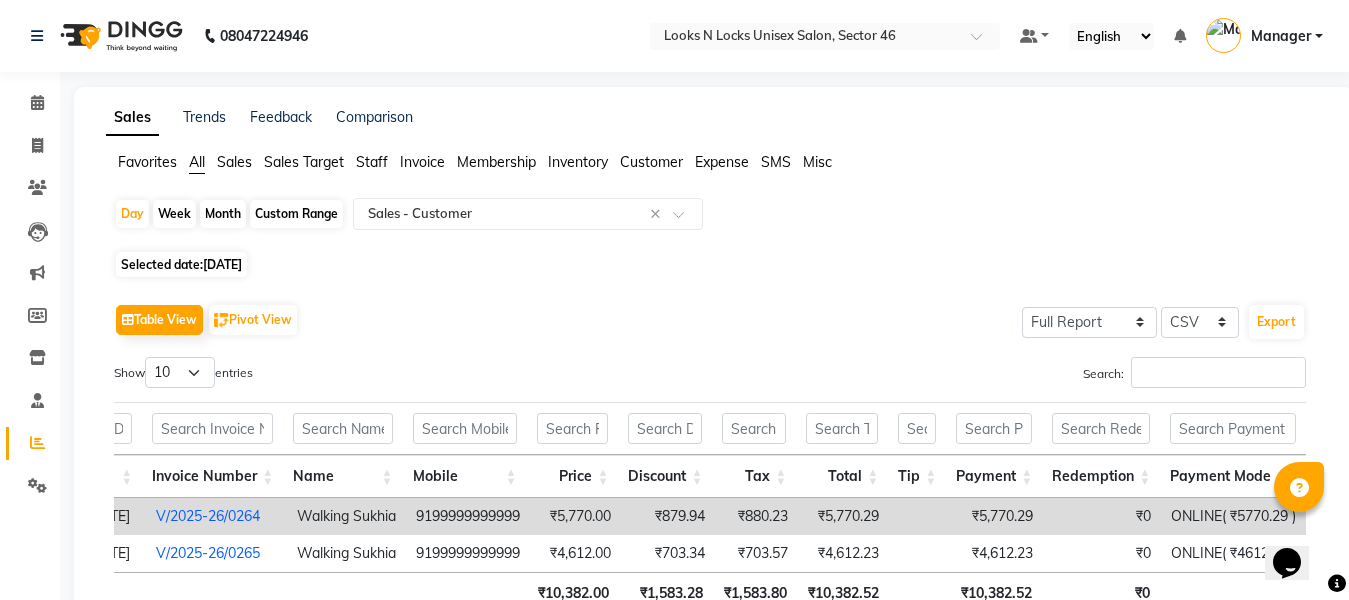 drag, startPoint x: 999, startPoint y: 582, endPoint x: 19, endPoint y: 58, distance: 1111.2948 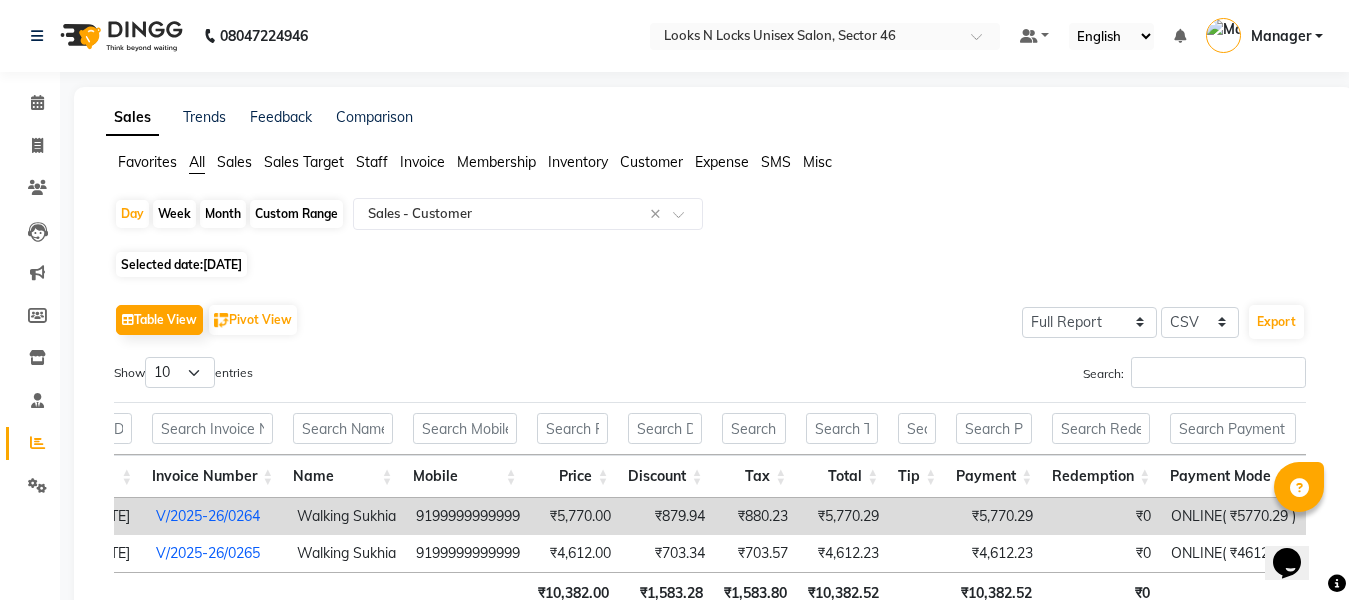 click on "[DATE]" 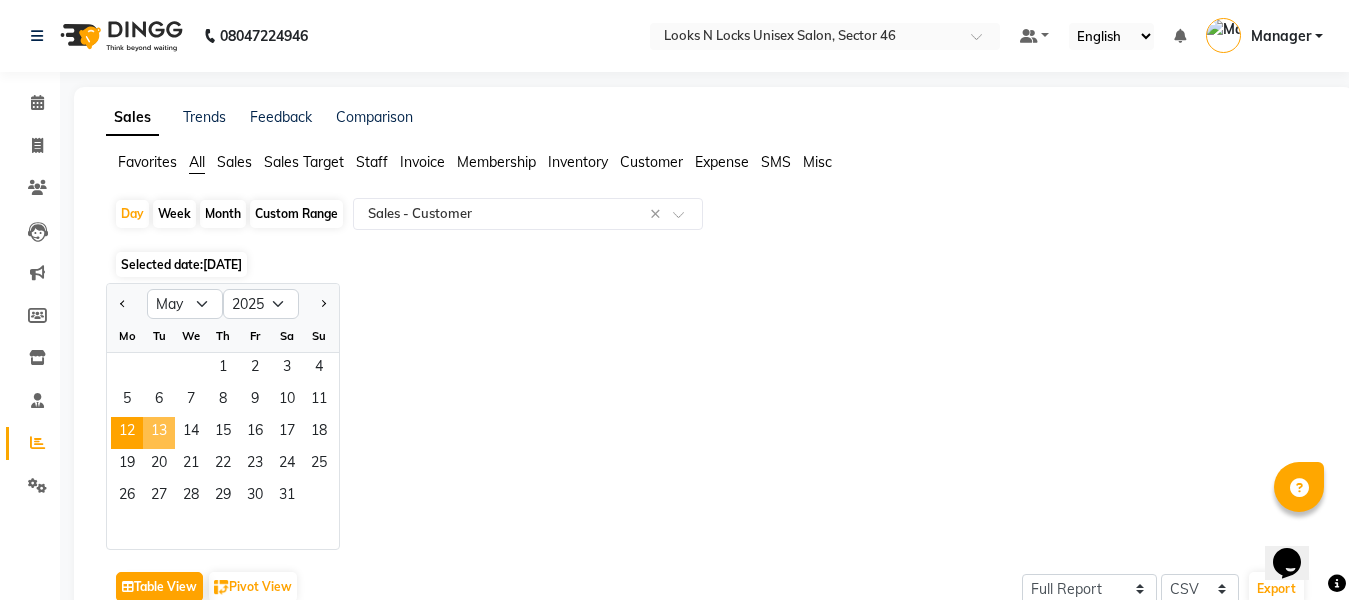 click on "13" 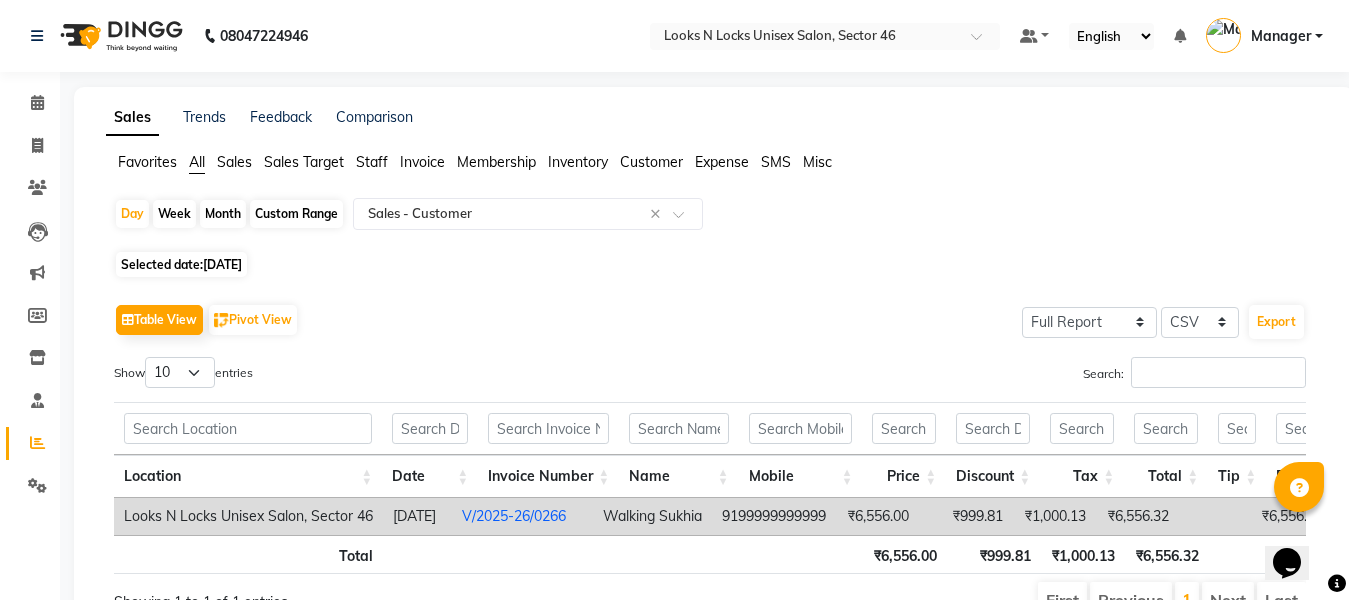scroll, scrollTop: 0, scrollLeft: 192, axis: horizontal 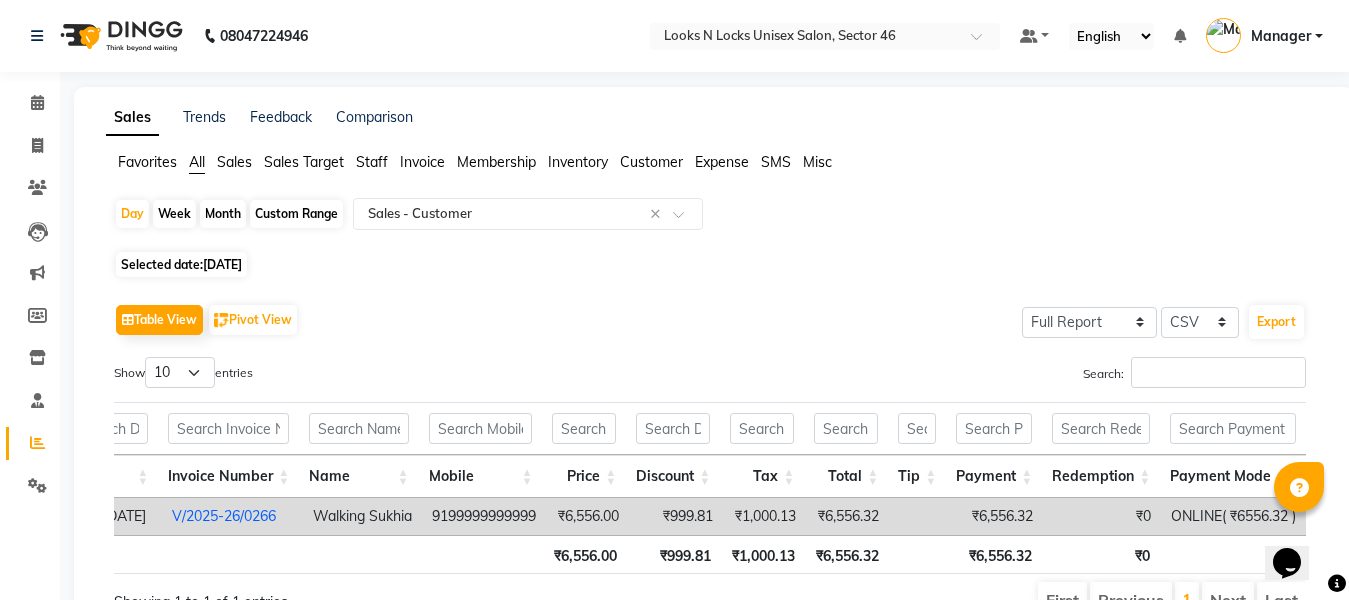 click on "Selected date:  [DATE]" 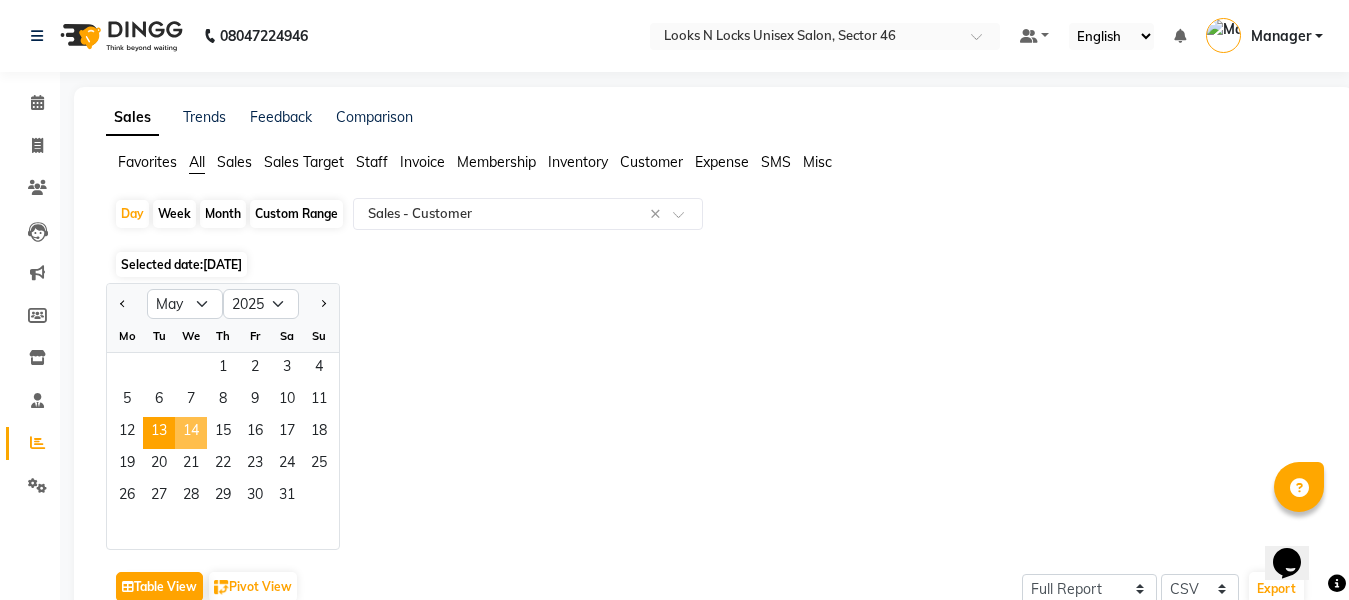 click on "14" 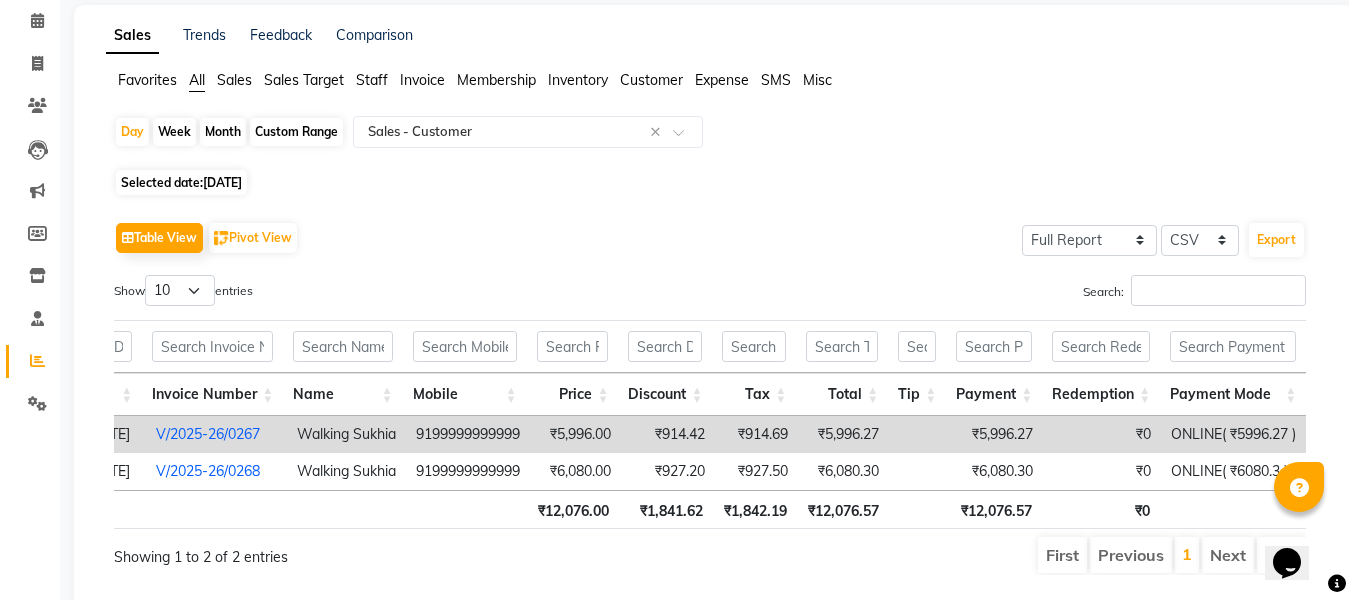 scroll, scrollTop: 157, scrollLeft: 0, axis: vertical 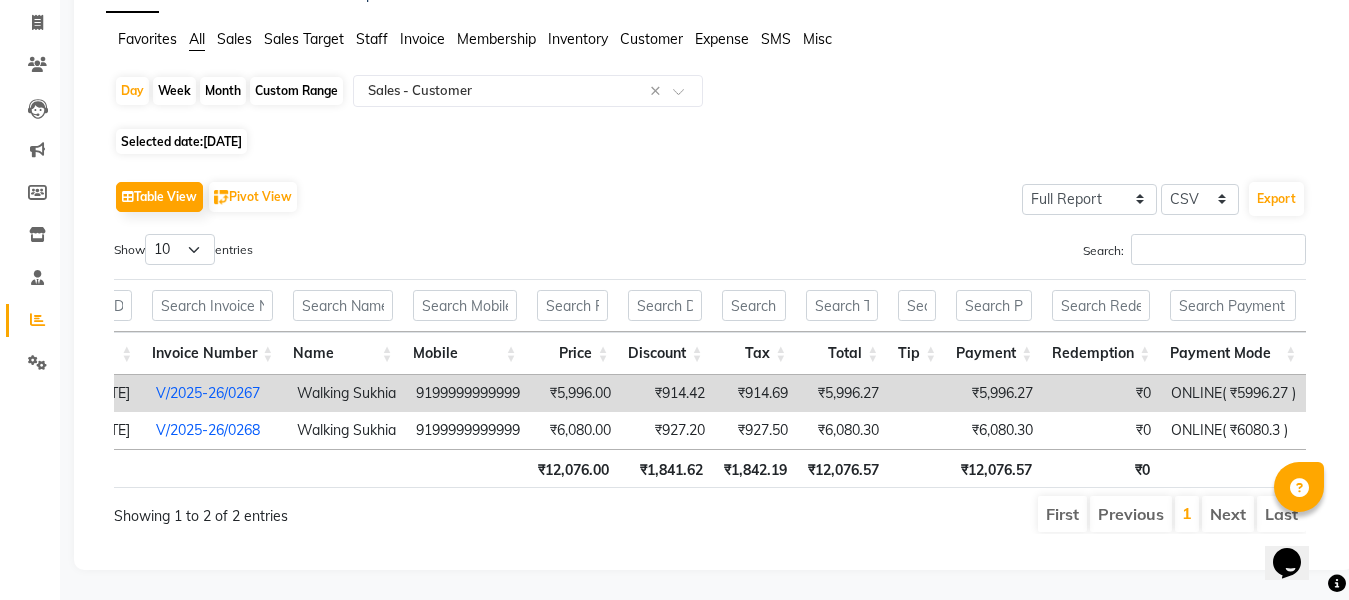 click on "[DATE]" 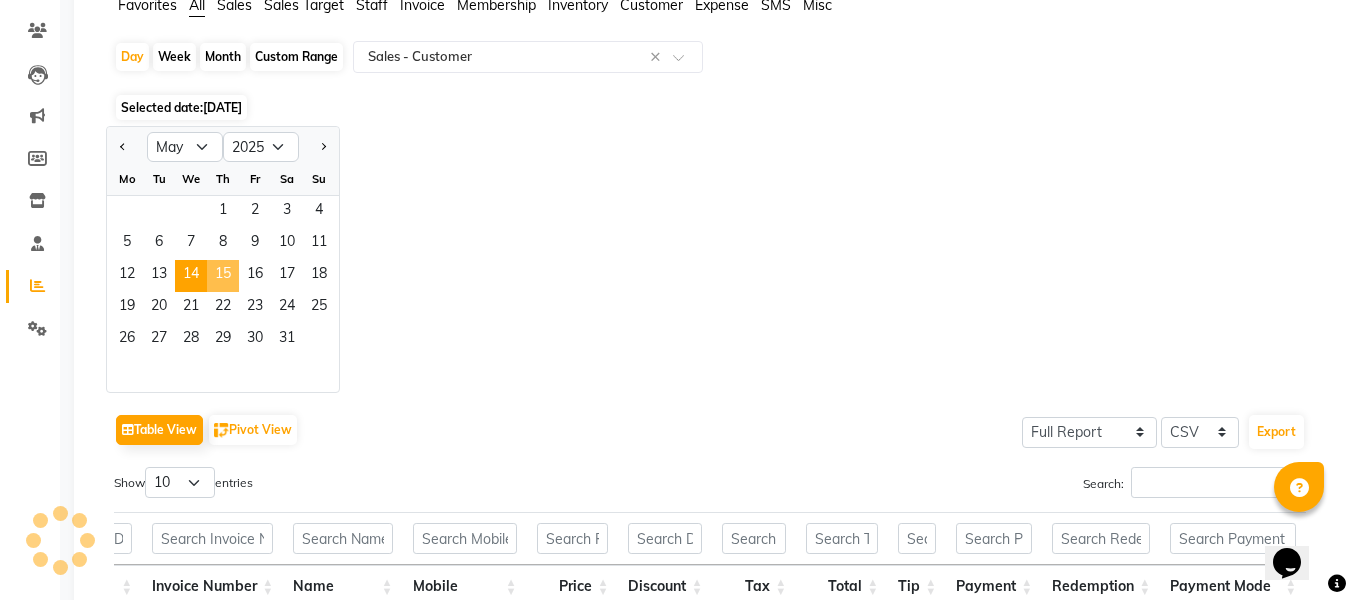 click on "15" 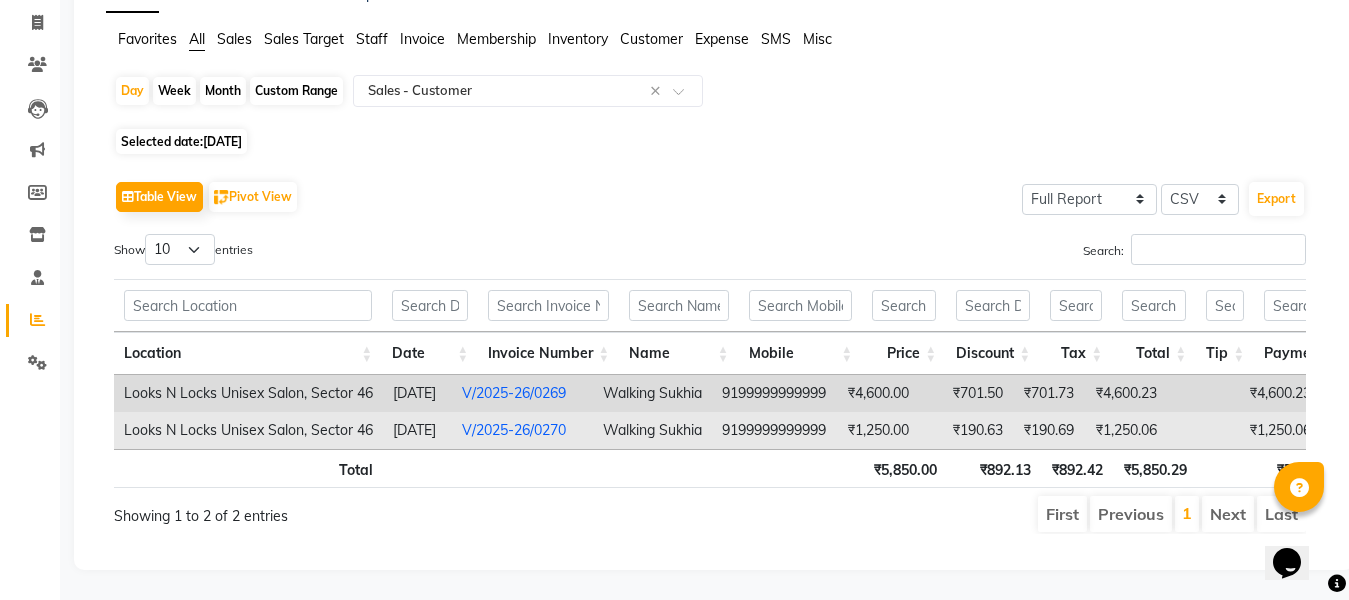 scroll, scrollTop: 157, scrollLeft: 0, axis: vertical 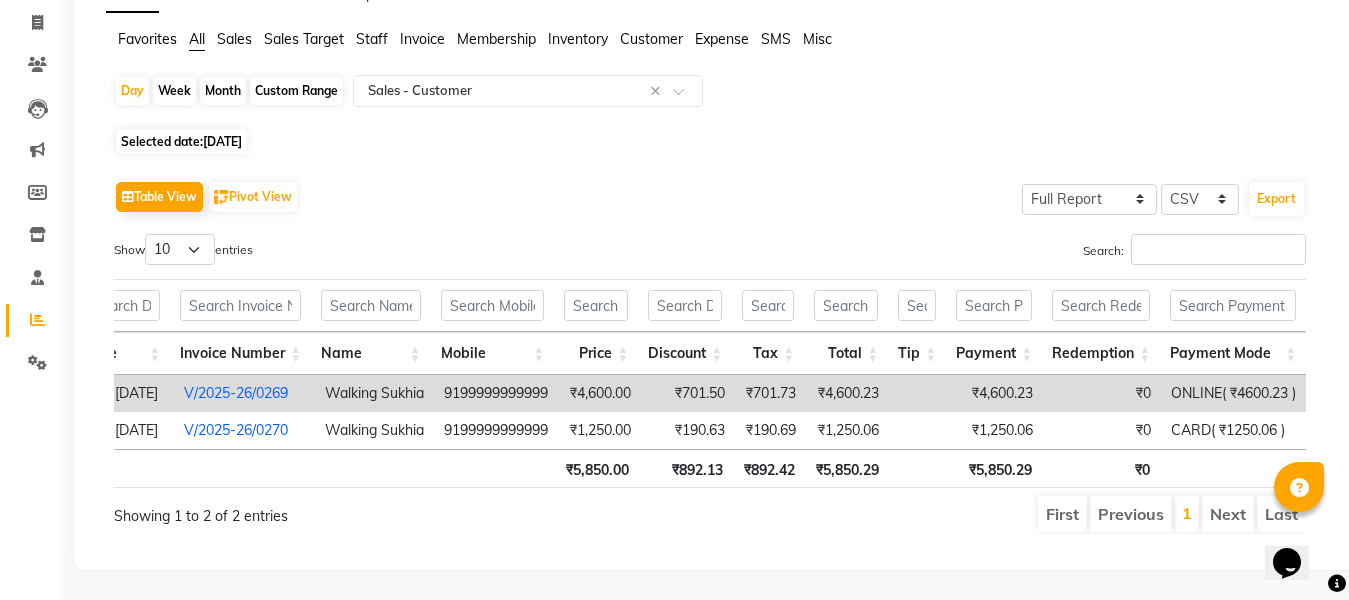 click on "[DATE]" 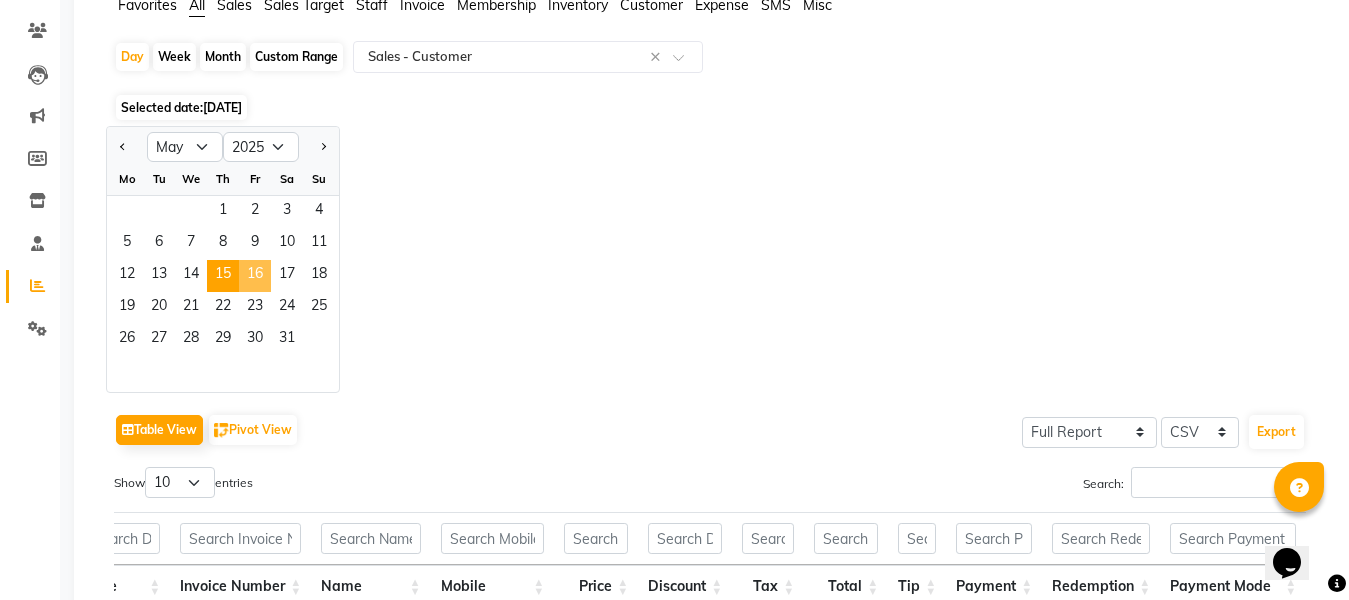click on "16" 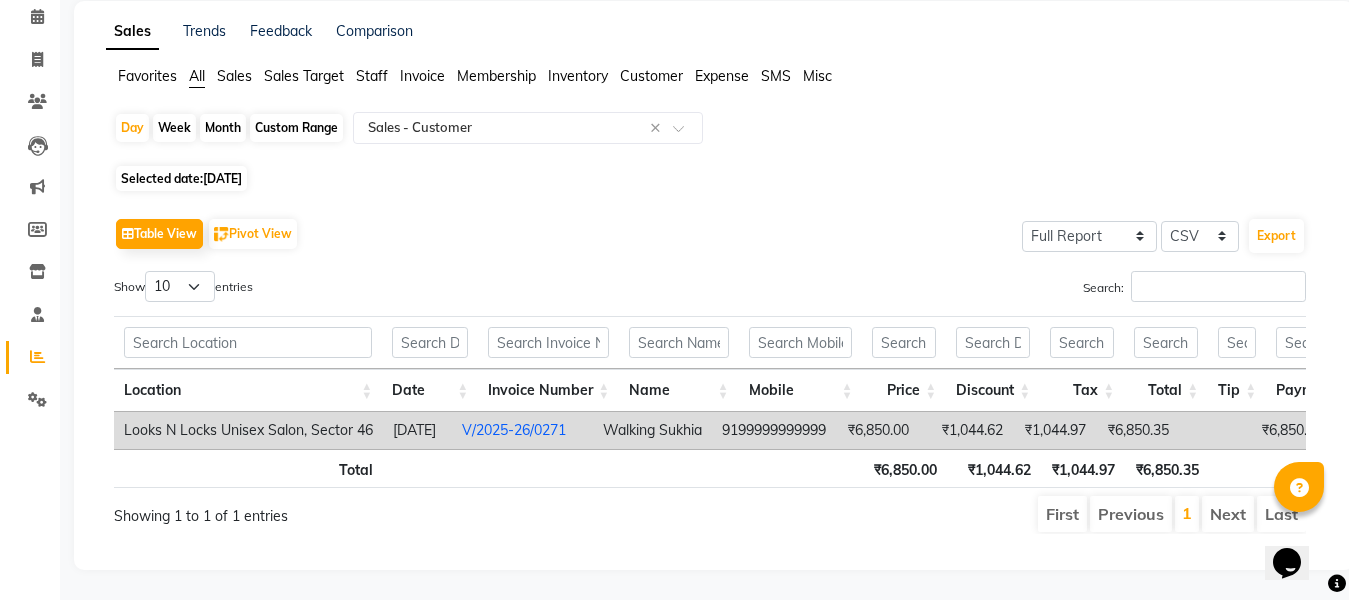 scroll, scrollTop: 120, scrollLeft: 0, axis: vertical 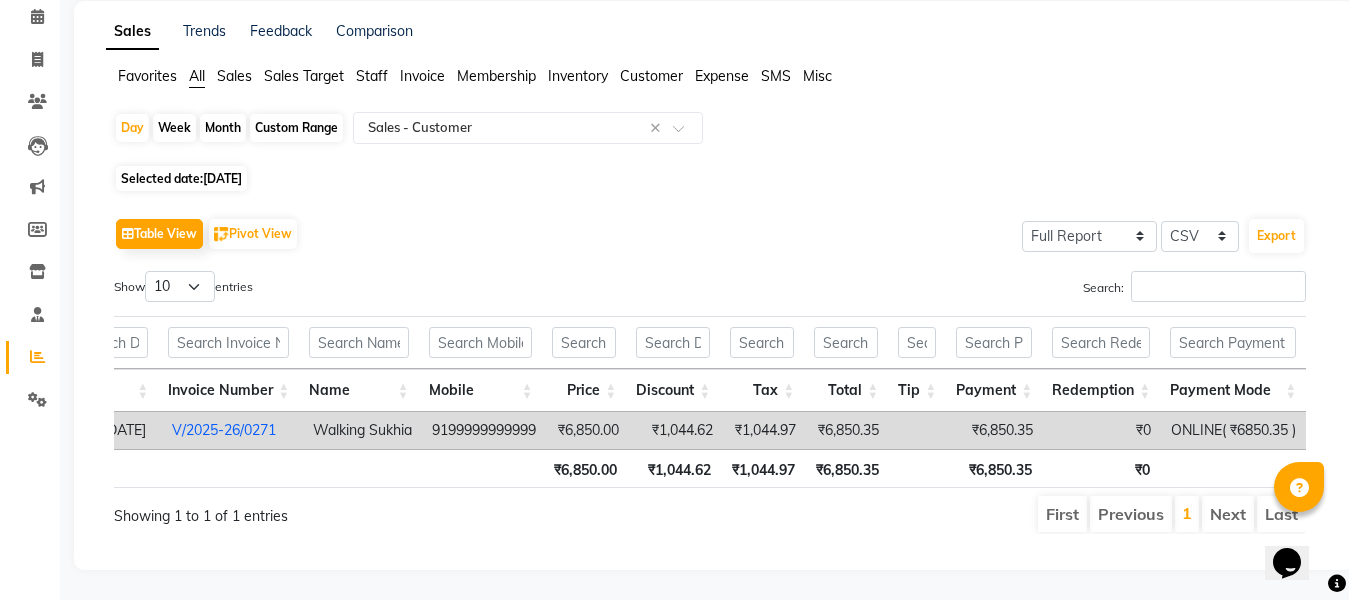 click on "Selected date:  [DATE]" 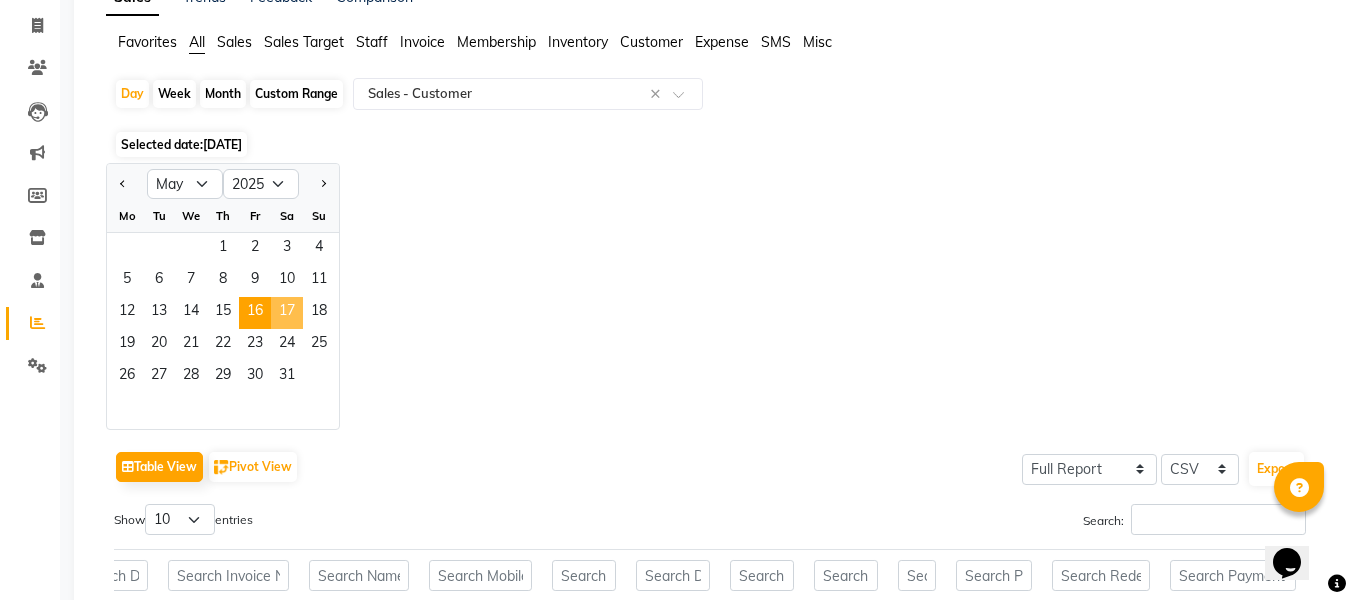 click on "17" 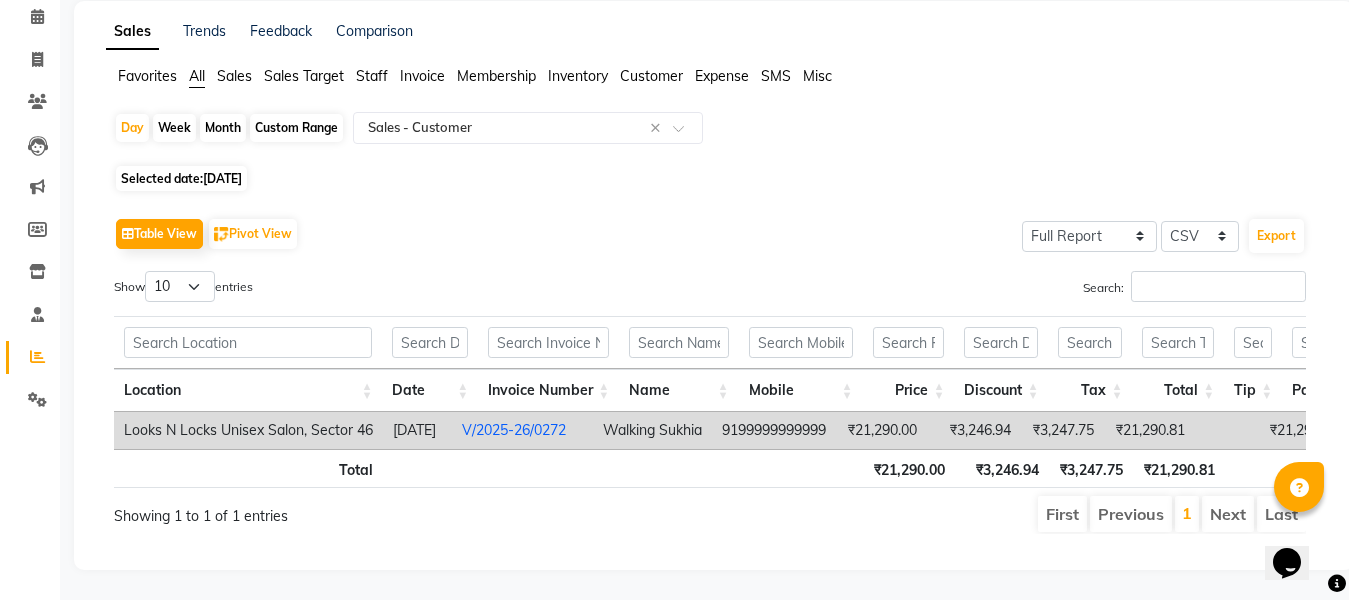 scroll, scrollTop: 0, scrollLeft: 0, axis: both 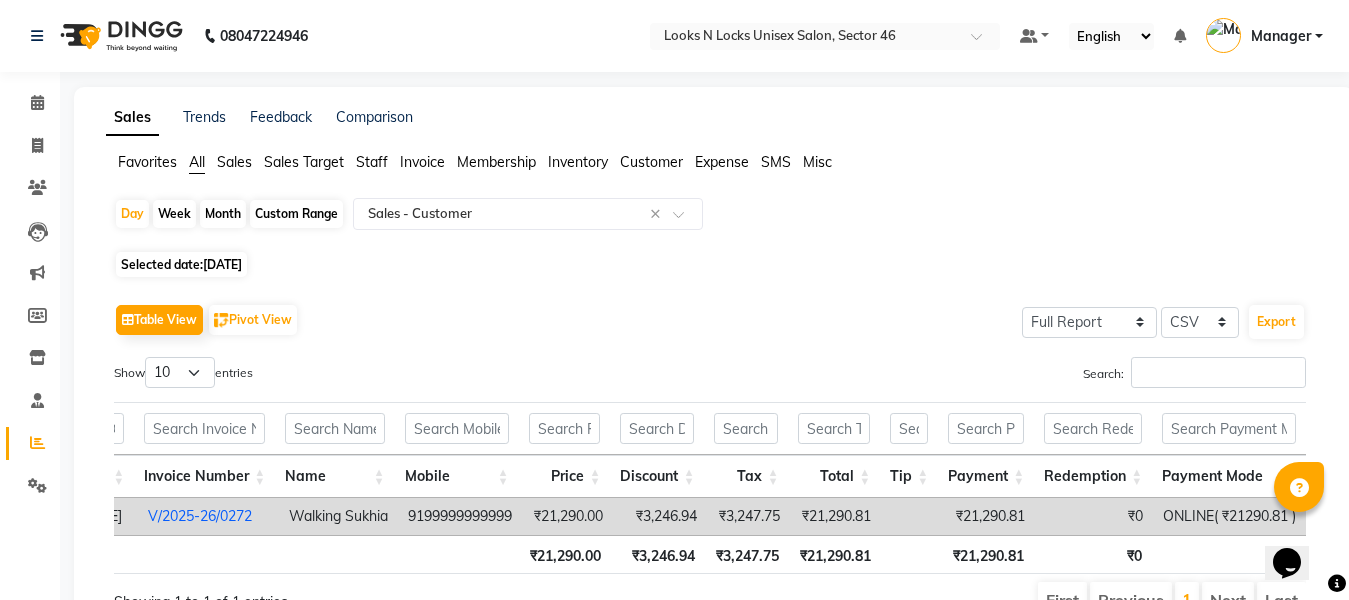 click on "[DATE]" 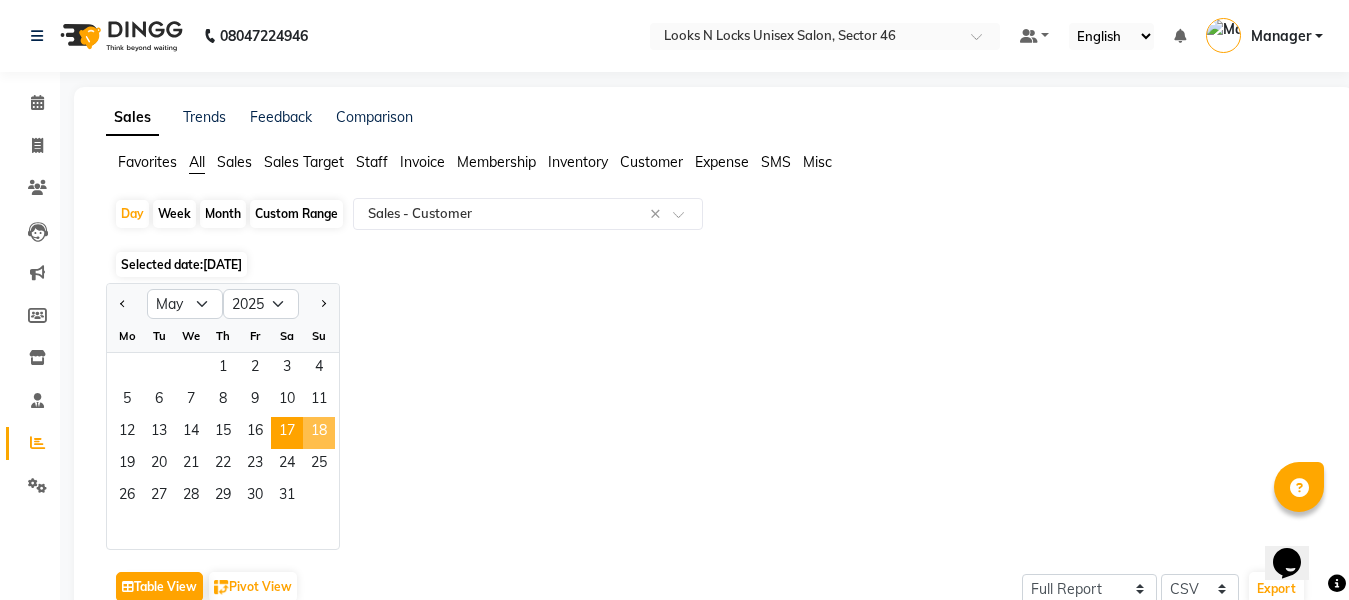 click on "18" 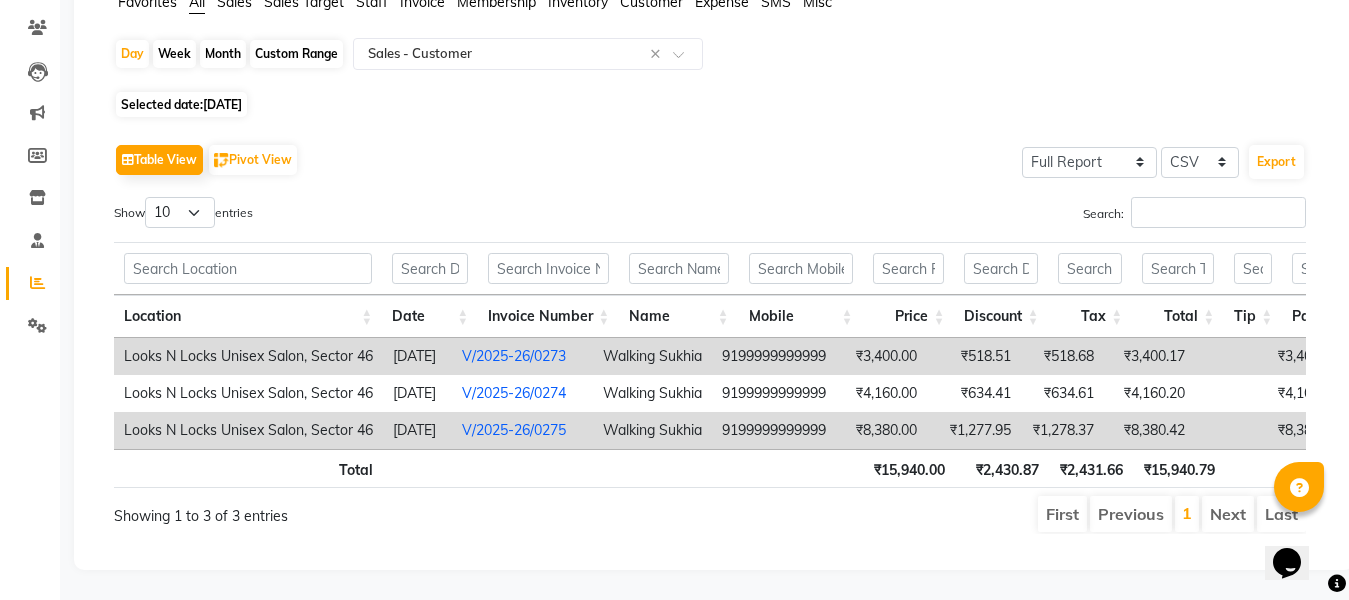 scroll, scrollTop: 194, scrollLeft: 0, axis: vertical 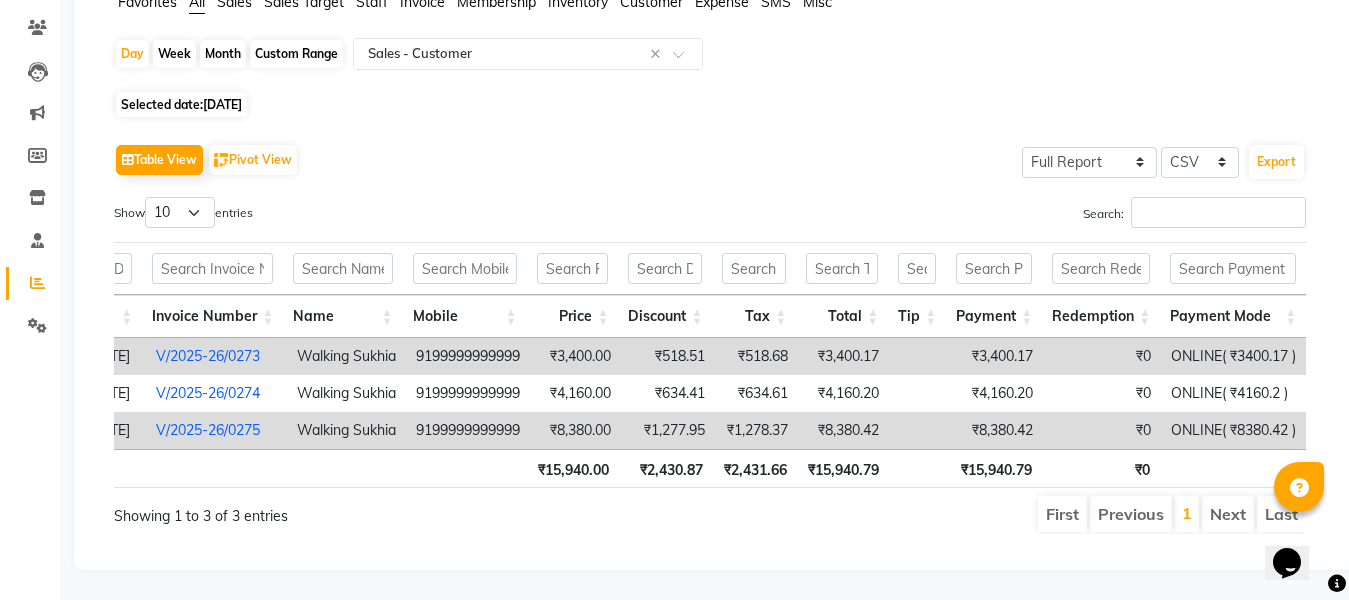 click on "[DATE]" 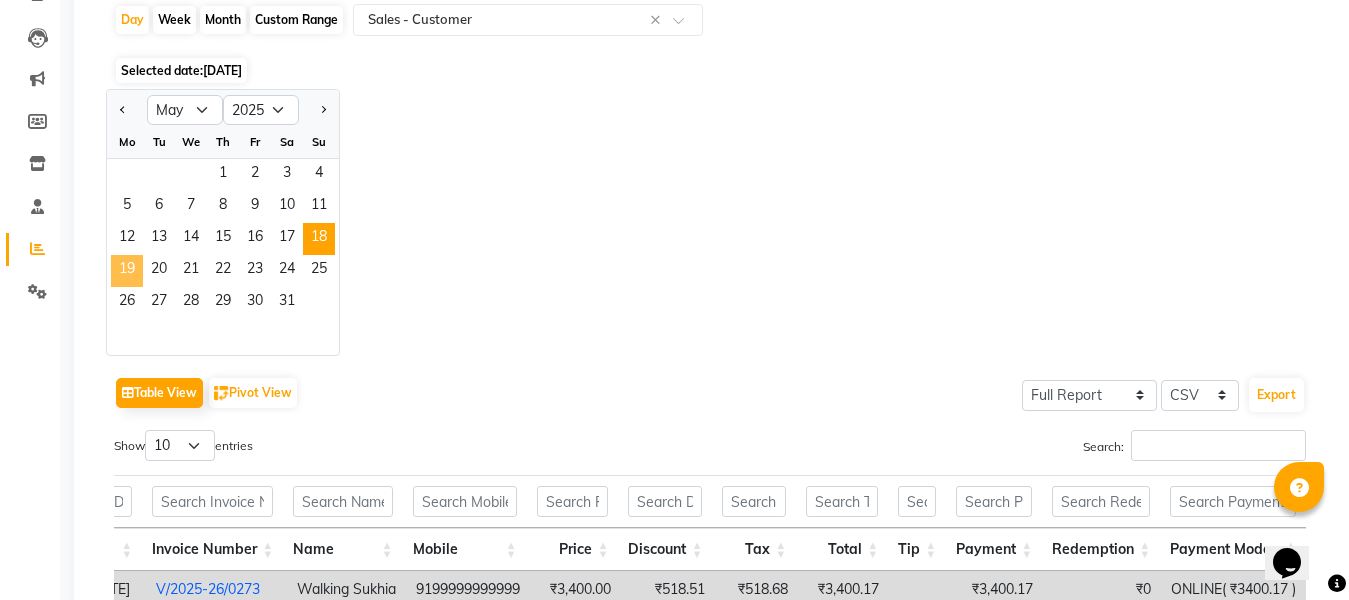 click on "19" 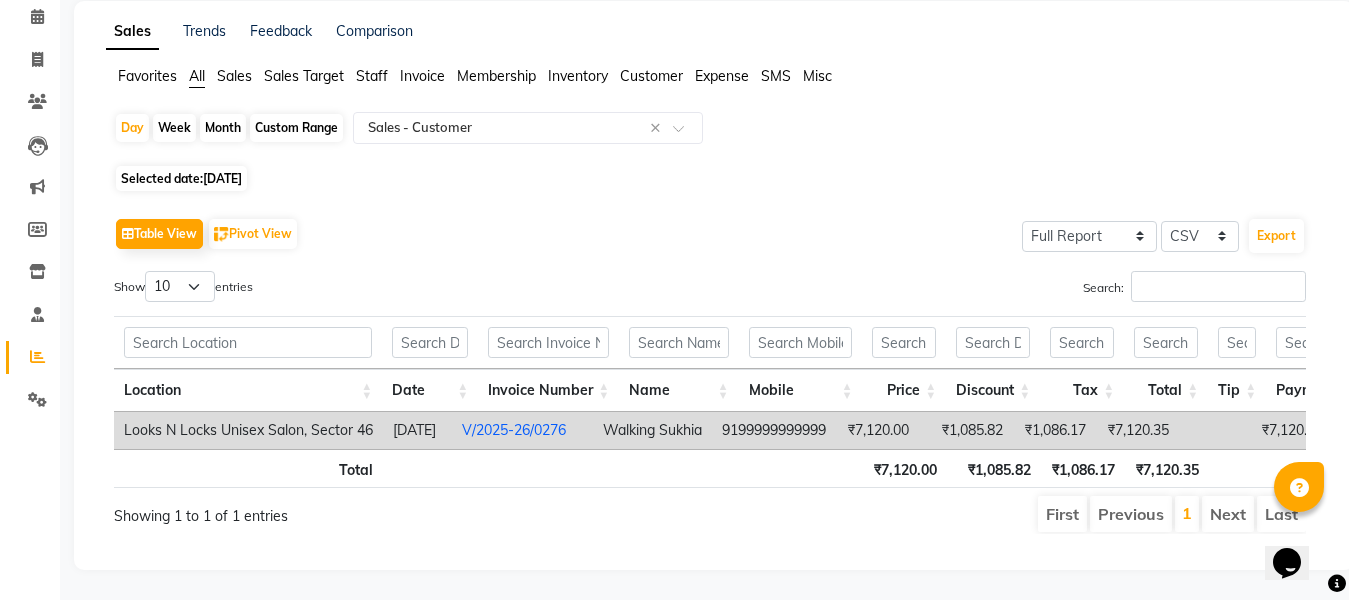 scroll, scrollTop: 120, scrollLeft: 0, axis: vertical 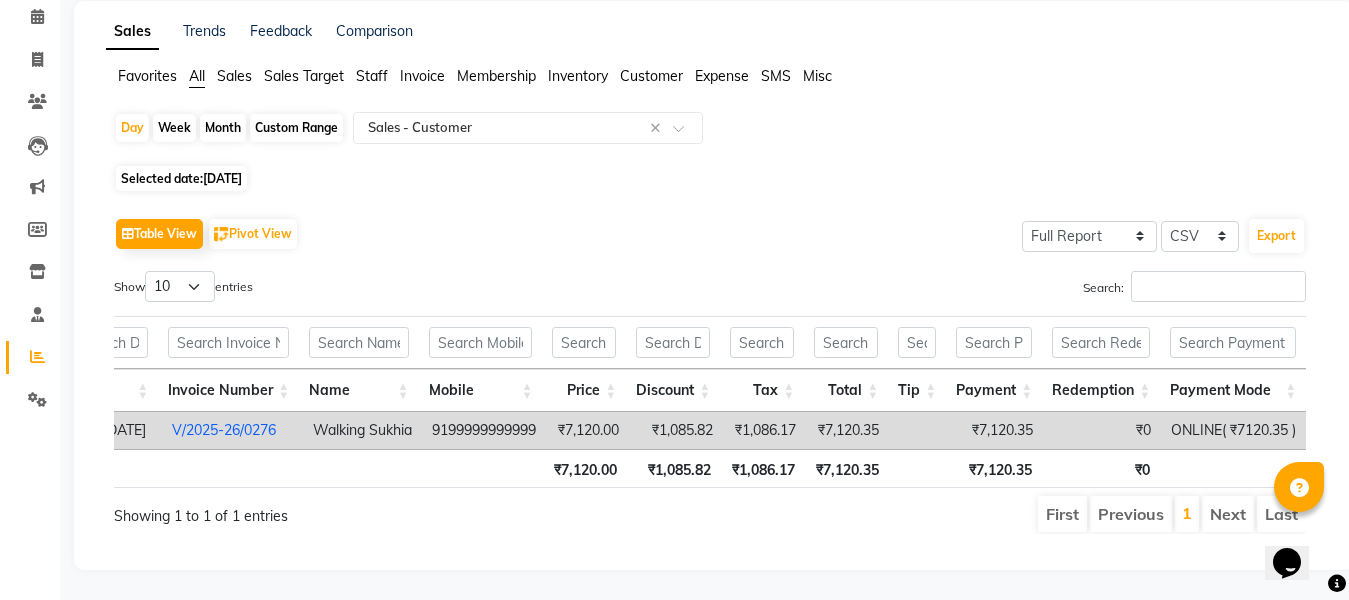 click on "Selected date:  [DATE]" 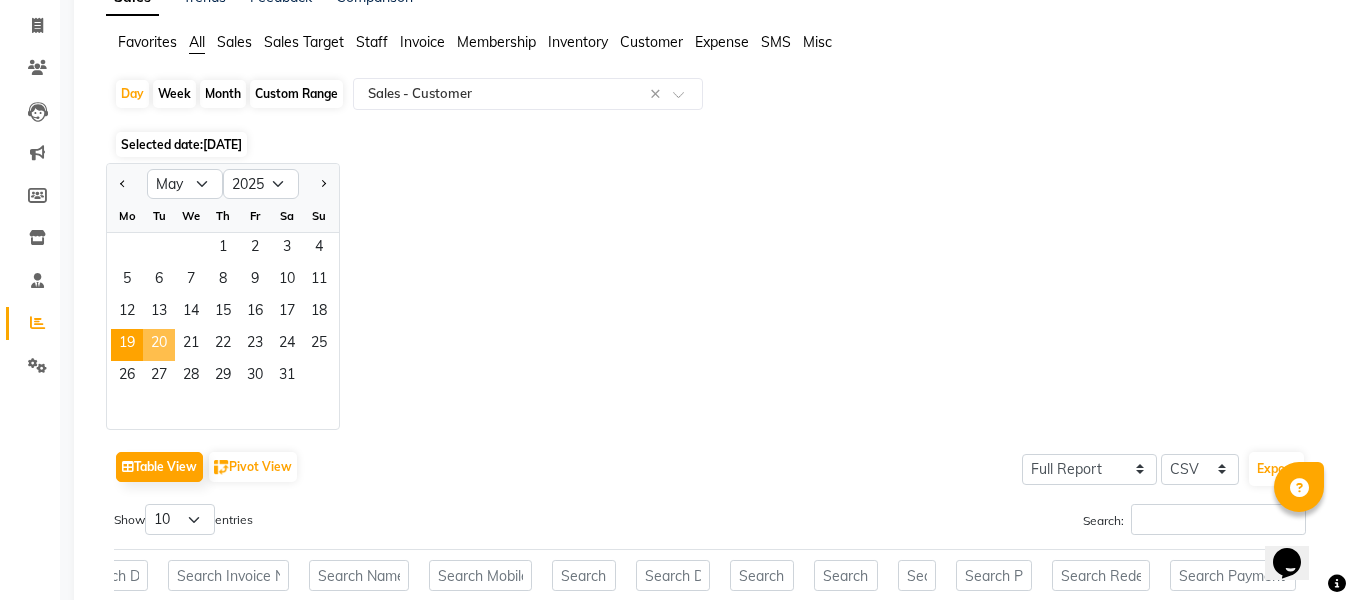 click on "20" 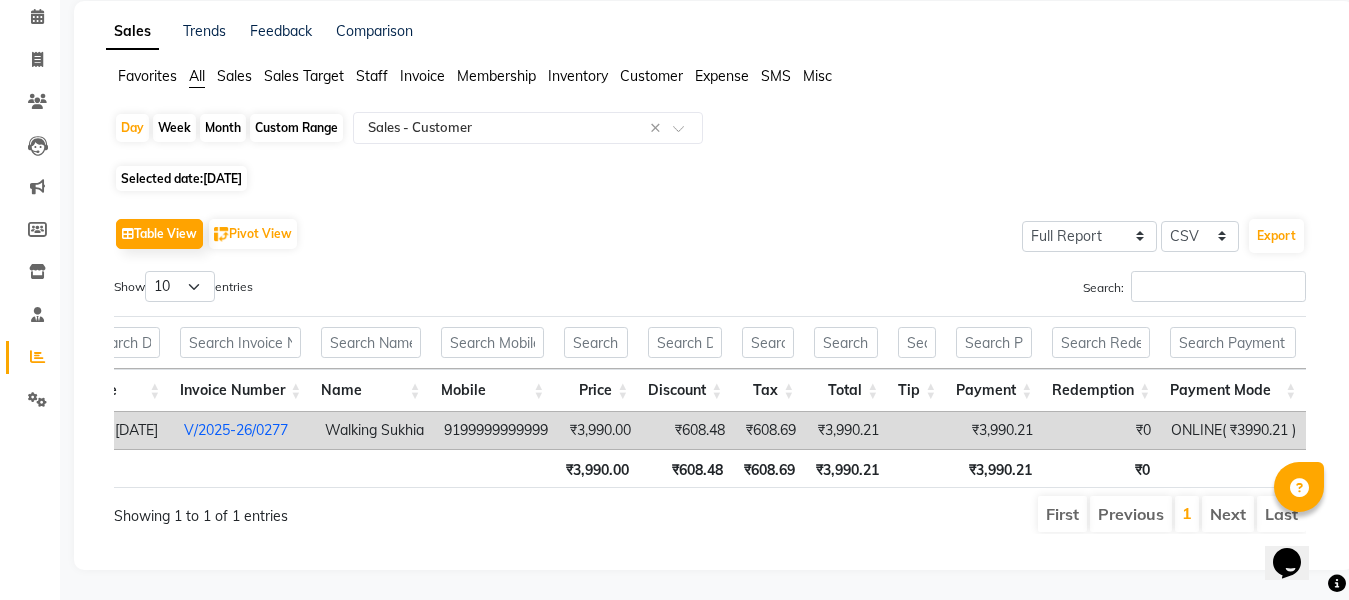 click on "[DATE]" 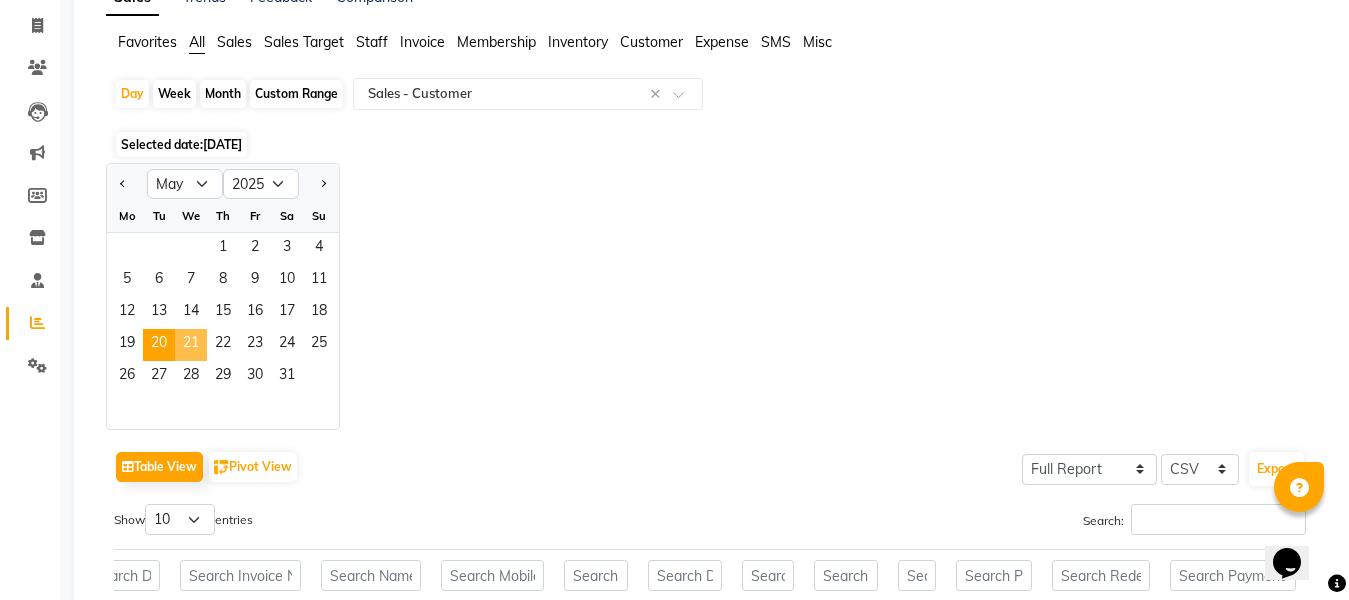 click on "21" 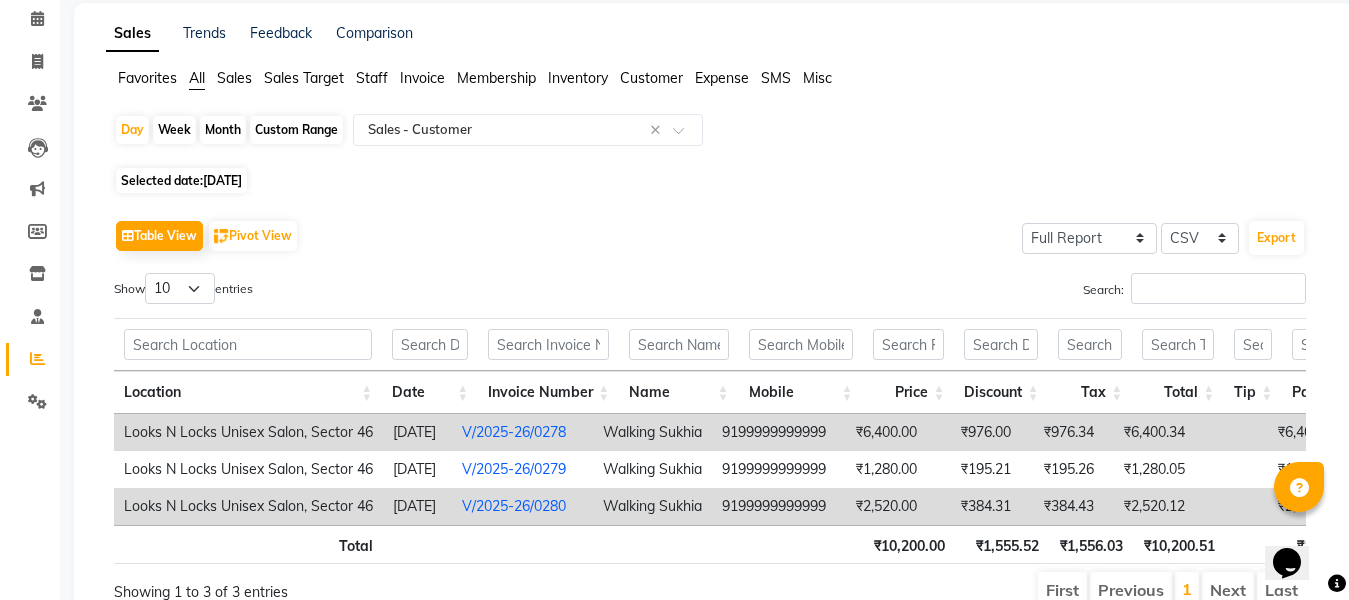 scroll, scrollTop: 194, scrollLeft: 0, axis: vertical 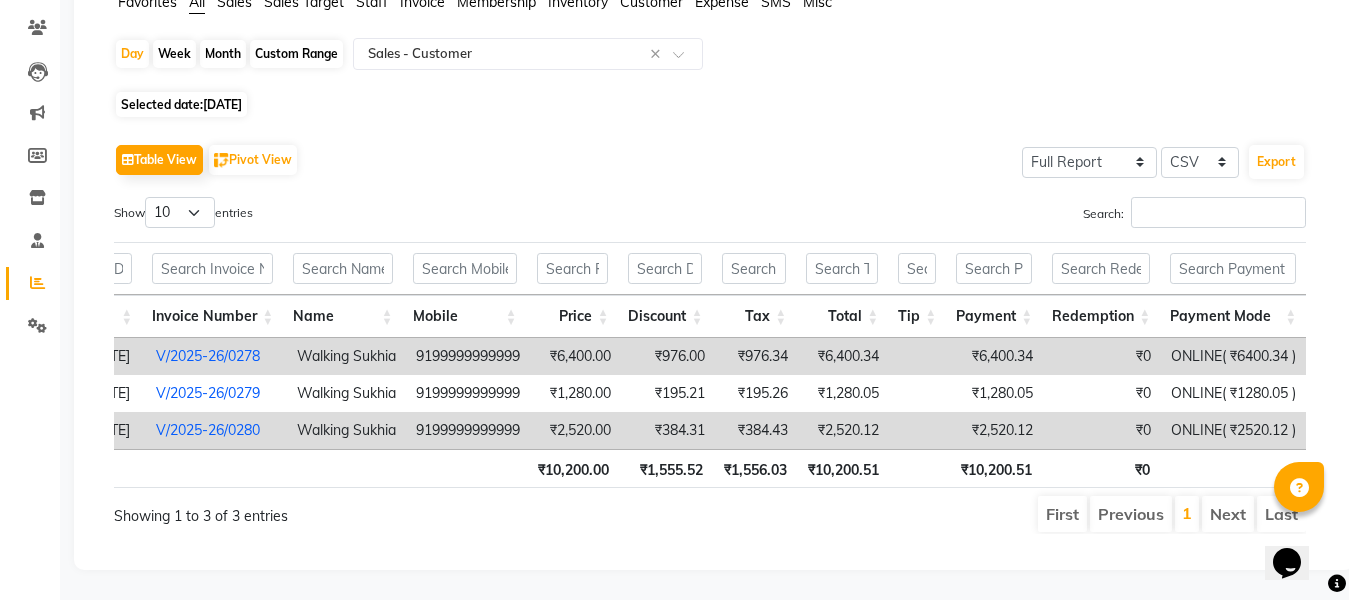 click on "[DATE]" 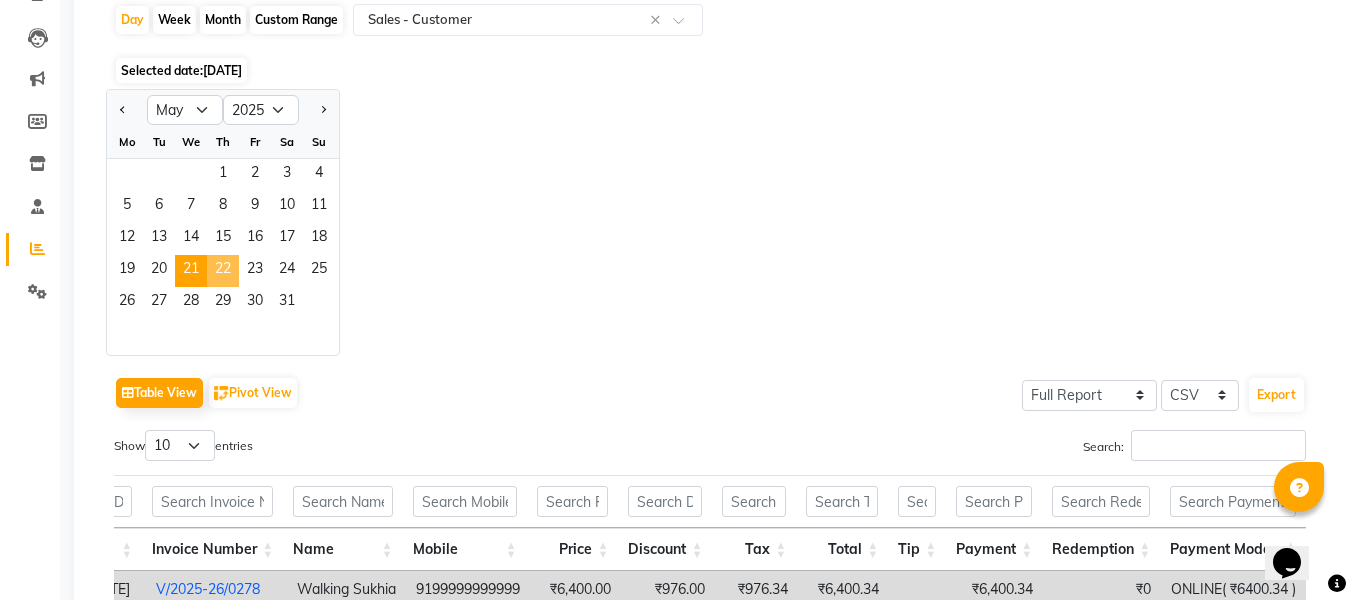 click on "22" 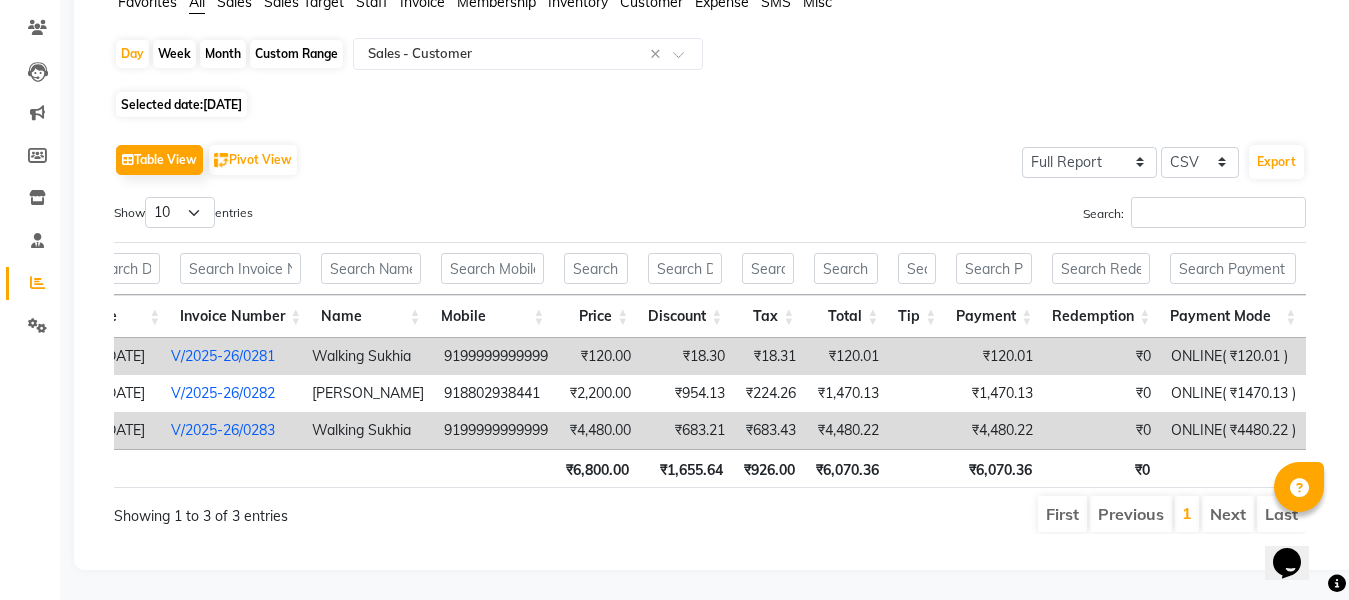 click on "[DATE]" 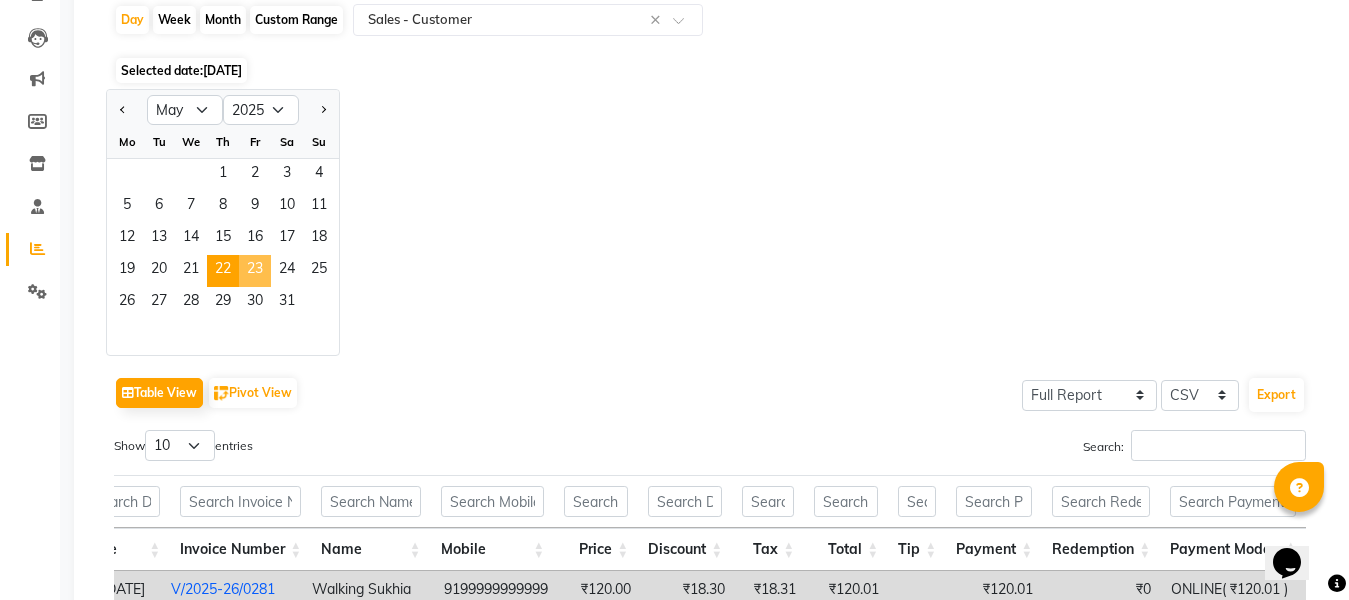 click on "23" 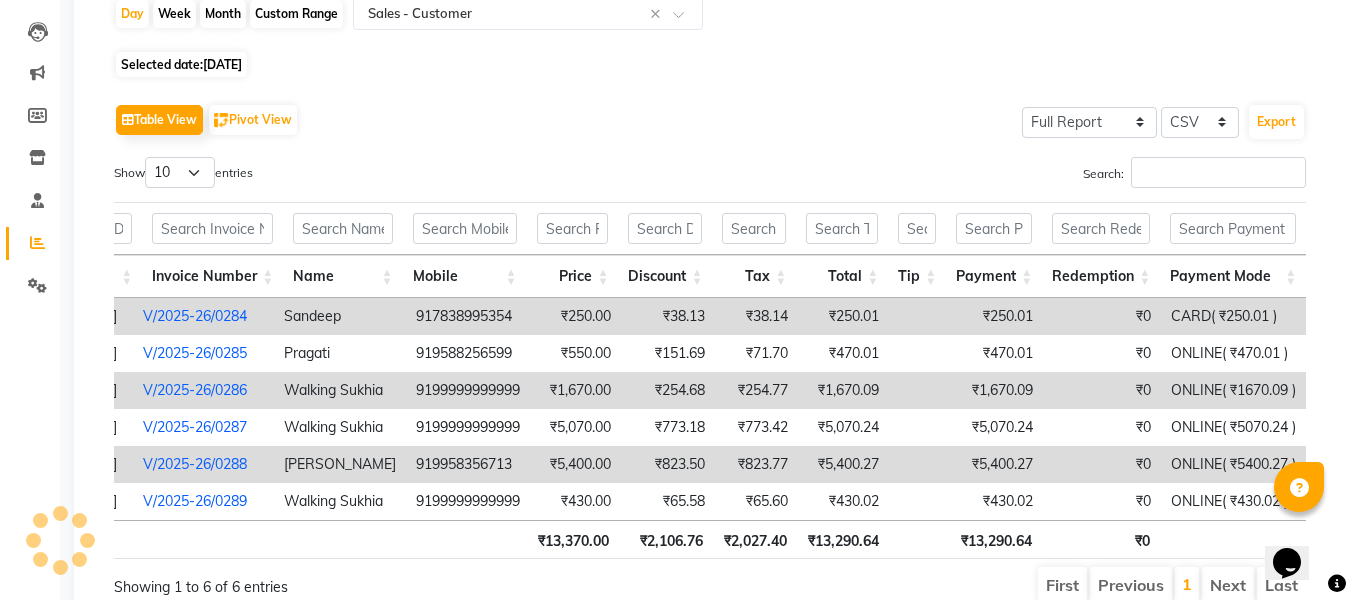 click on "[DATE]" 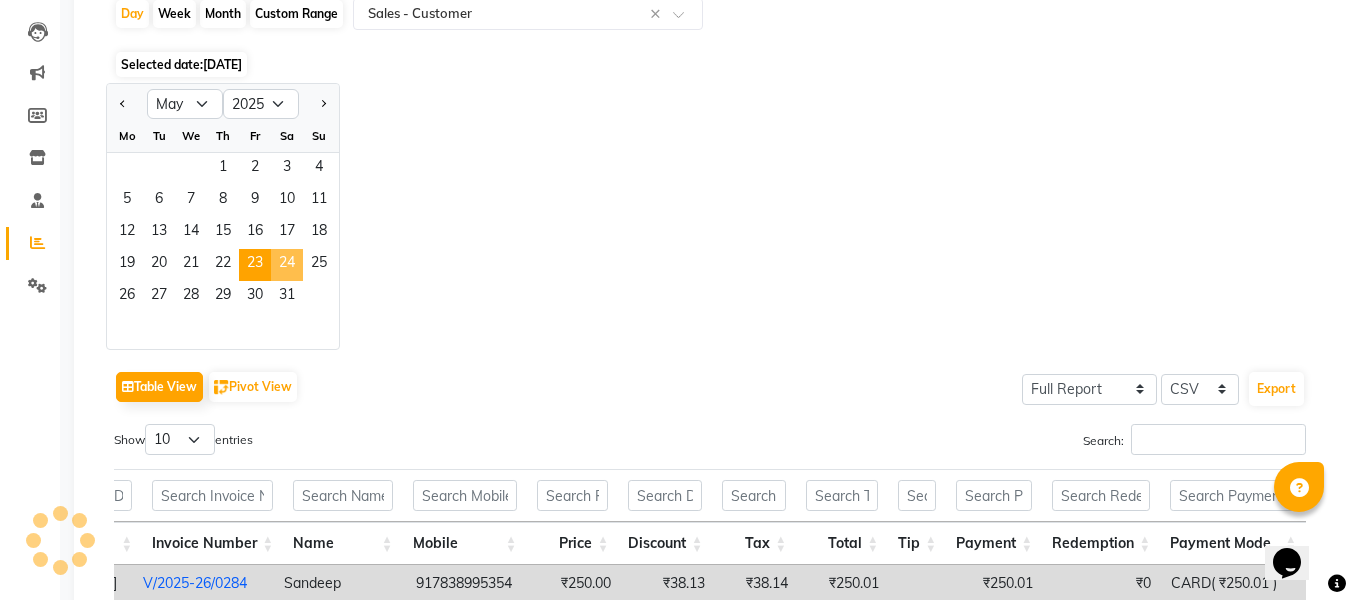 click on "24" 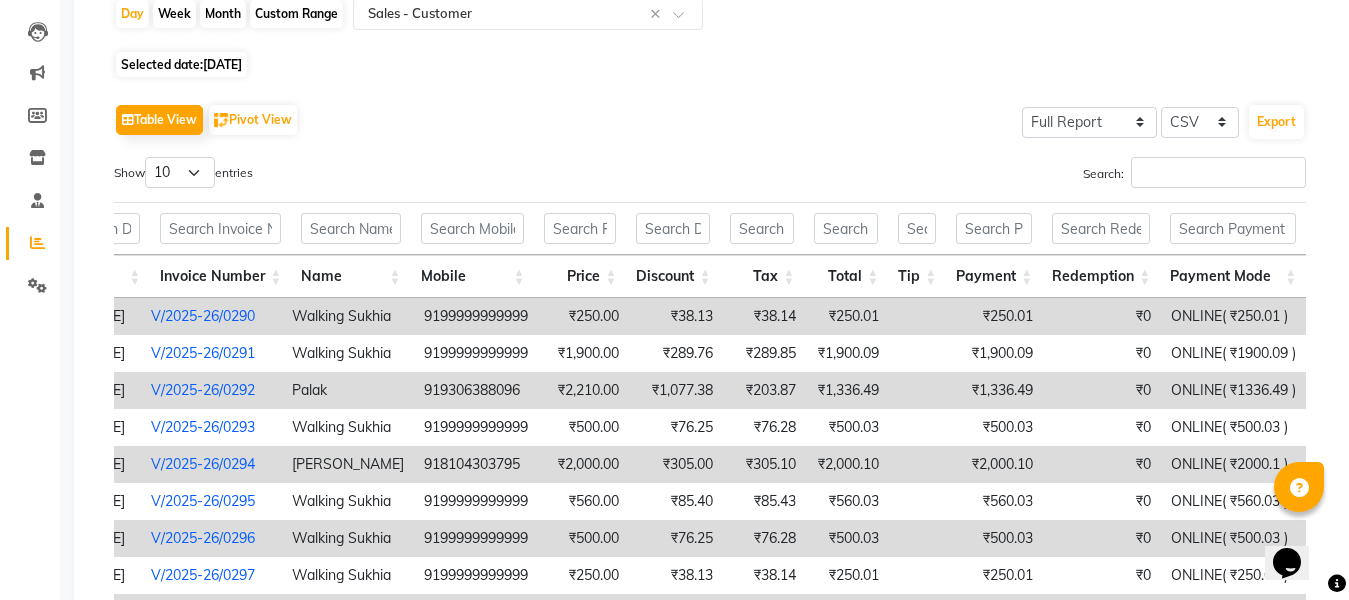 click on "[DATE]" 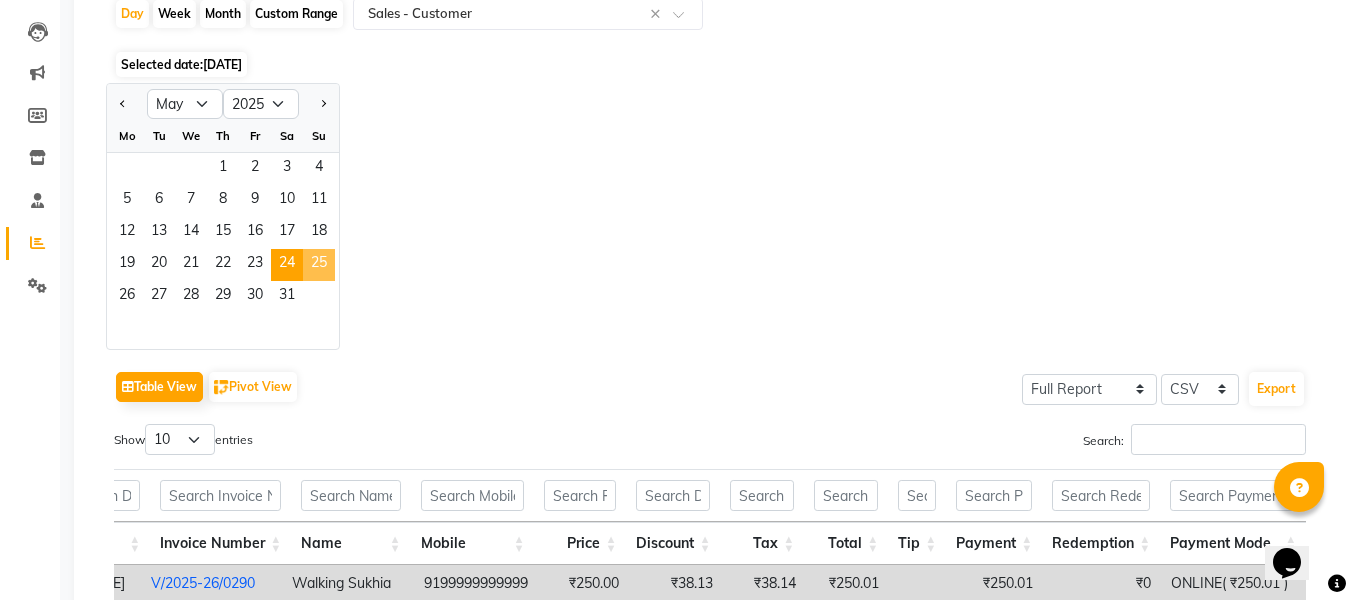 click on "25" 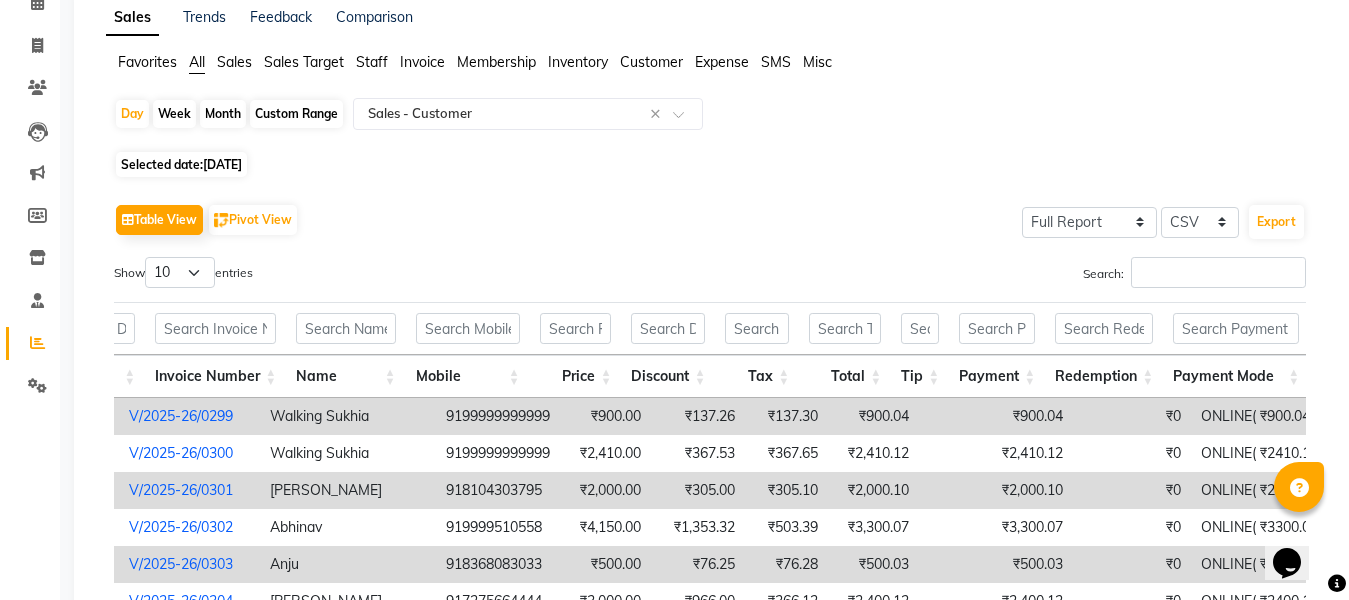 click on "[DATE]" 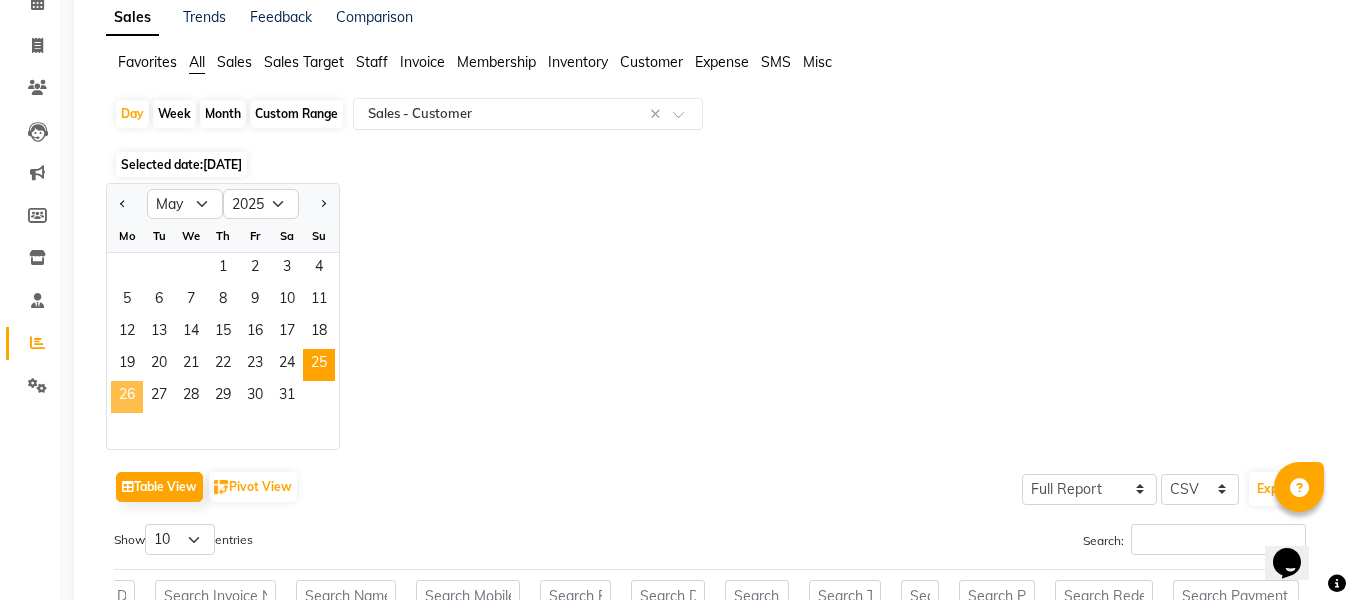click on "26" 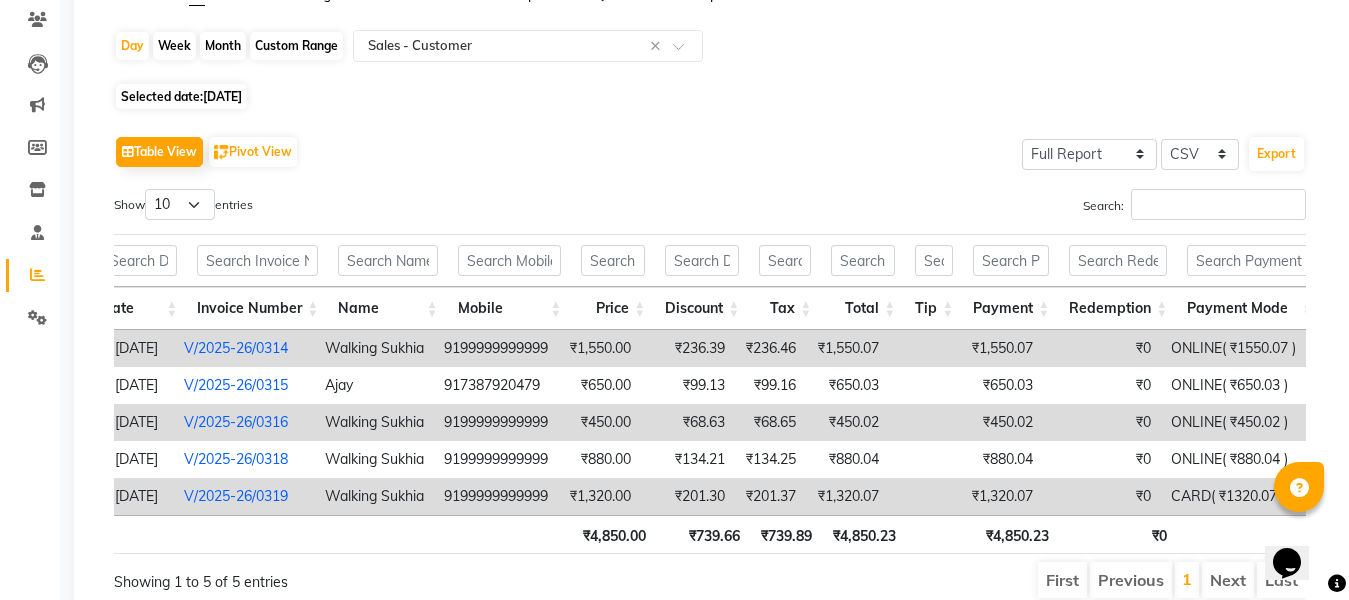 click on "Selected date:  [DATE]" 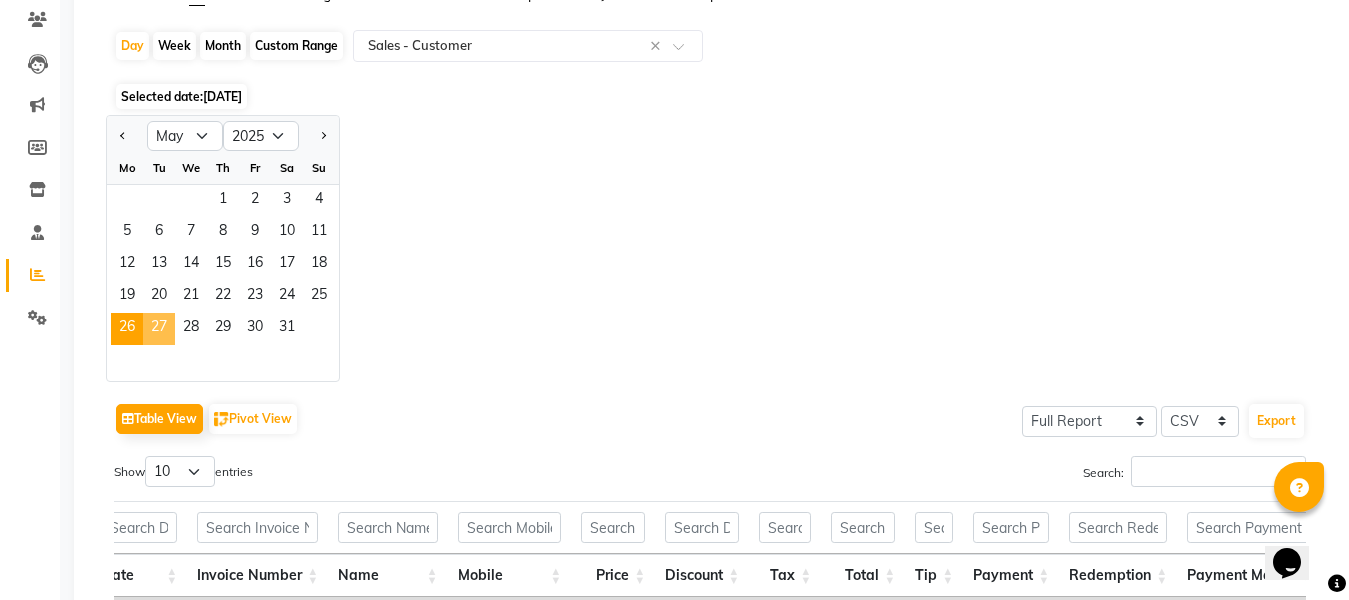 click on "27" 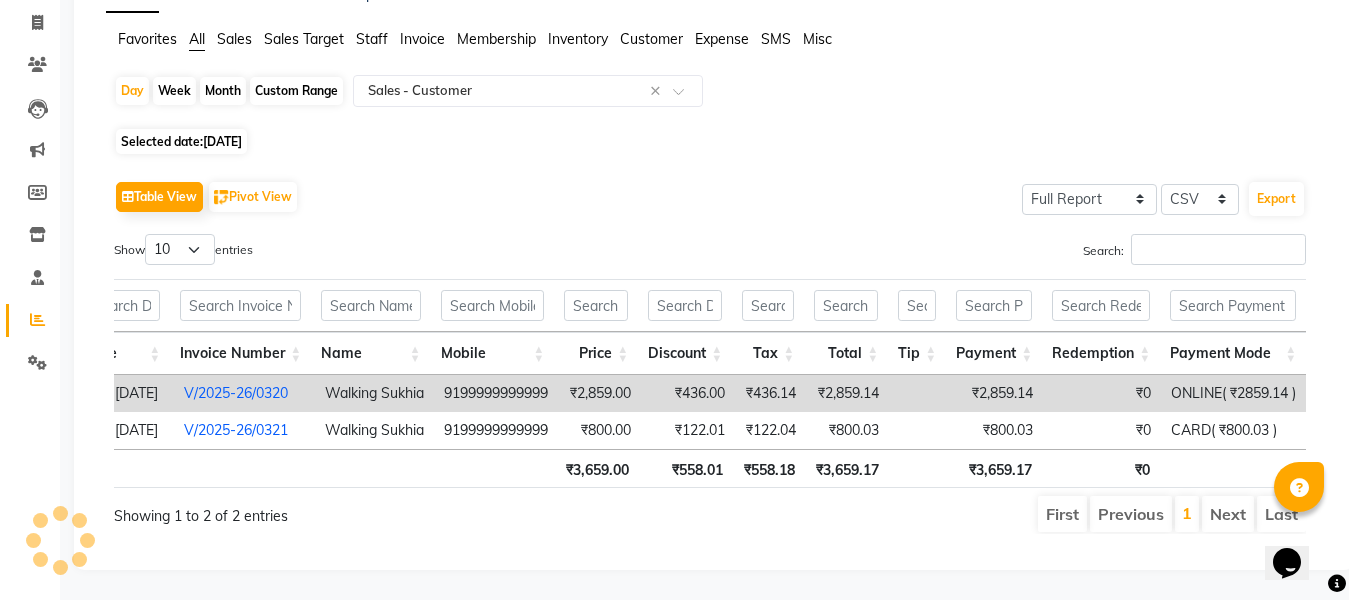 click on "Selected date:  [DATE]" 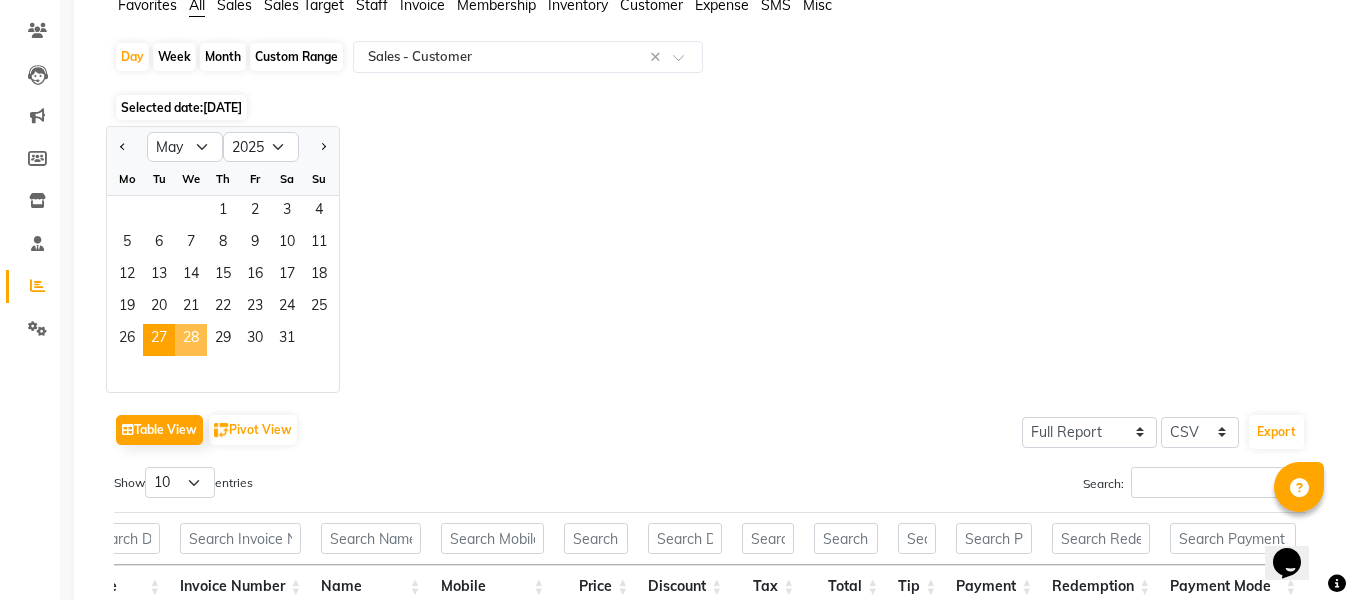 click on "28" 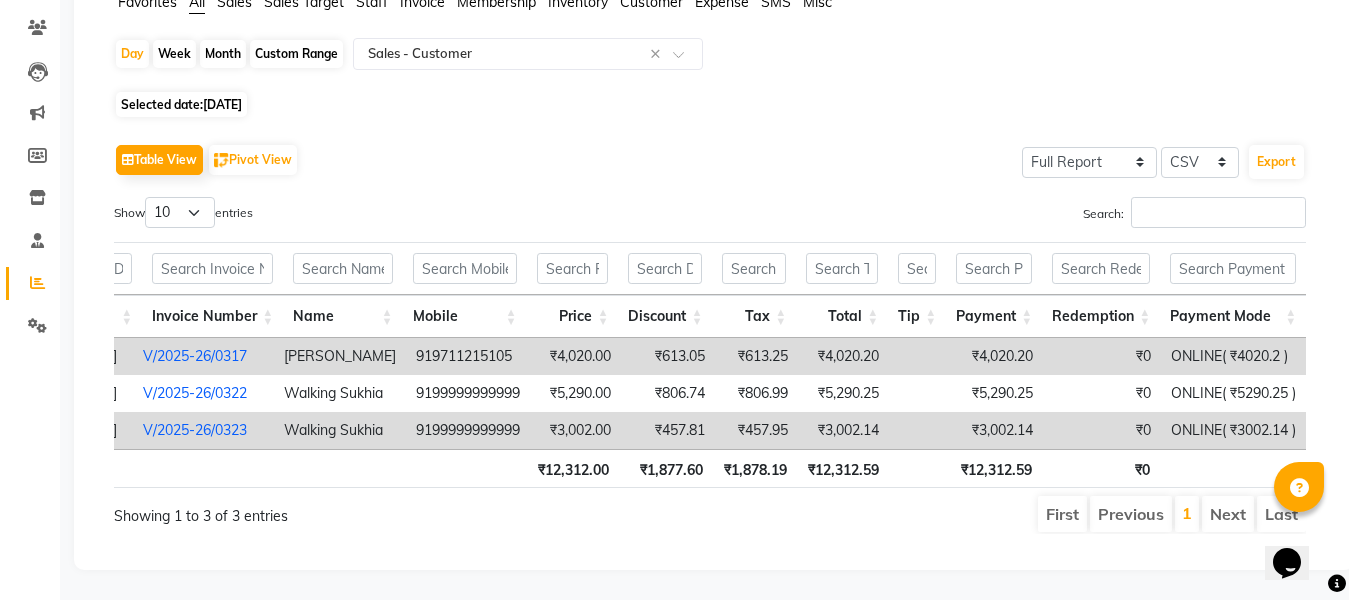 click on "[DATE]" 